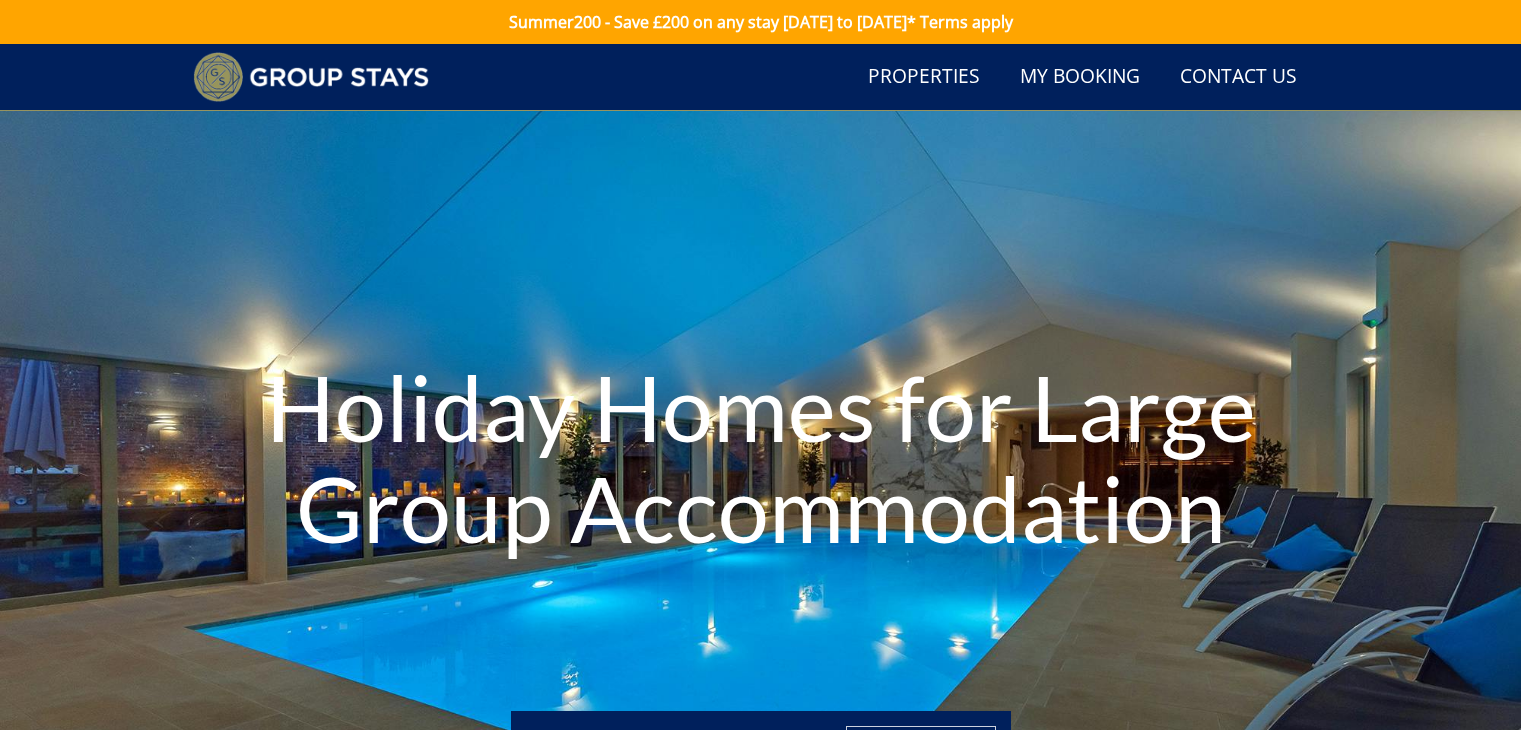 scroll, scrollTop: 125, scrollLeft: 0, axis: vertical 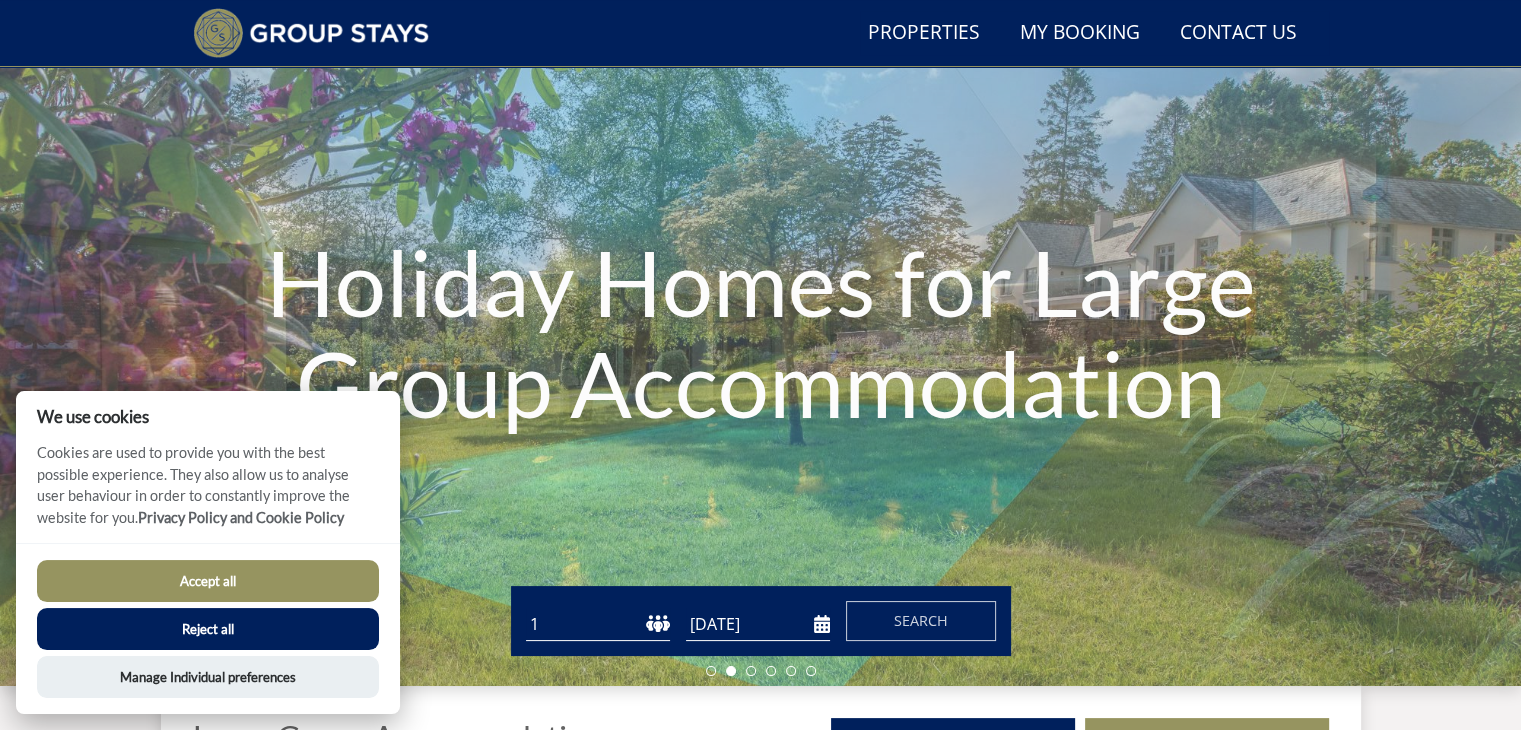 click on "Accept all" at bounding box center [208, 581] 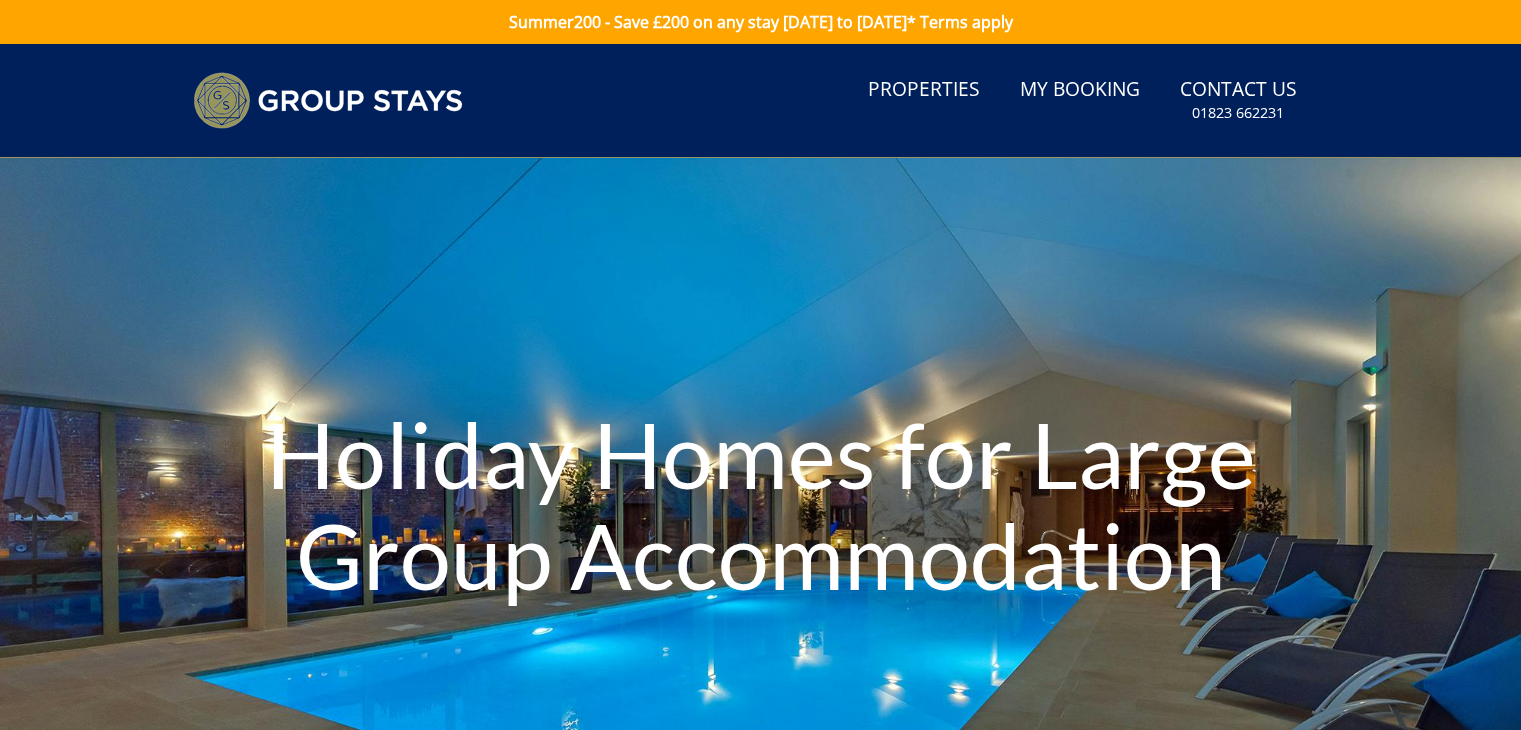 scroll, scrollTop: 172, scrollLeft: 0, axis: vertical 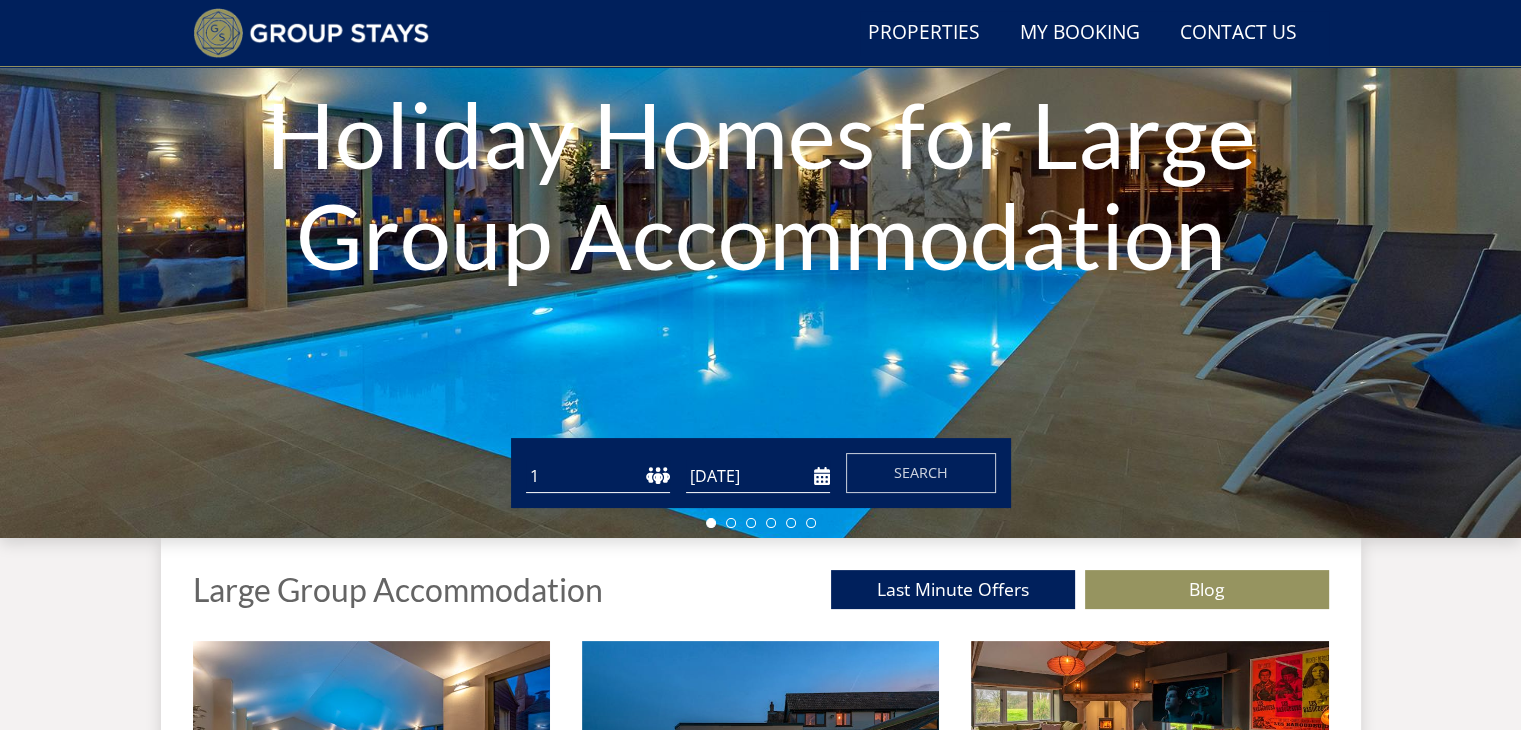 click on "1
2
3
4
5
6
7
8
9
10
11
12
13
14
15
16
17
18
19
20
21
22
23
24
25
26
27
28
29
30
31
32
33
34
35
36
37
38
39
40
41
42
43
44
45
46
47
48
49
50" at bounding box center (598, 476) 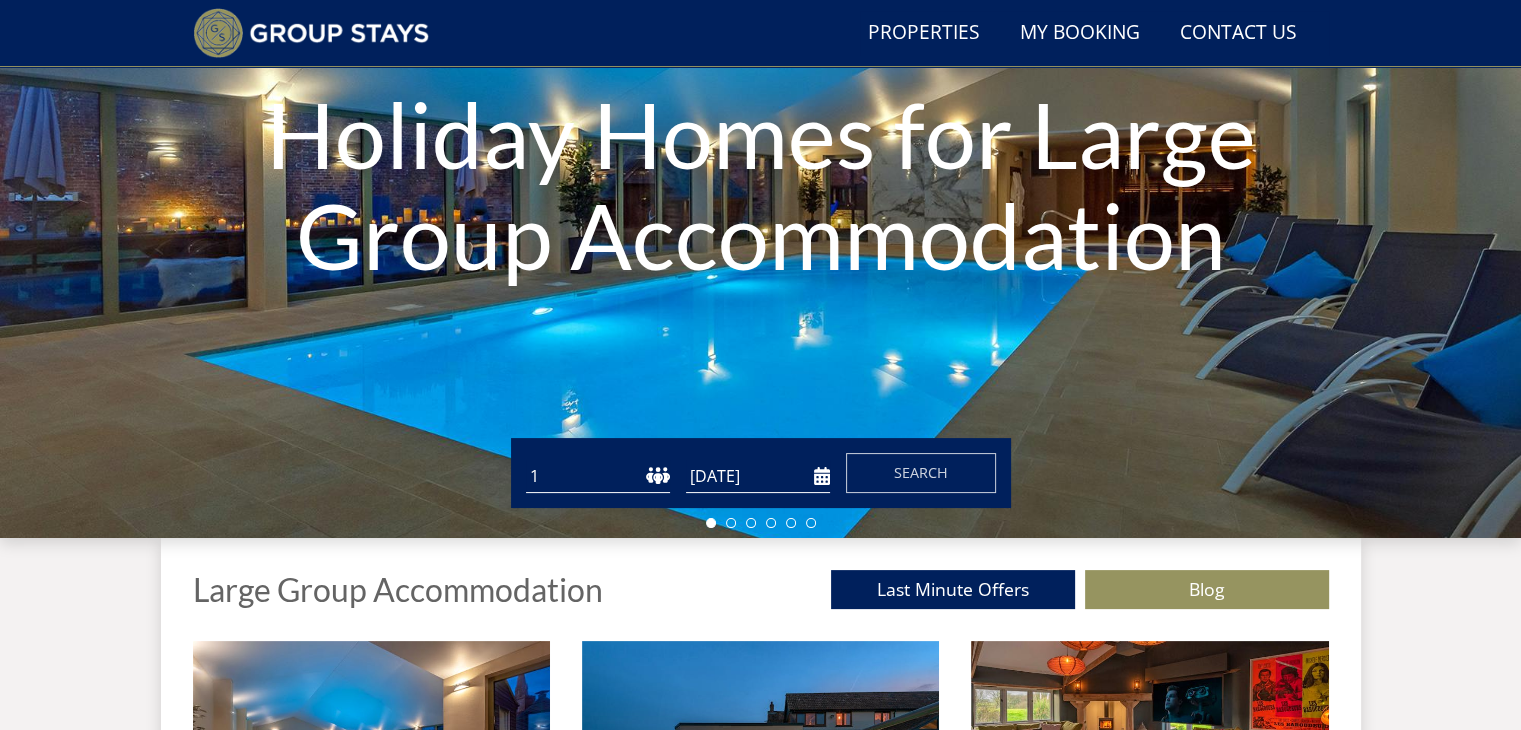 select on "16" 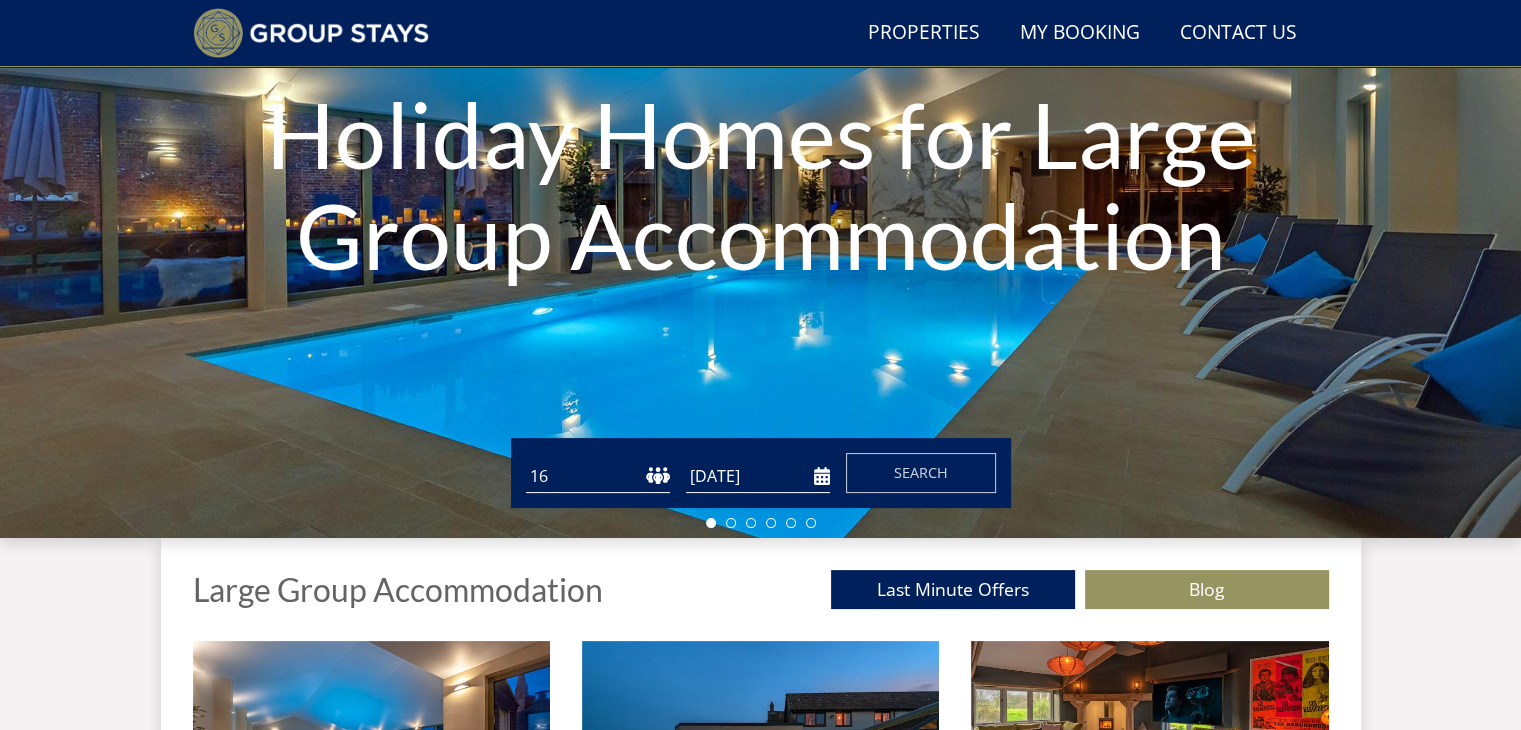 click on "1
2
3
4
5
6
7
8
9
10
11
12
13
14
15
16
17
18
19
20
21
22
23
24
25
26
27
28
29
30
31
32
33
34
35
36
37
38
39
40
41
42
43
44
45
46
47
48
49
50" at bounding box center (598, 476) 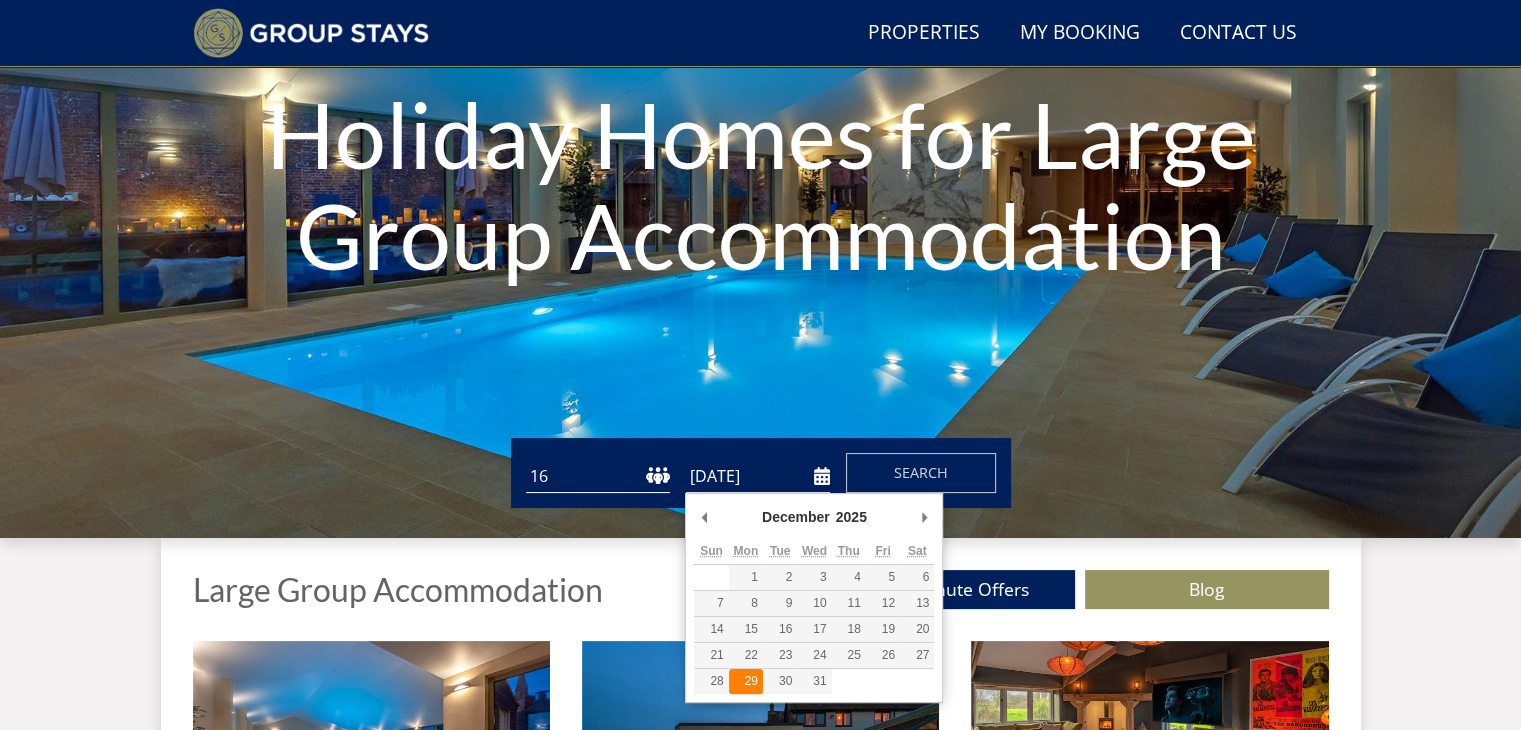 type on "[DATE]" 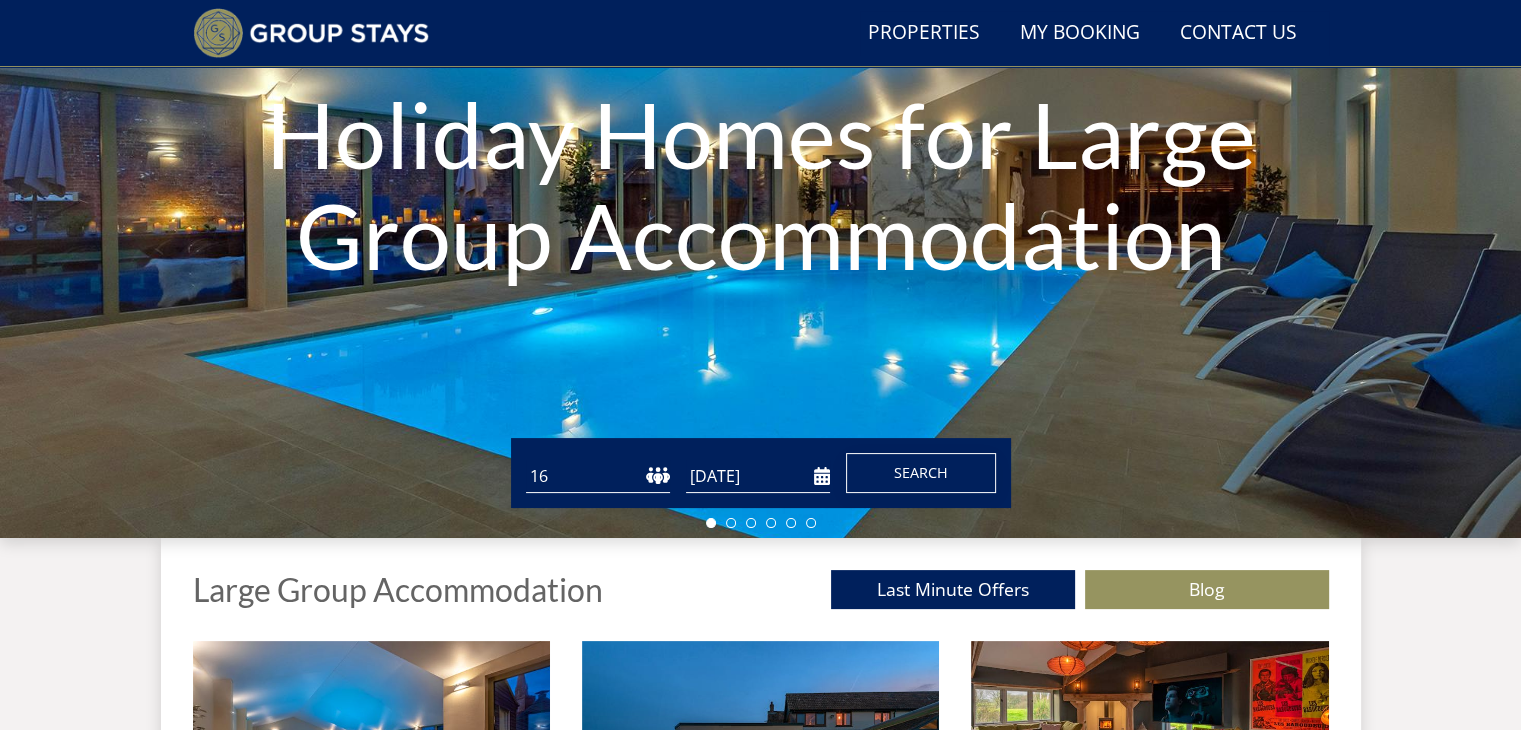 click on "Search" at bounding box center (921, 472) 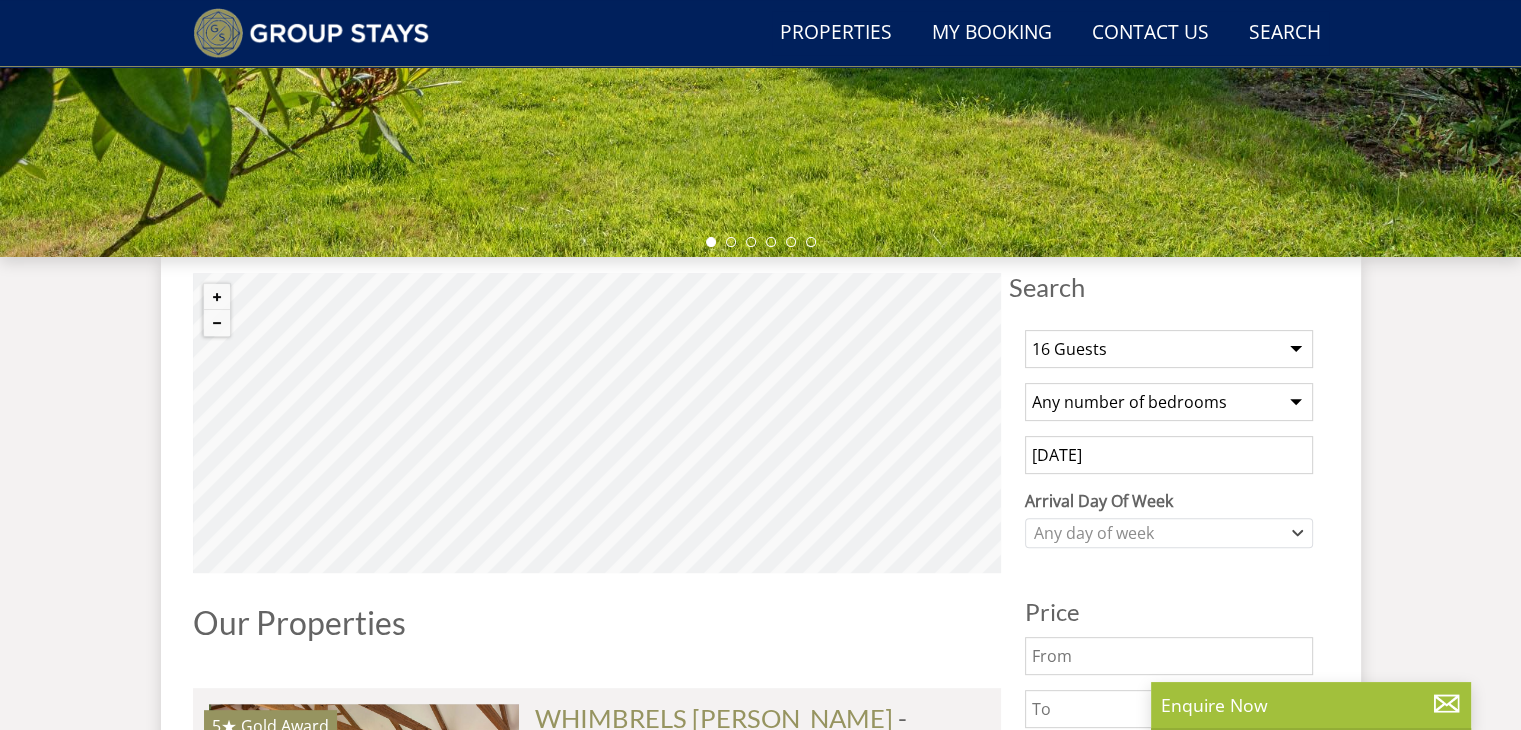 scroll, scrollTop: 588, scrollLeft: 0, axis: vertical 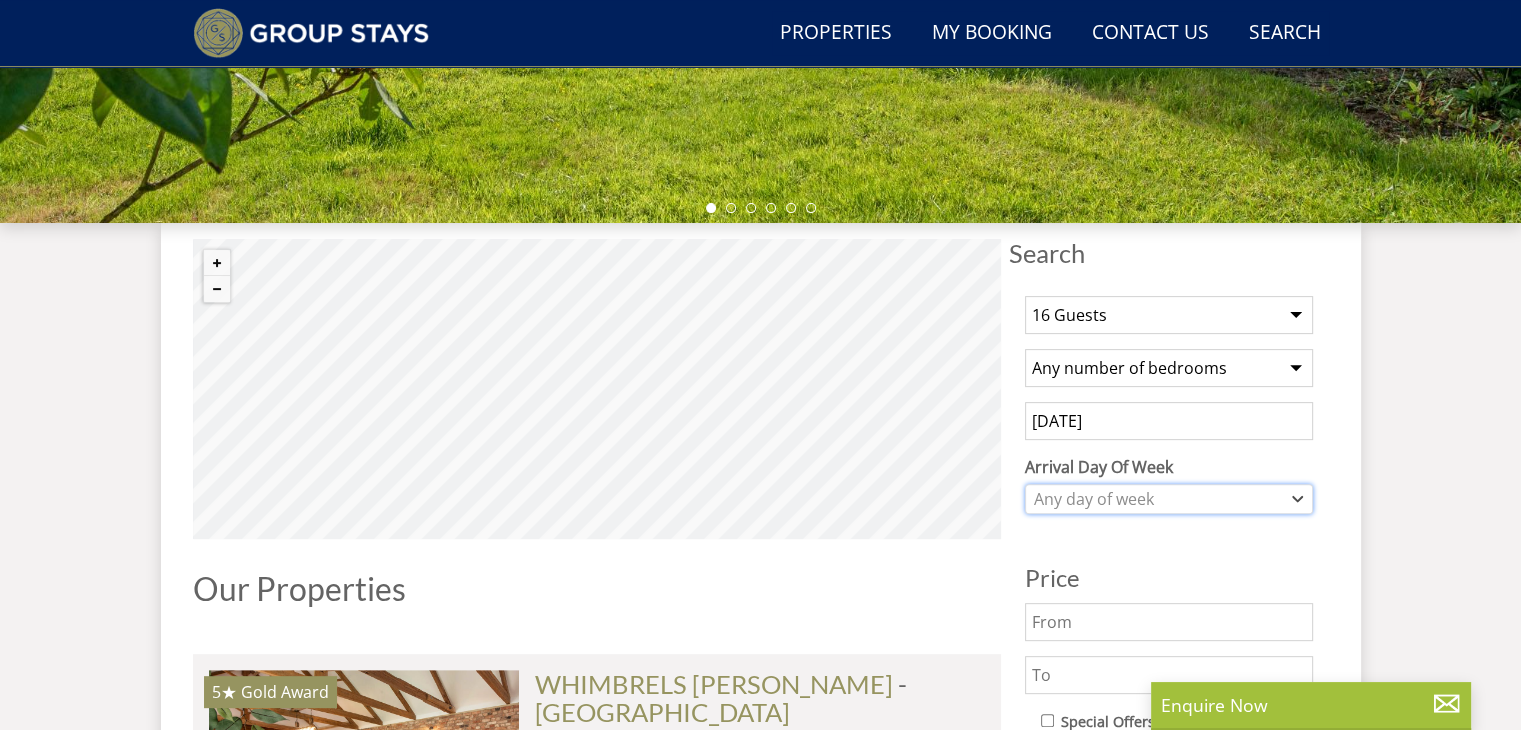 click on "Any day of week" at bounding box center (1158, 499) 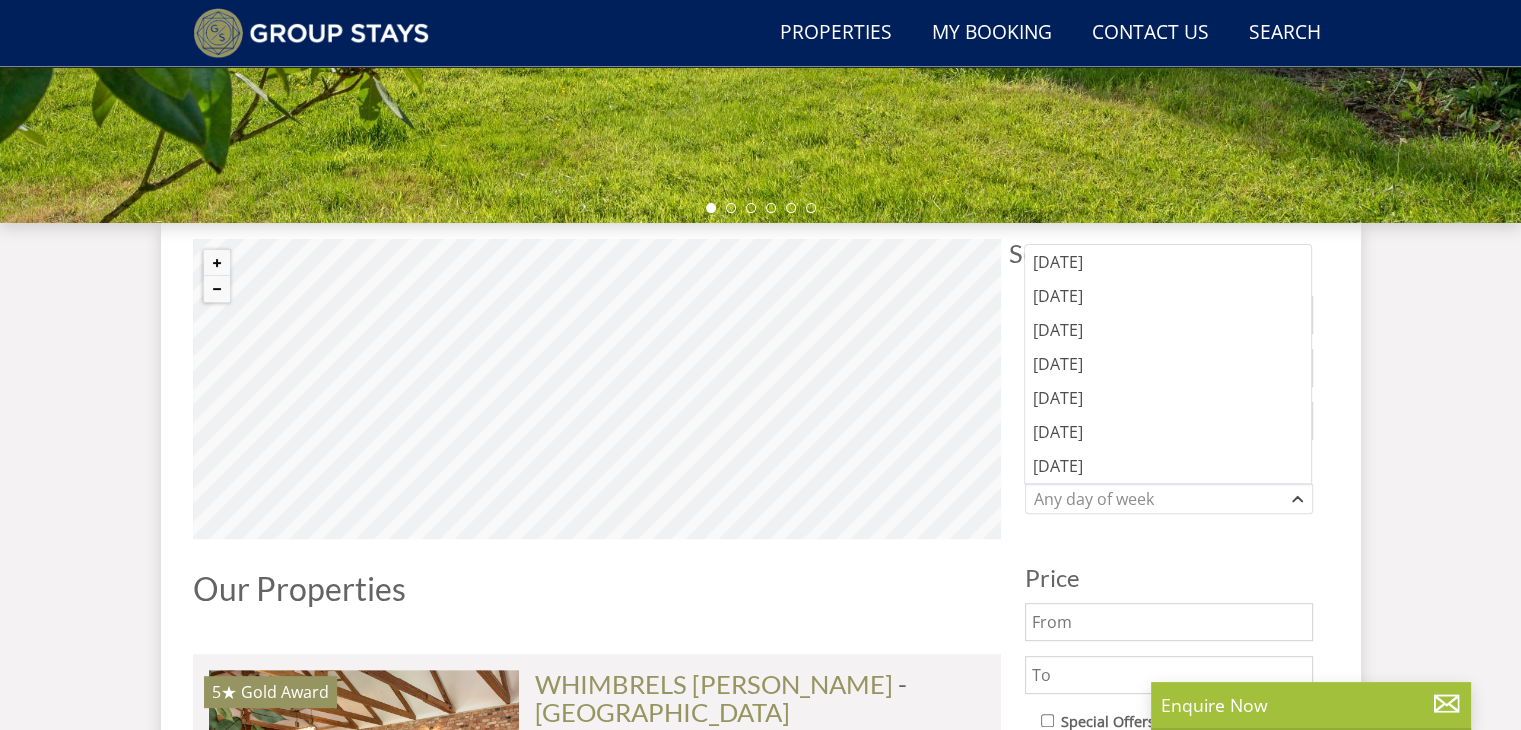 click on "Search
Menu
Properties
My Booking
Contact Us  [PHONE_NUMBER]
Search  Check Availability
Guests
1
2
3
4
5
6
7
8
9
10
11
12
13
14
15
16
17
18
19
20
21
22
23
24
25
26
27
28
29
30
31
32
33
34
35
36
37
38
39
40
41
42
43
44
45
46
47
48
49
50
Date
[DATE]
Search" at bounding box center [760, 6574] 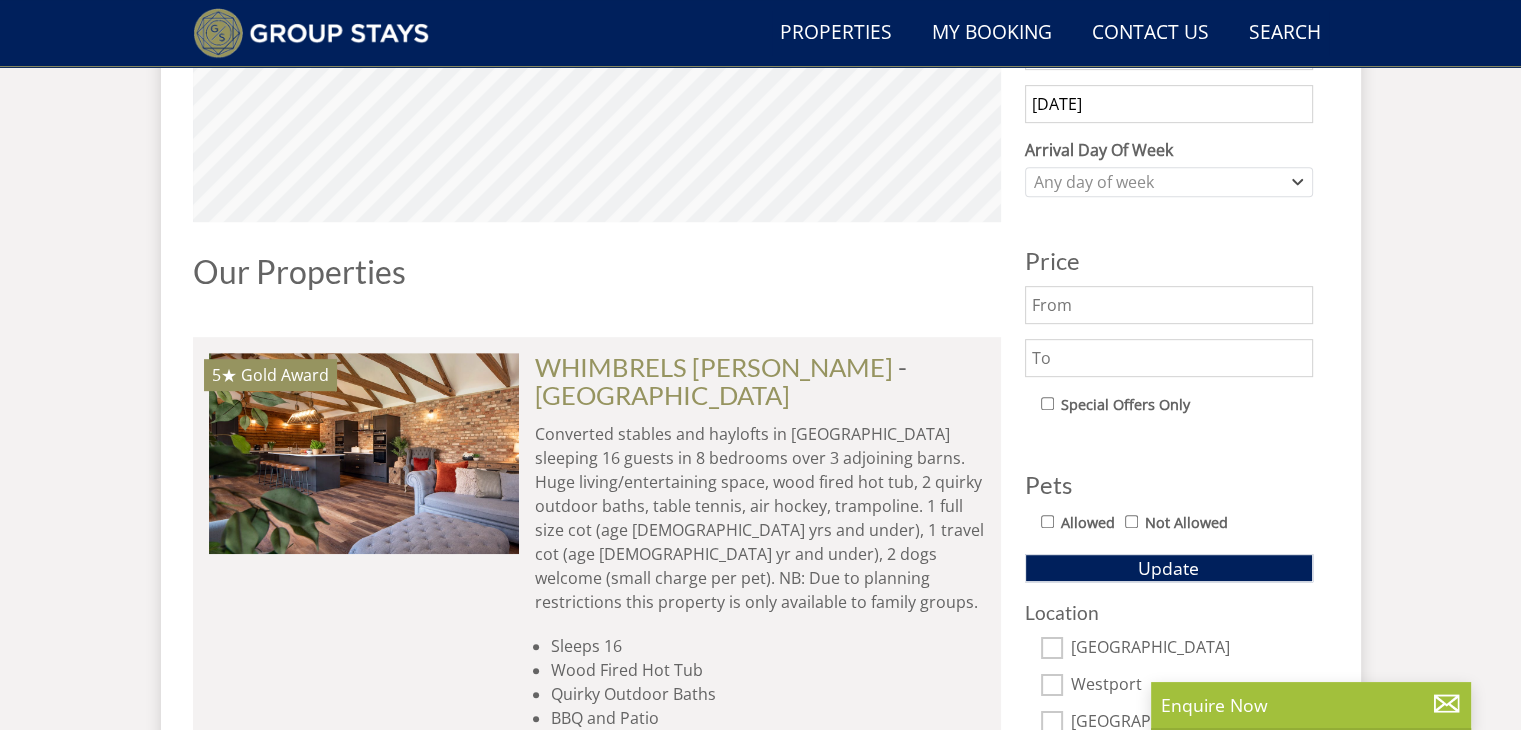 scroll, scrollTop: 953, scrollLeft: 0, axis: vertical 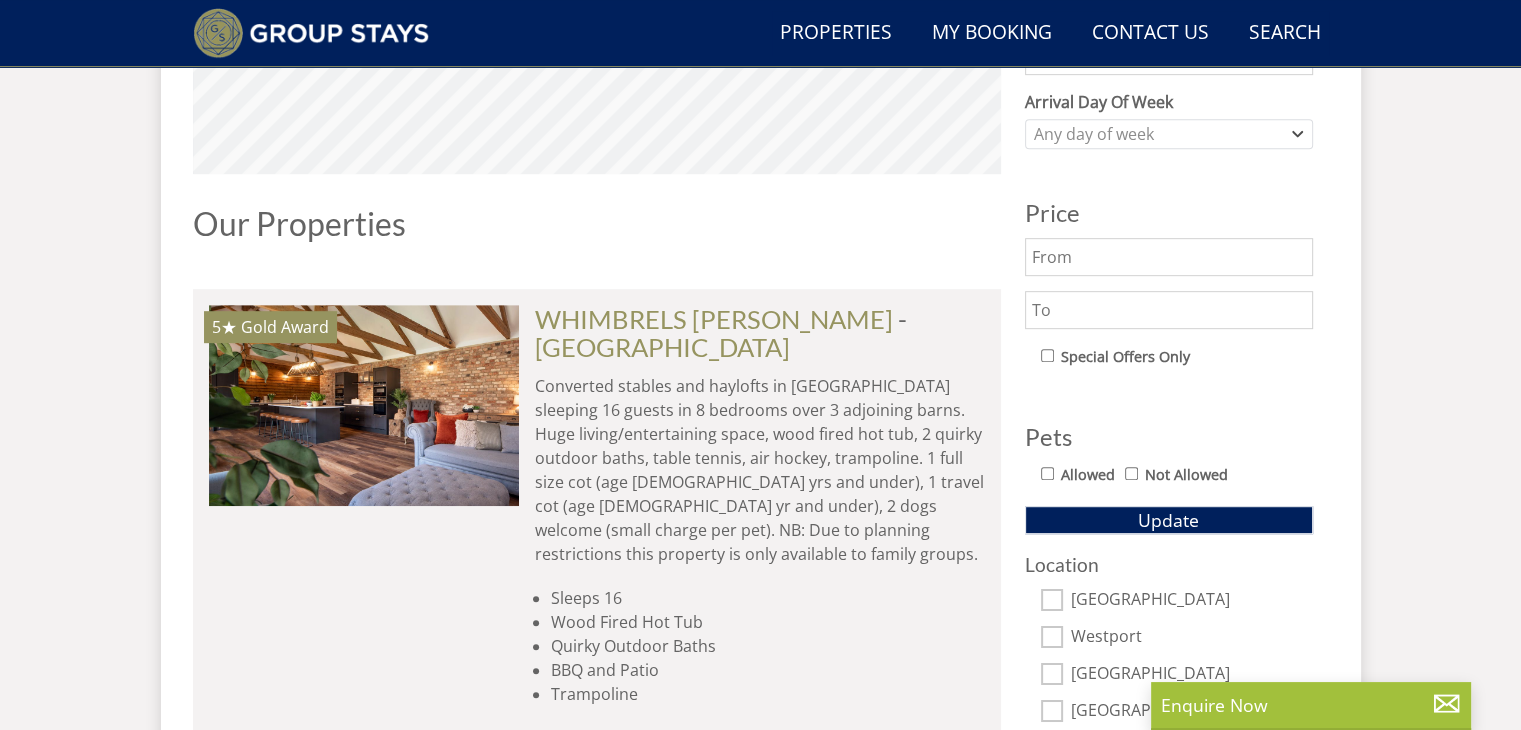 click on "Allowed" at bounding box center (1047, 473) 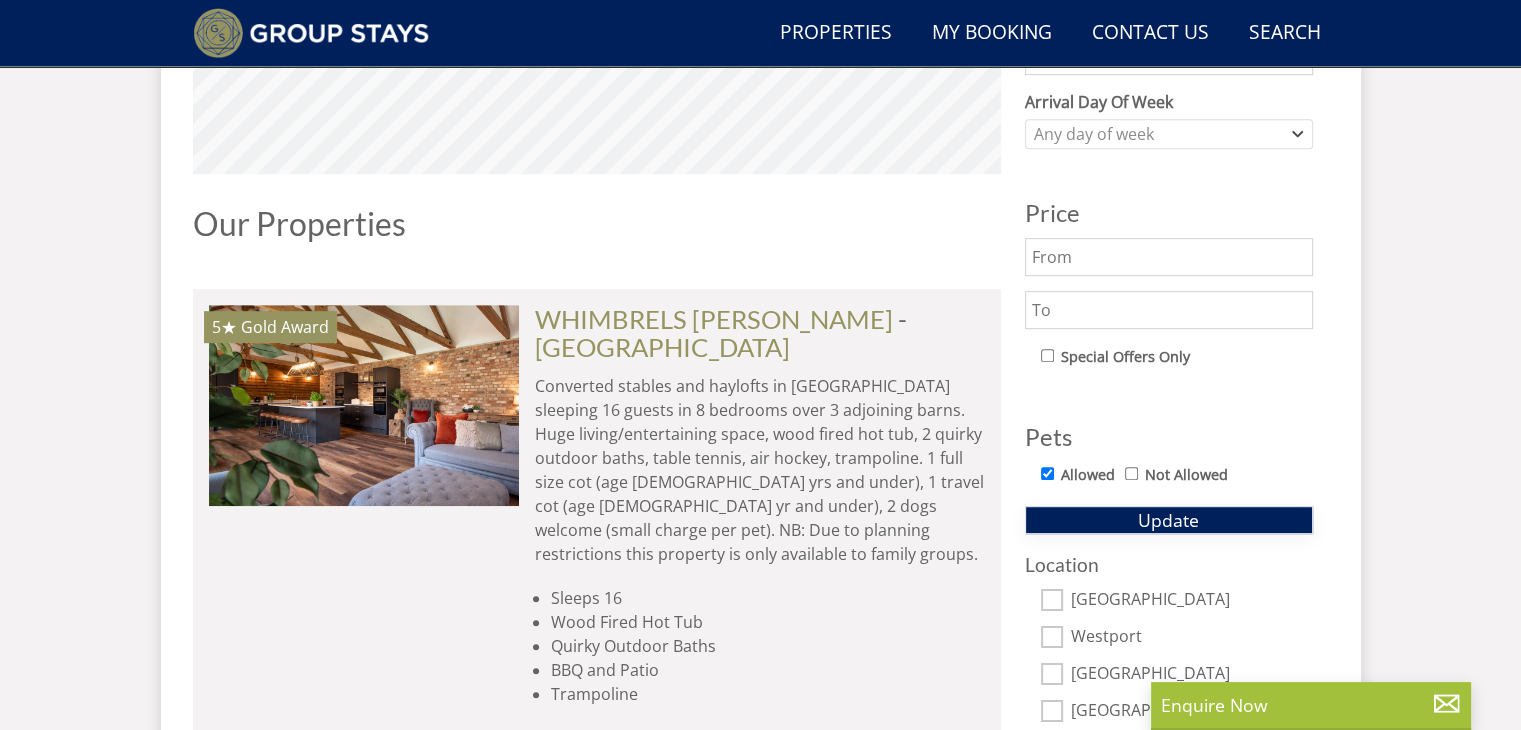 click on "Update" at bounding box center [1169, 520] 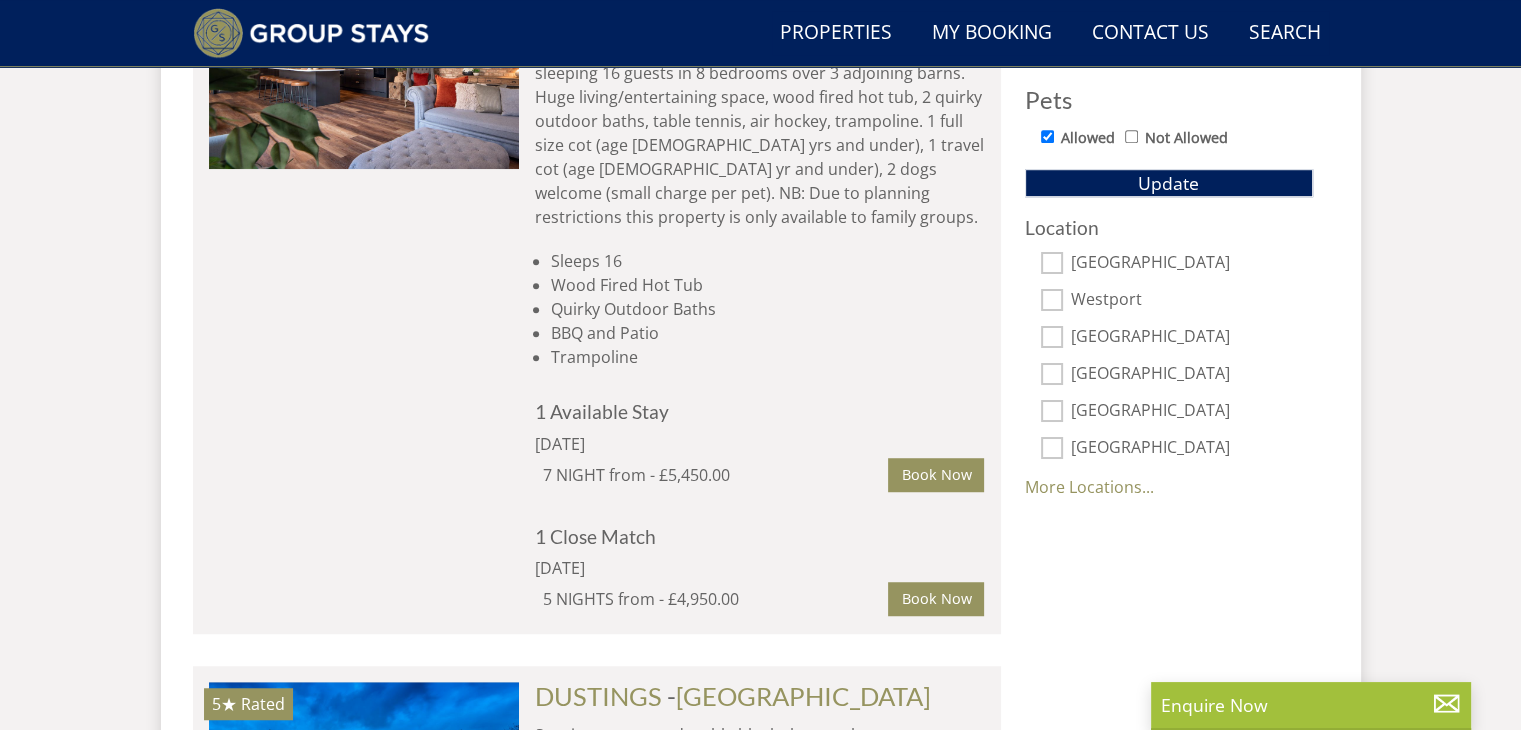 scroll, scrollTop: 1292, scrollLeft: 0, axis: vertical 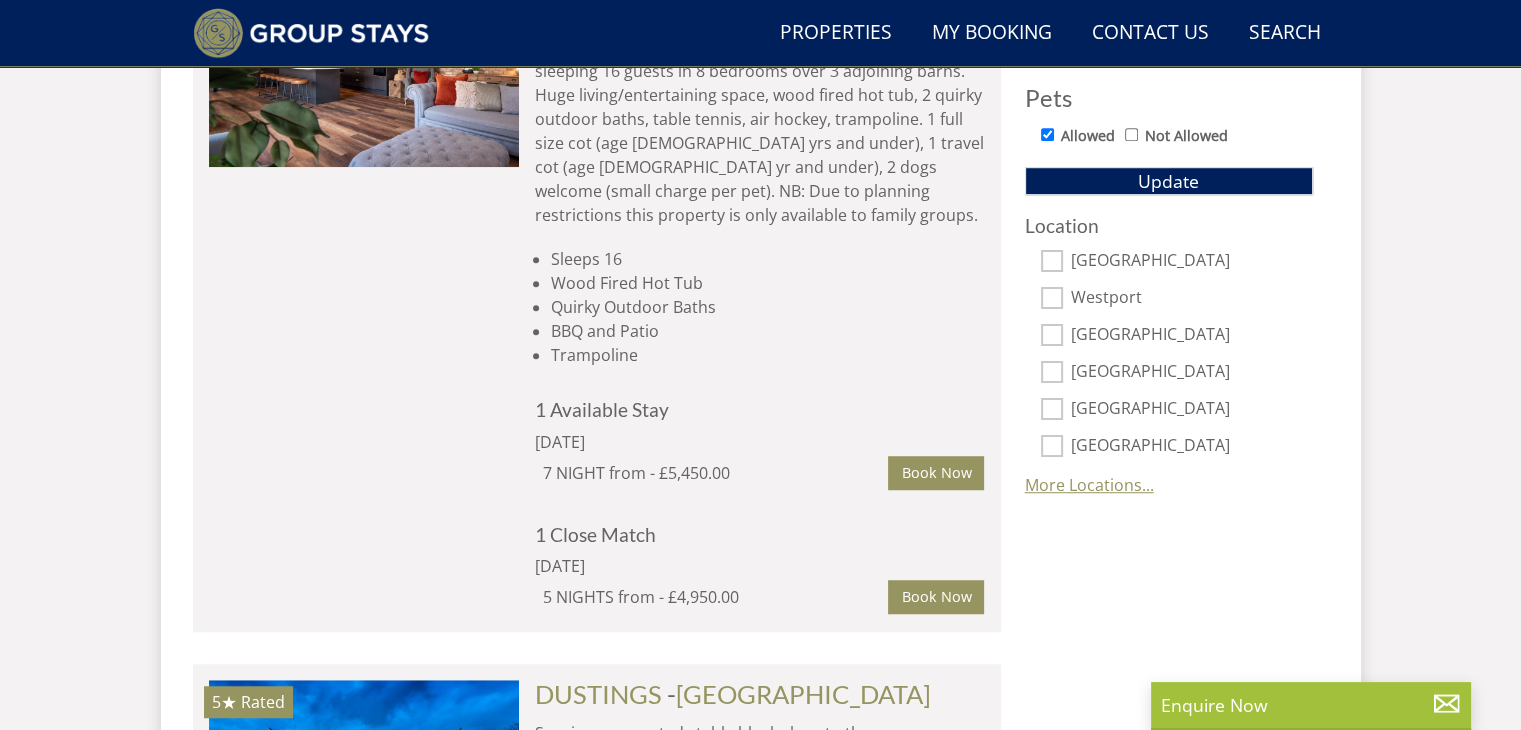 click on "More Locations..." at bounding box center (1089, 485) 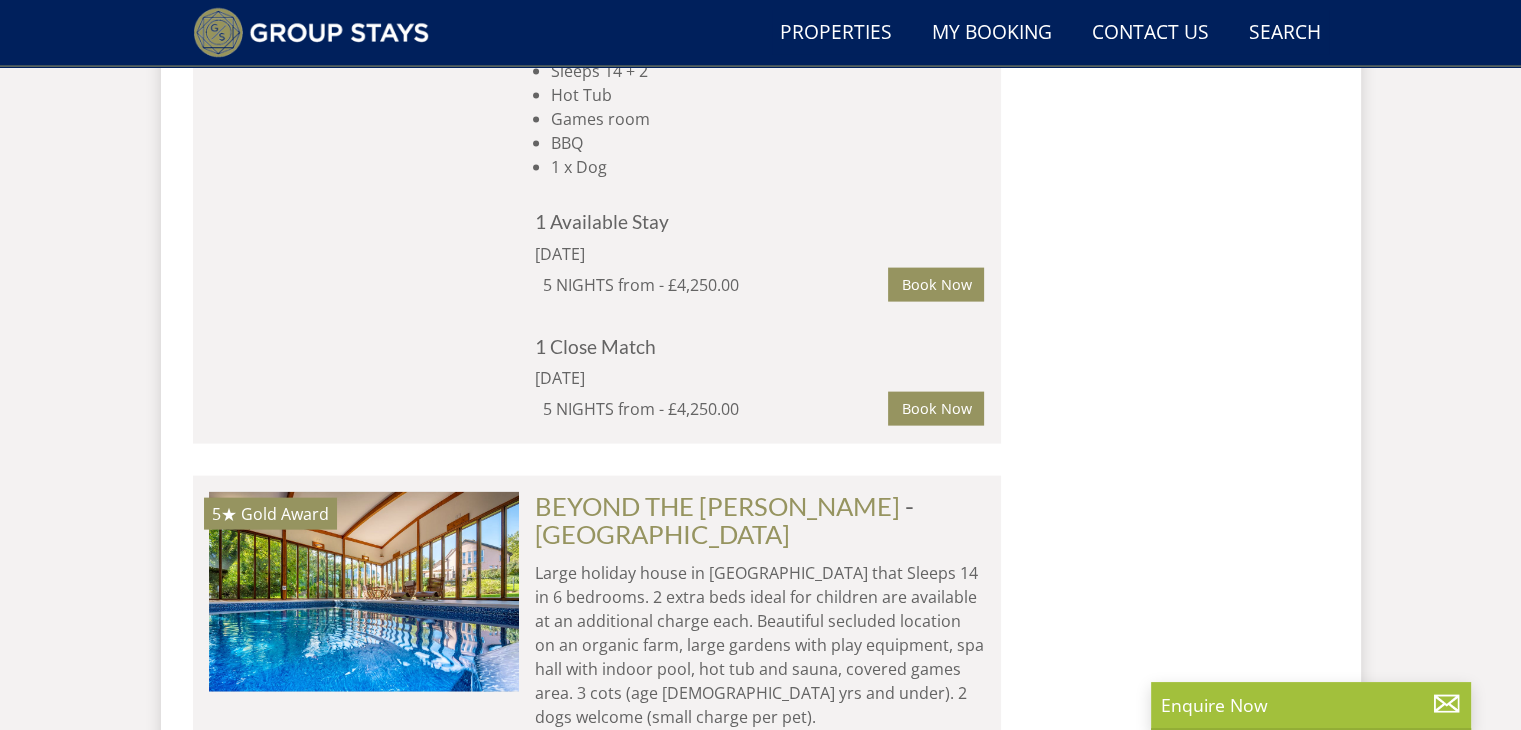 scroll, scrollTop: 4266, scrollLeft: 0, axis: vertical 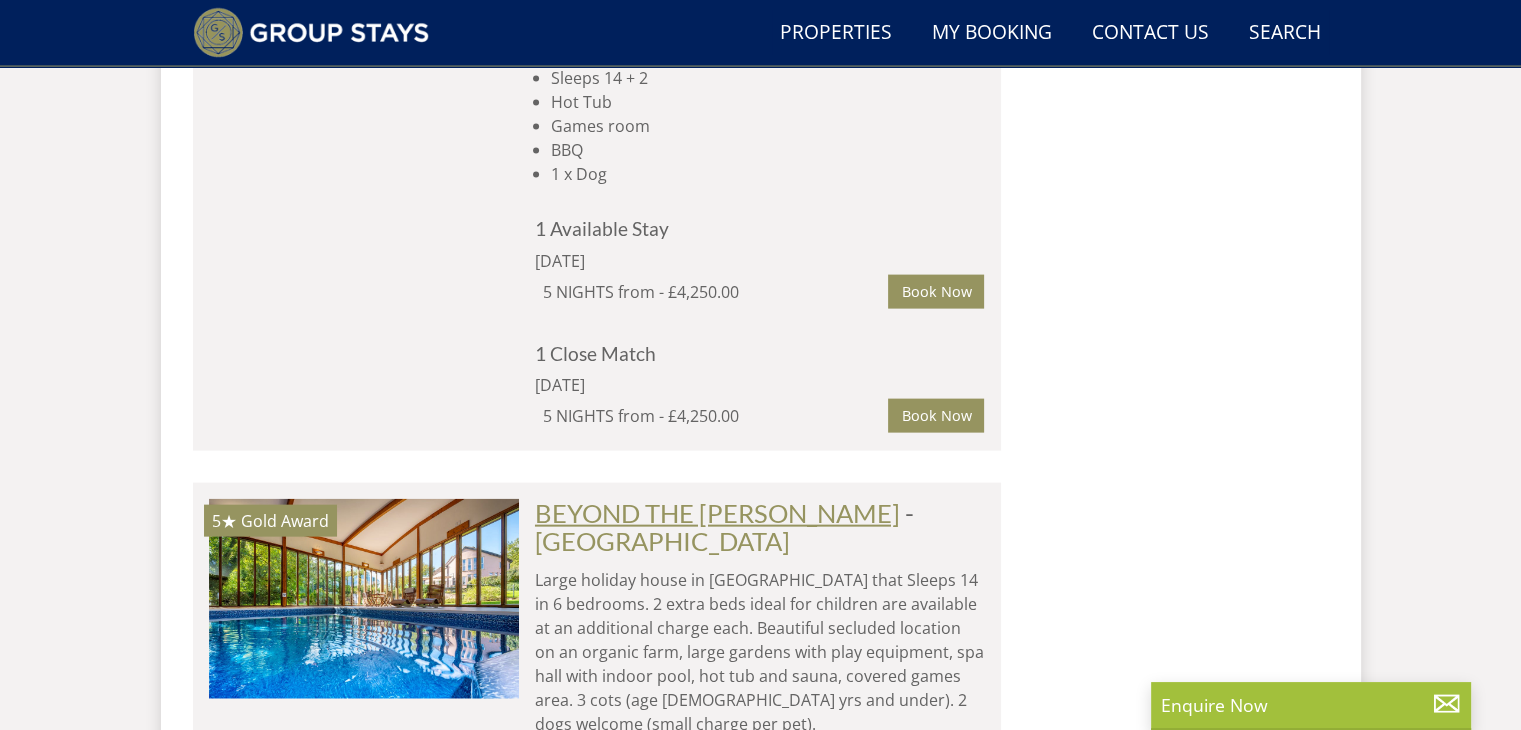 click on "BEYOND THE [PERSON_NAME]" at bounding box center (717, 513) 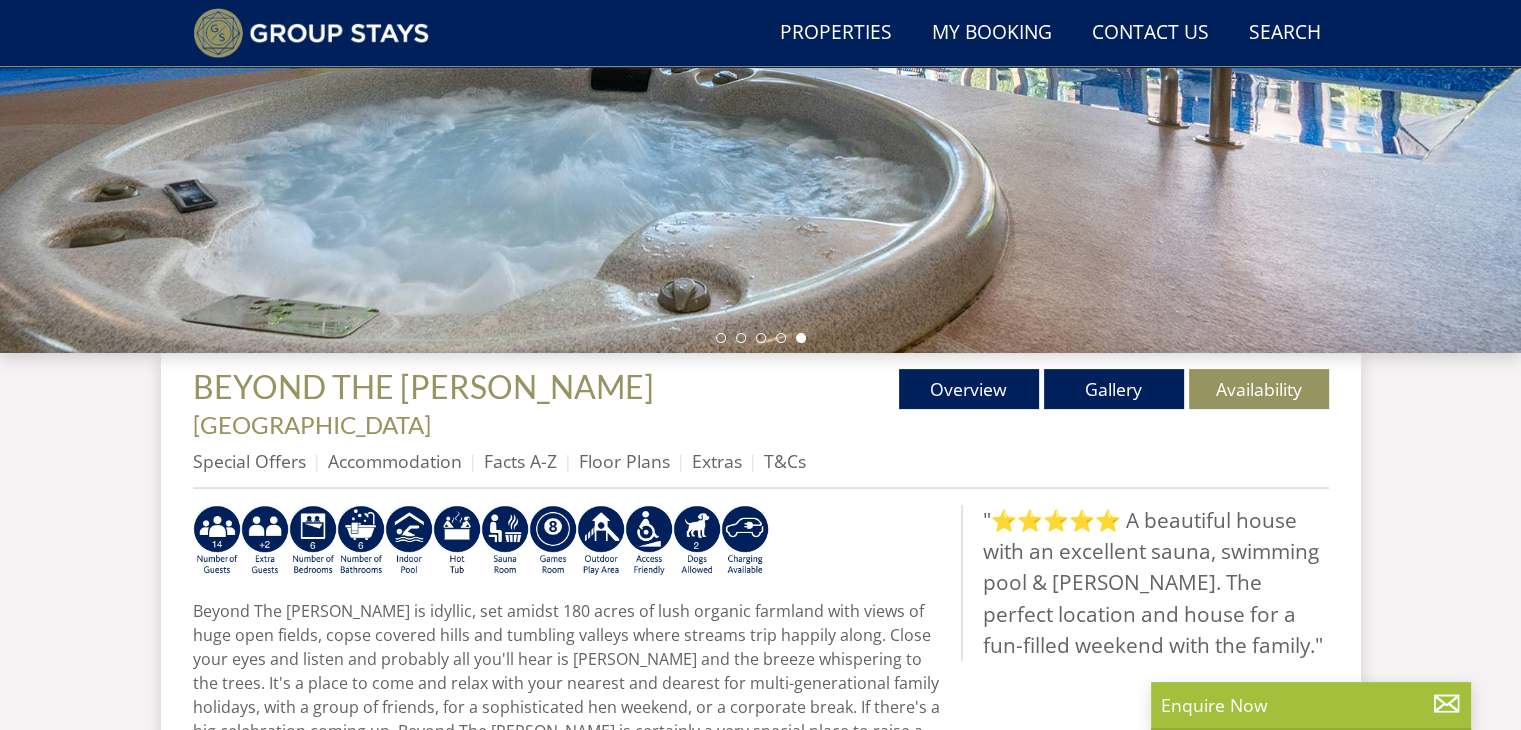 scroll, scrollTop: 459, scrollLeft: 0, axis: vertical 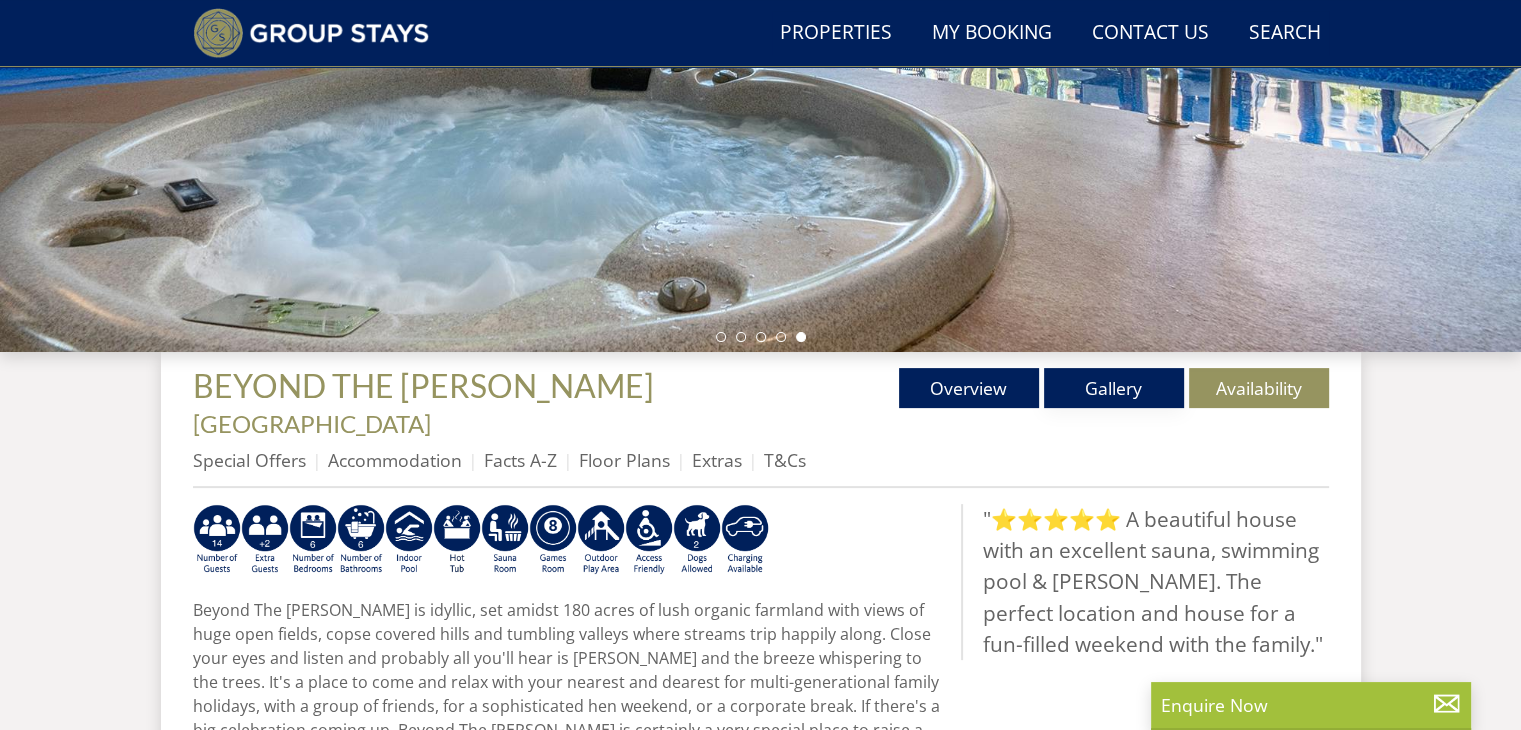 click on "Gallery" at bounding box center (1114, 388) 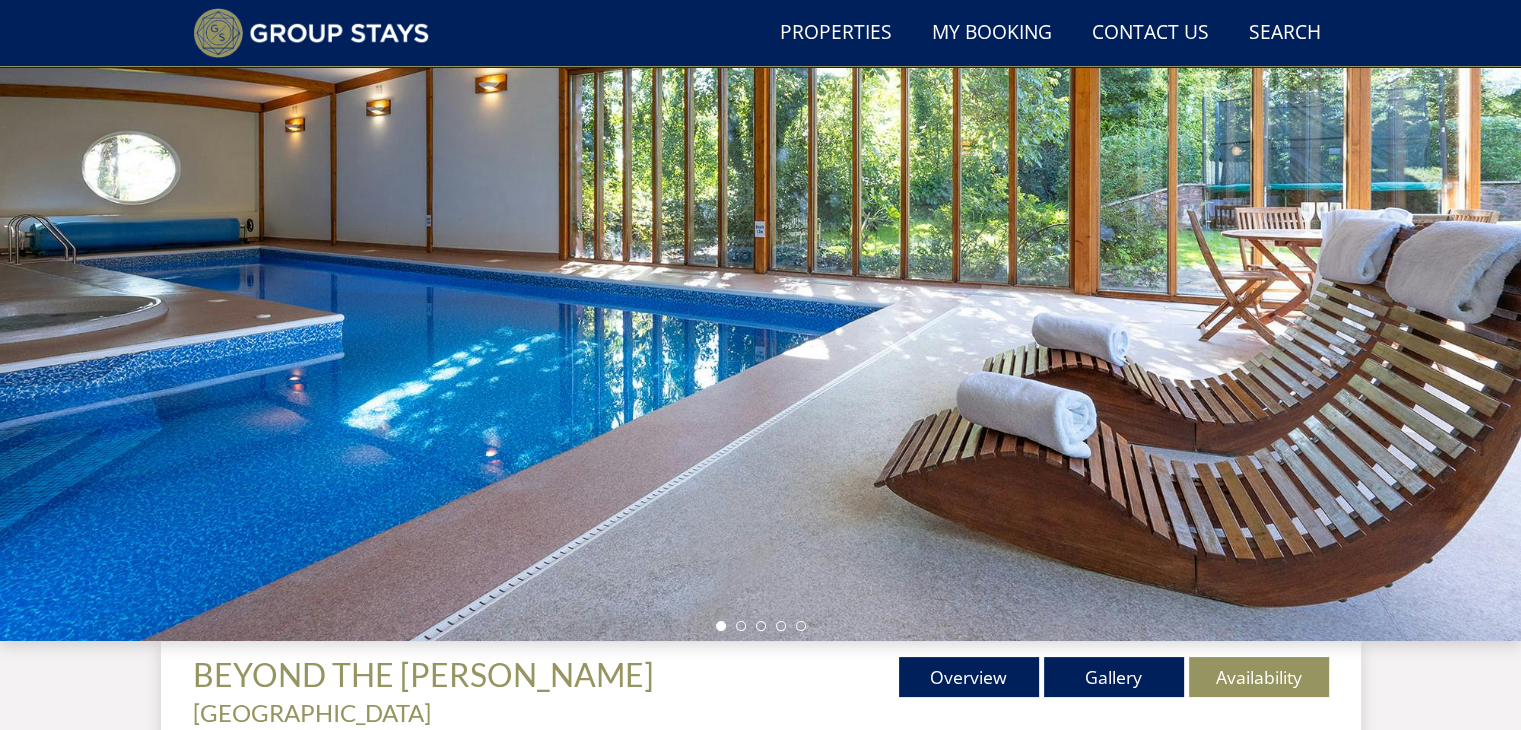scroll, scrollTop: 169, scrollLeft: 0, axis: vertical 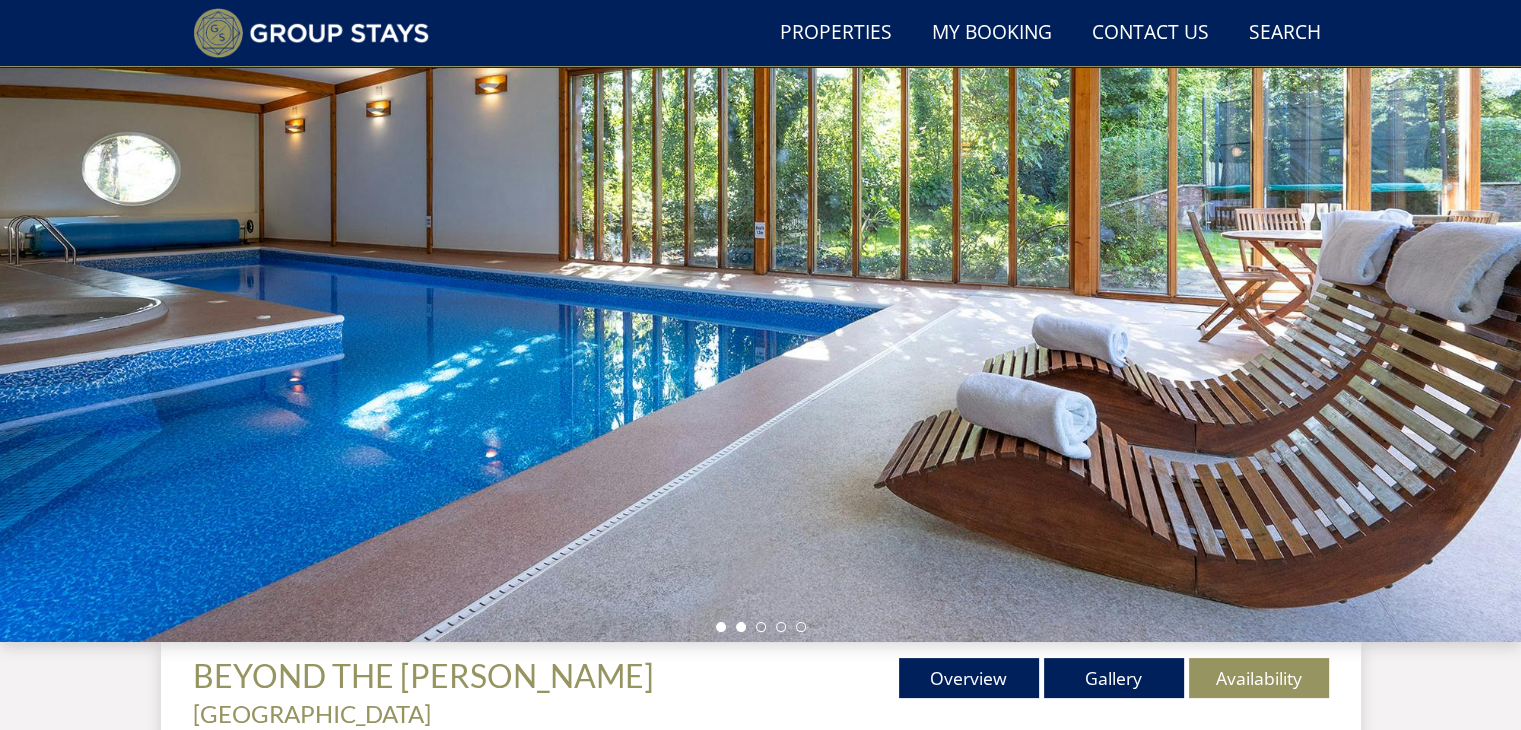click at bounding box center [741, 627] 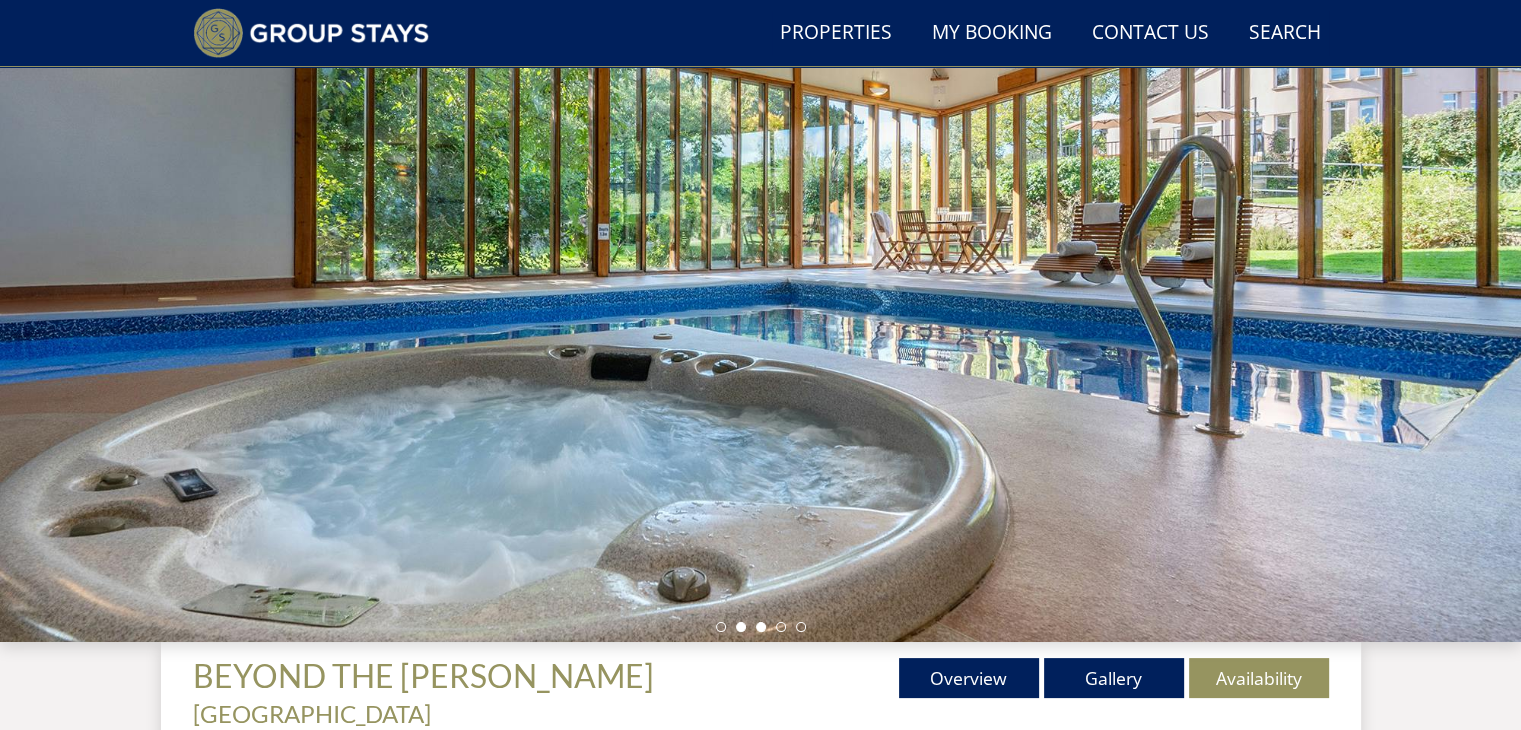 click at bounding box center (761, 627) 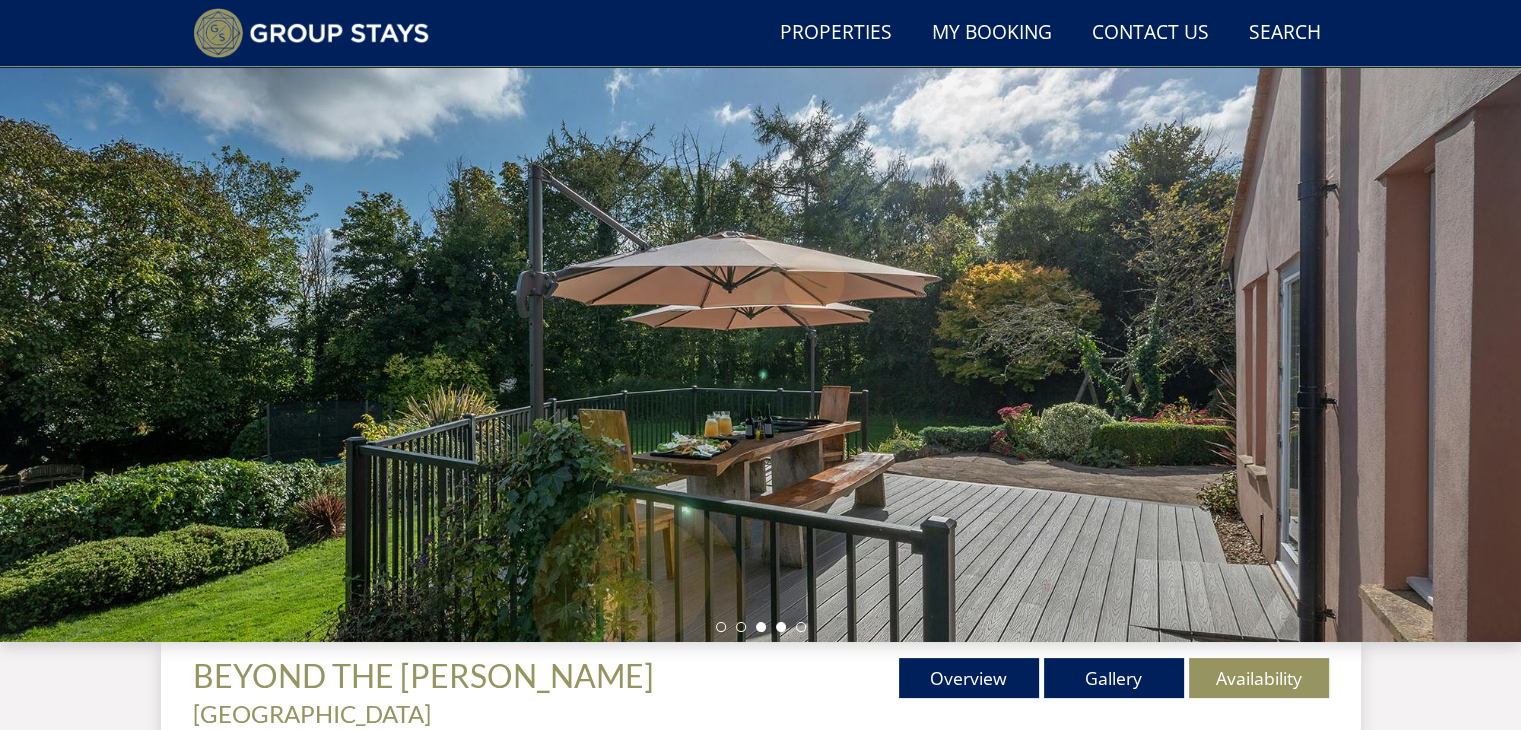 click at bounding box center (781, 627) 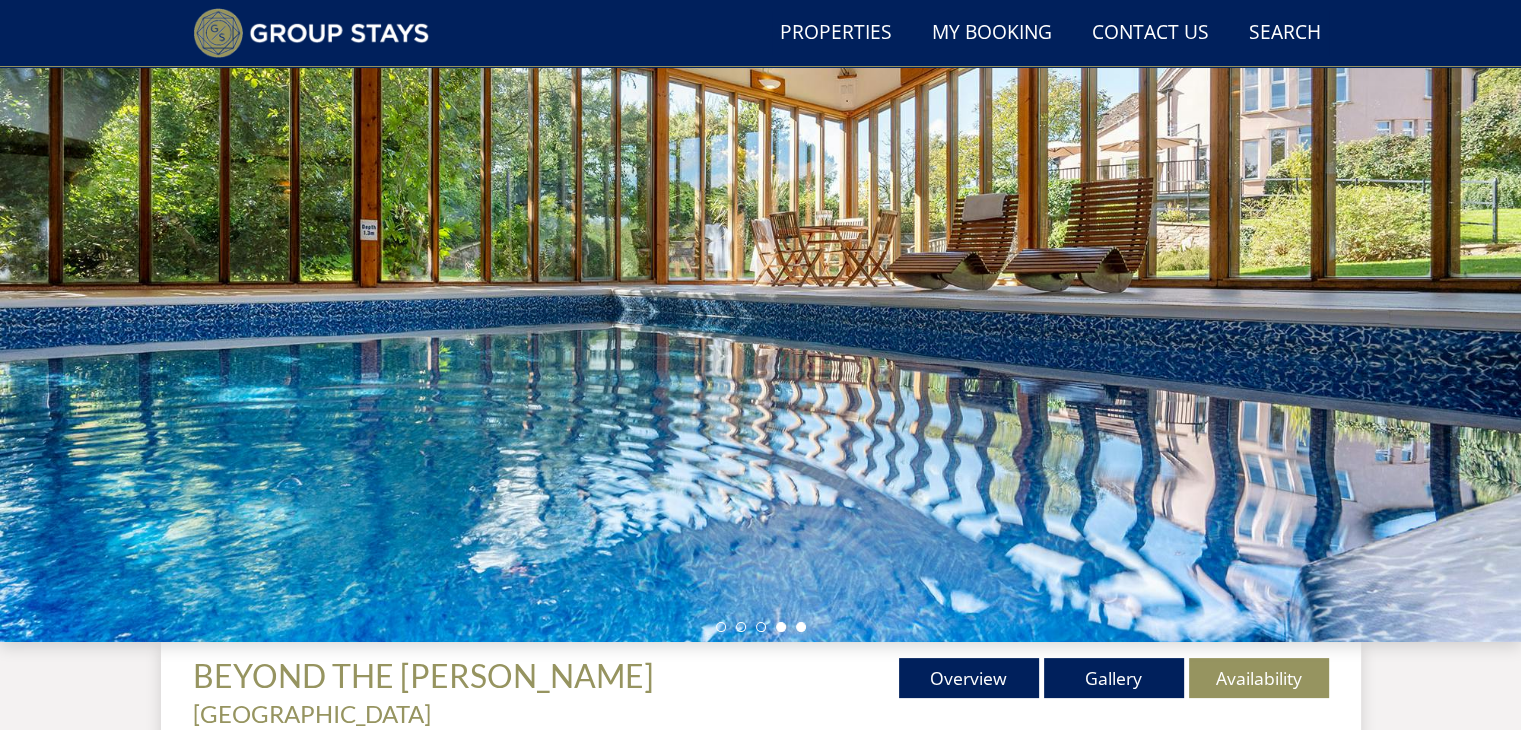 click at bounding box center (801, 627) 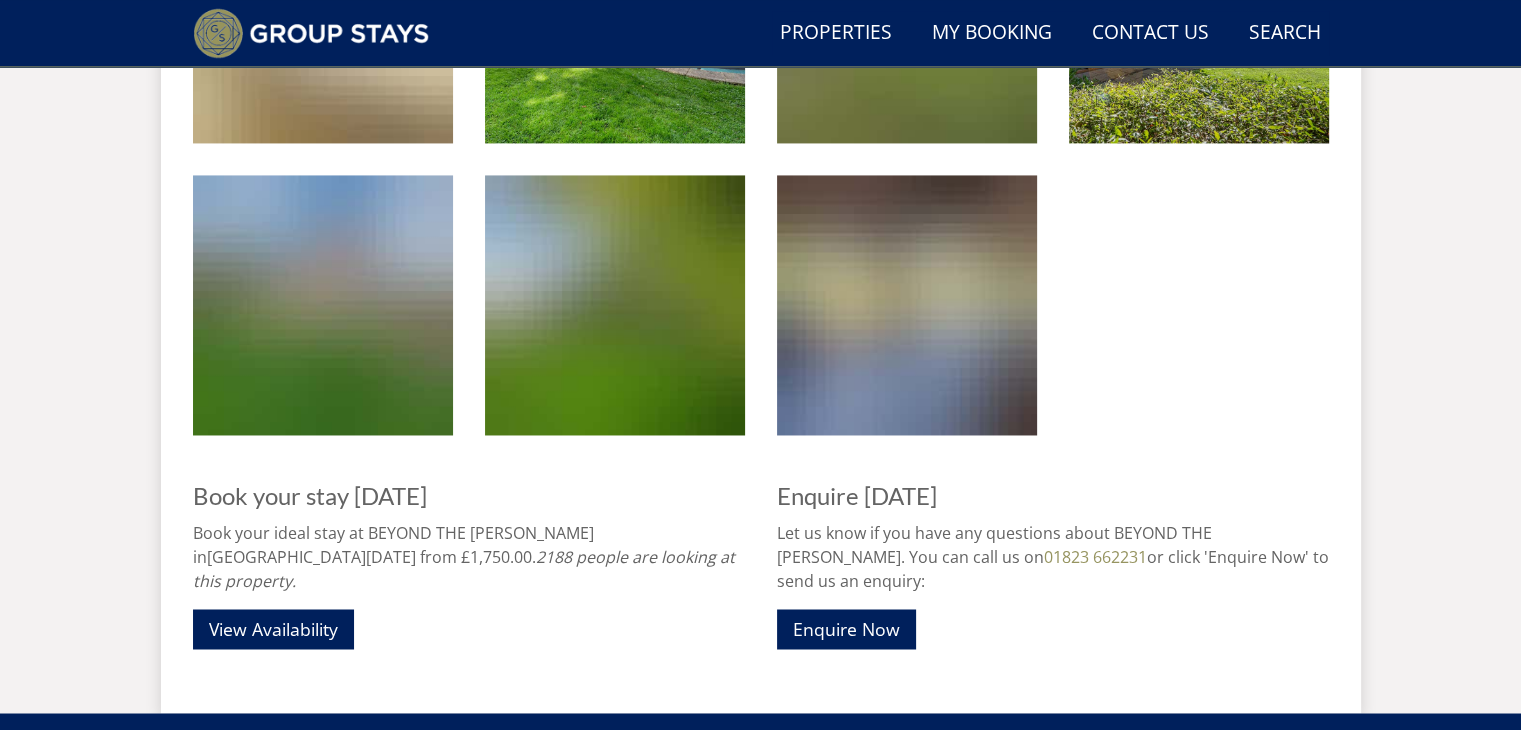 scroll, scrollTop: 3134, scrollLeft: 0, axis: vertical 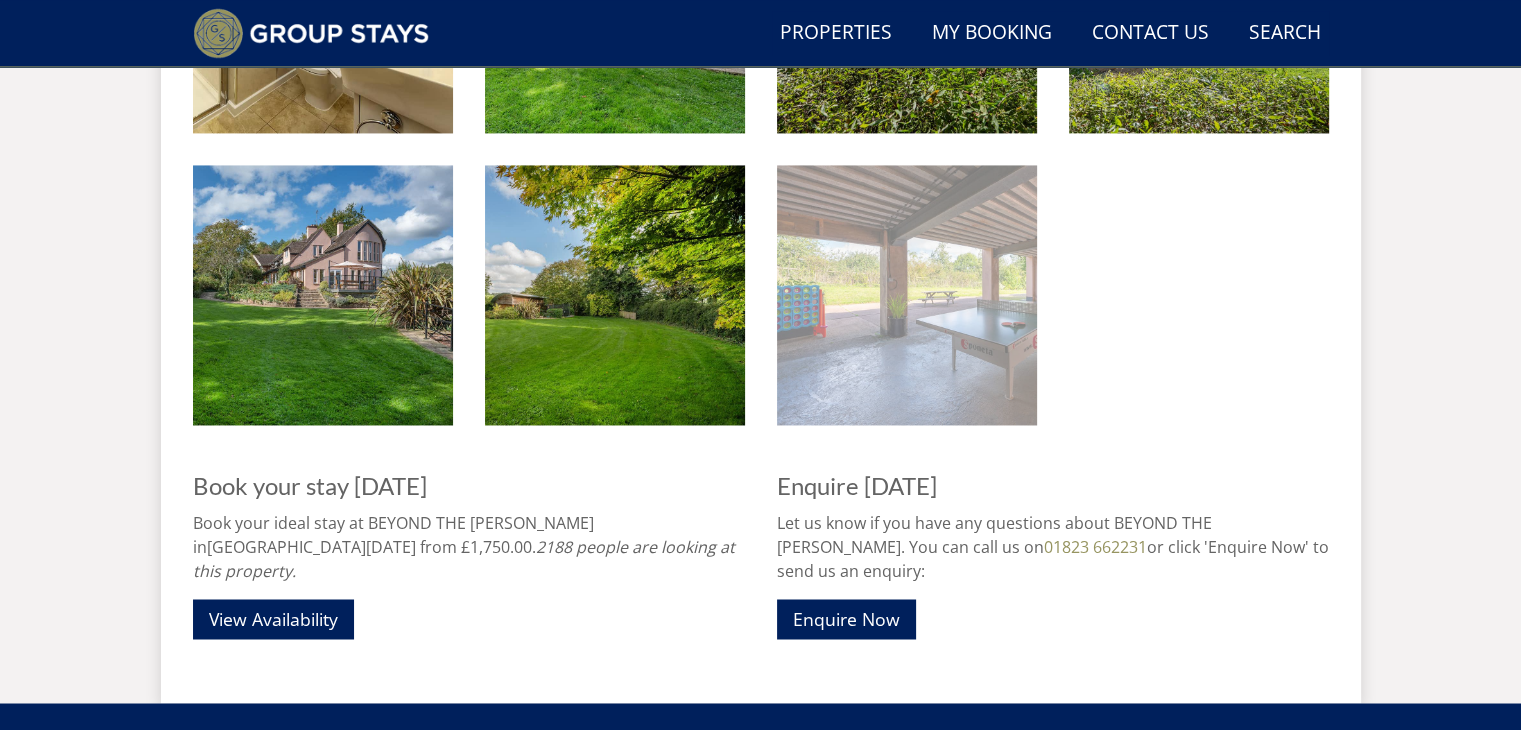 click at bounding box center (907, 295) 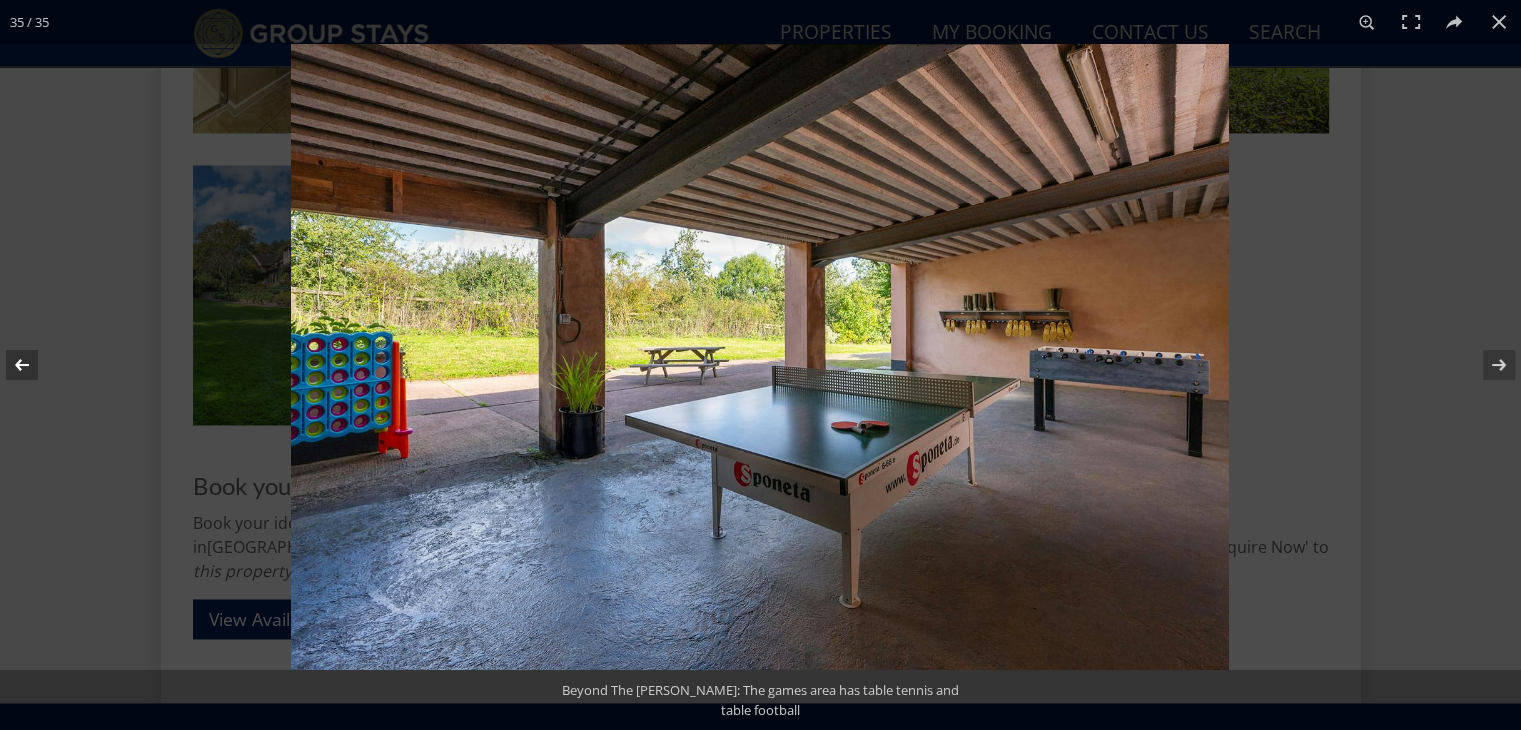 drag, startPoint x: 20, startPoint y: 365, endPoint x: 0, endPoint y: 409, distance: 48.332184 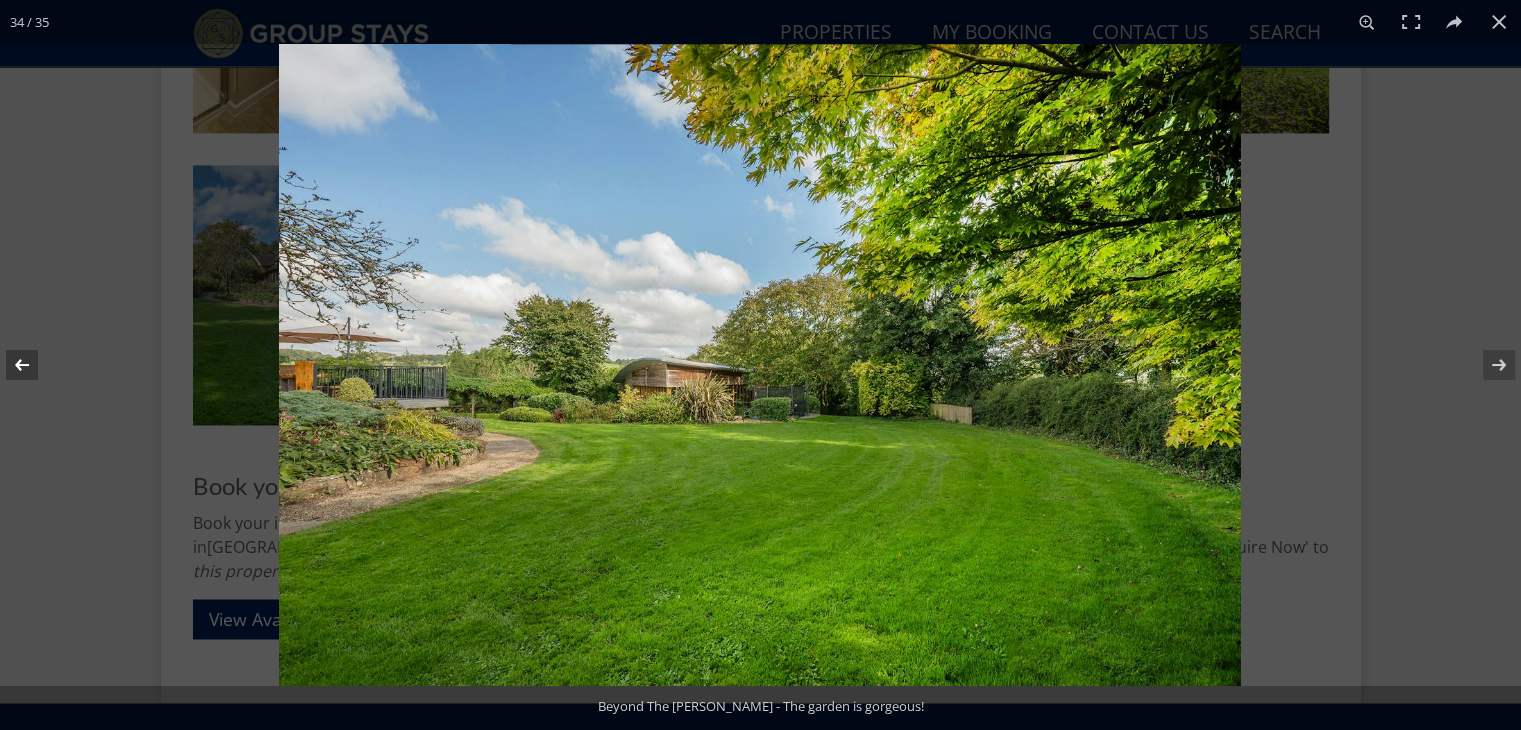click at bounding box center (35, 365) 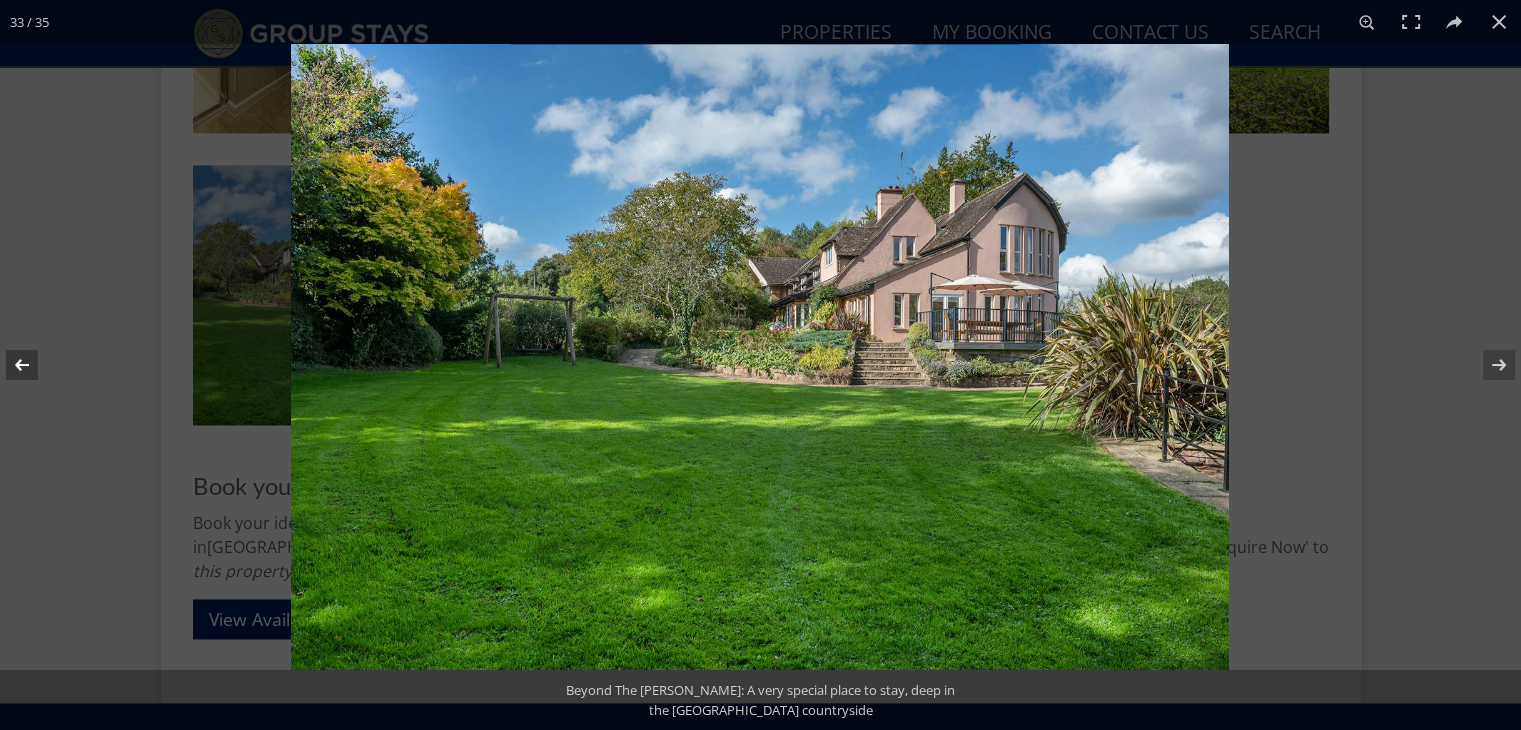 click at bounding box center [35, 365] 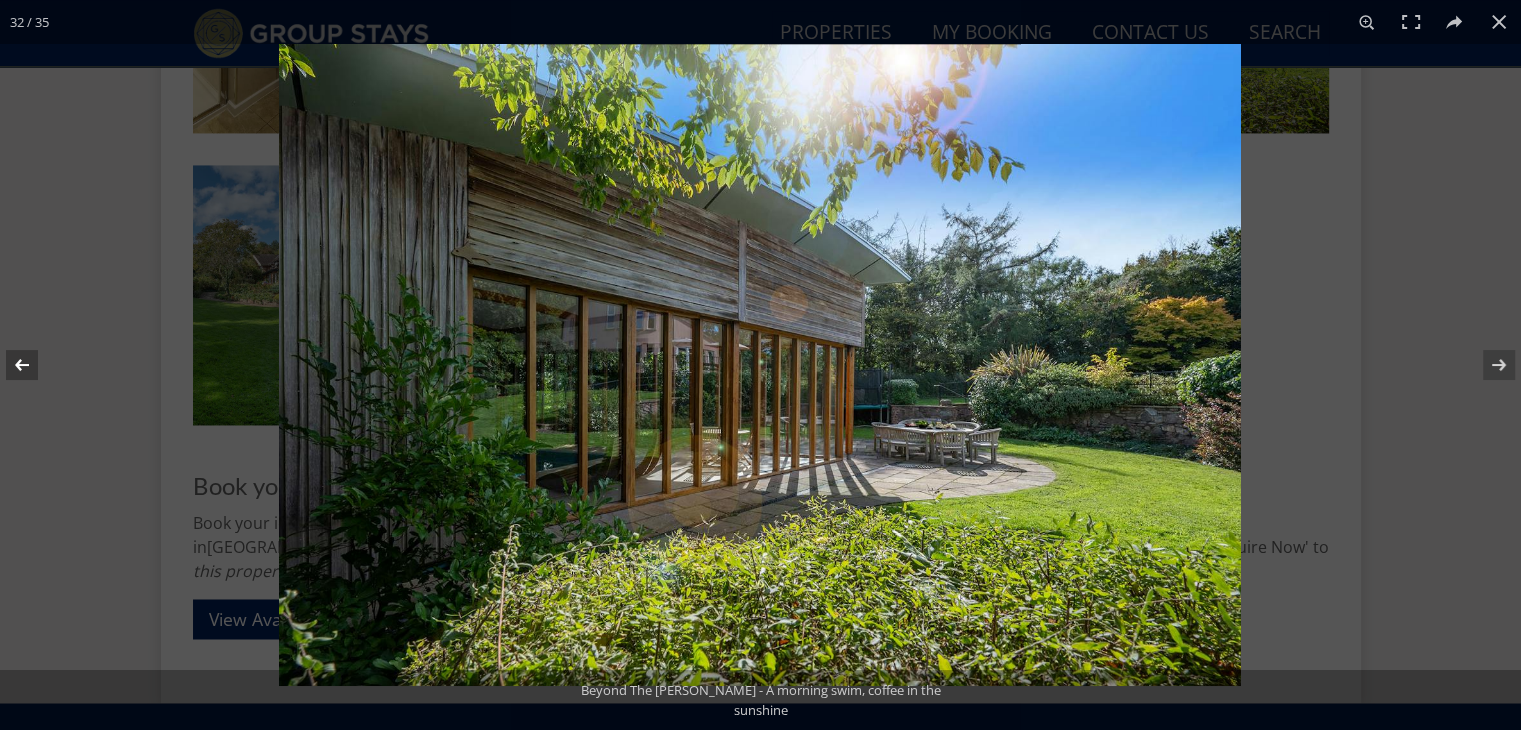 click at bounding box center (35, 365) 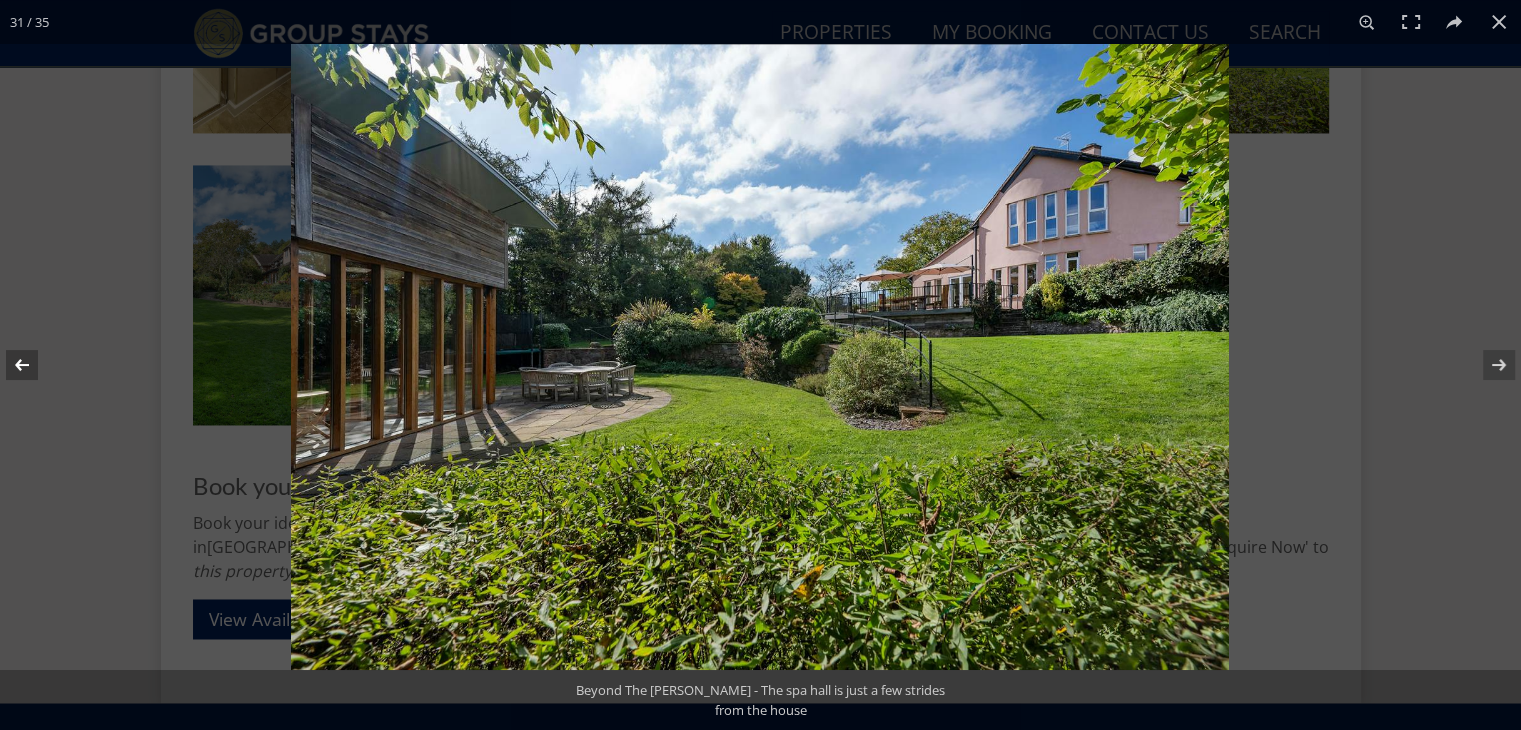 click at bounding box center [35, 365] 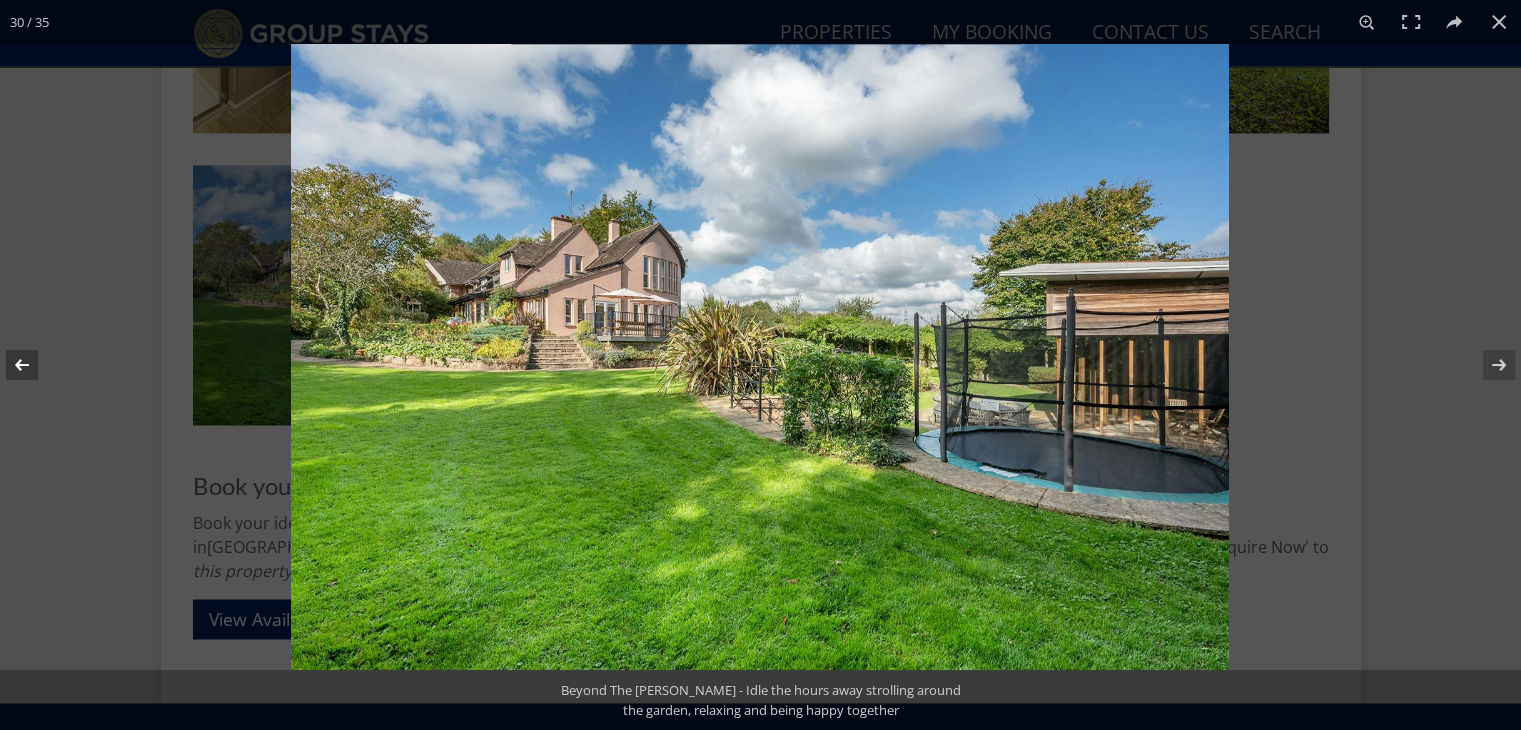 click at bounding box center (35, 365) 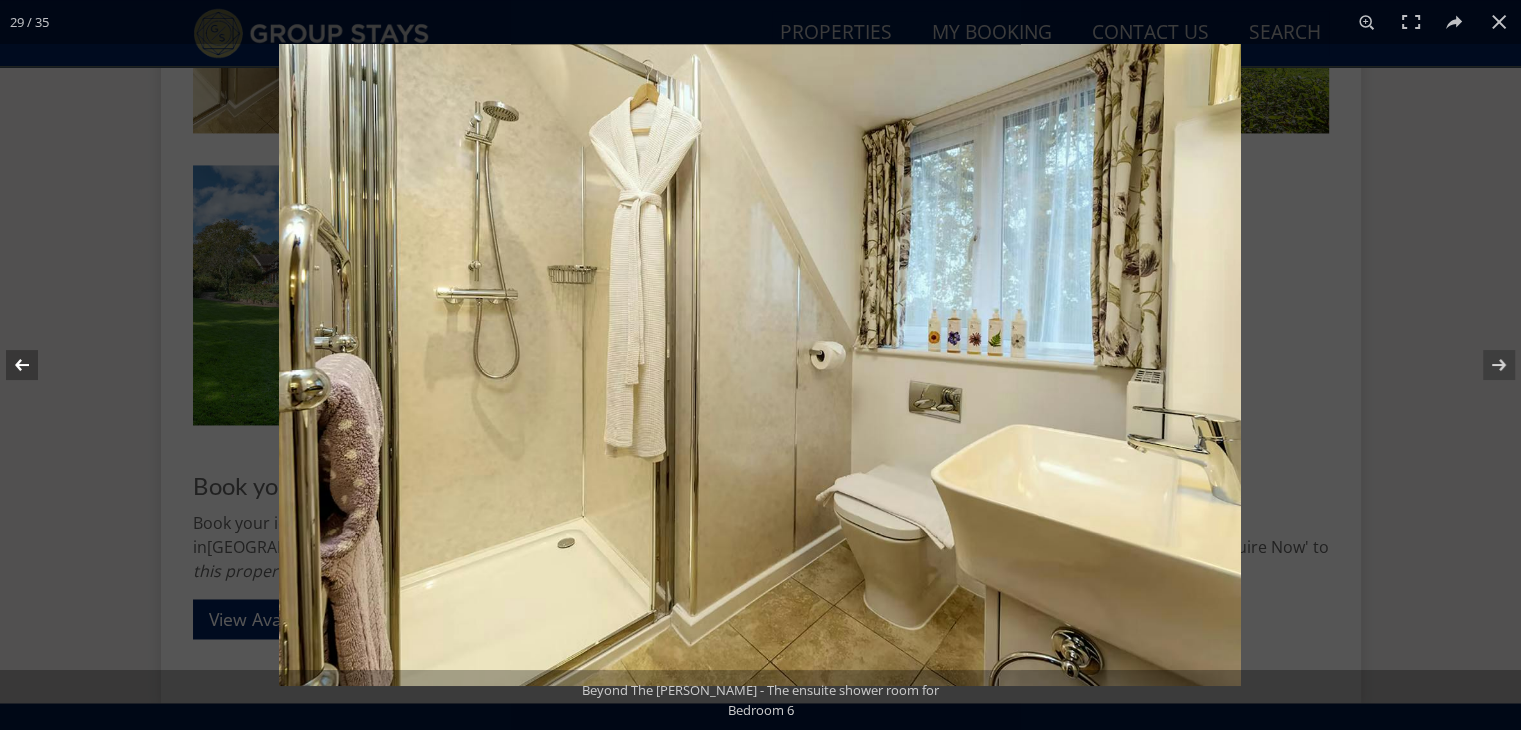 click at bounding box center [35, 365] 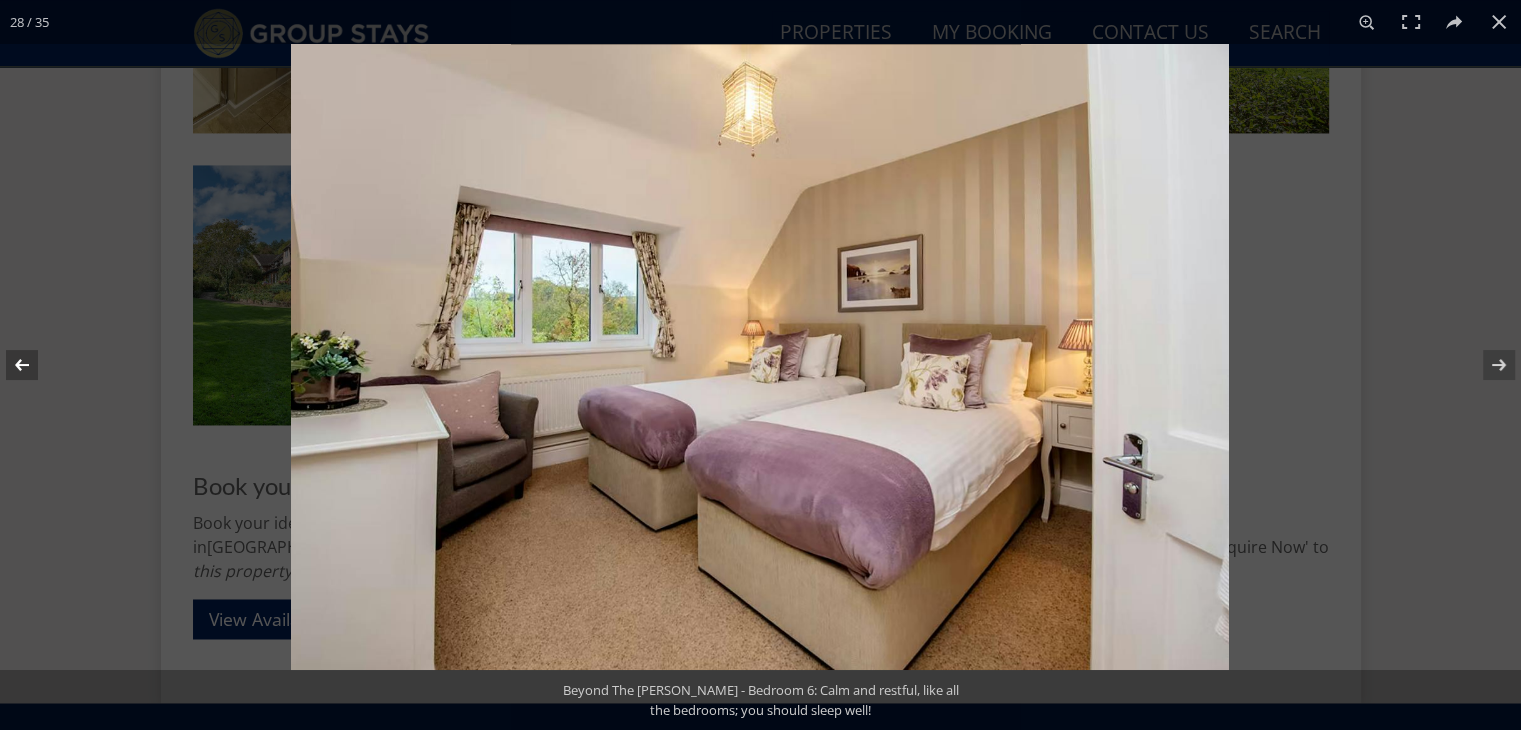 click at bounding box center (35, 365) 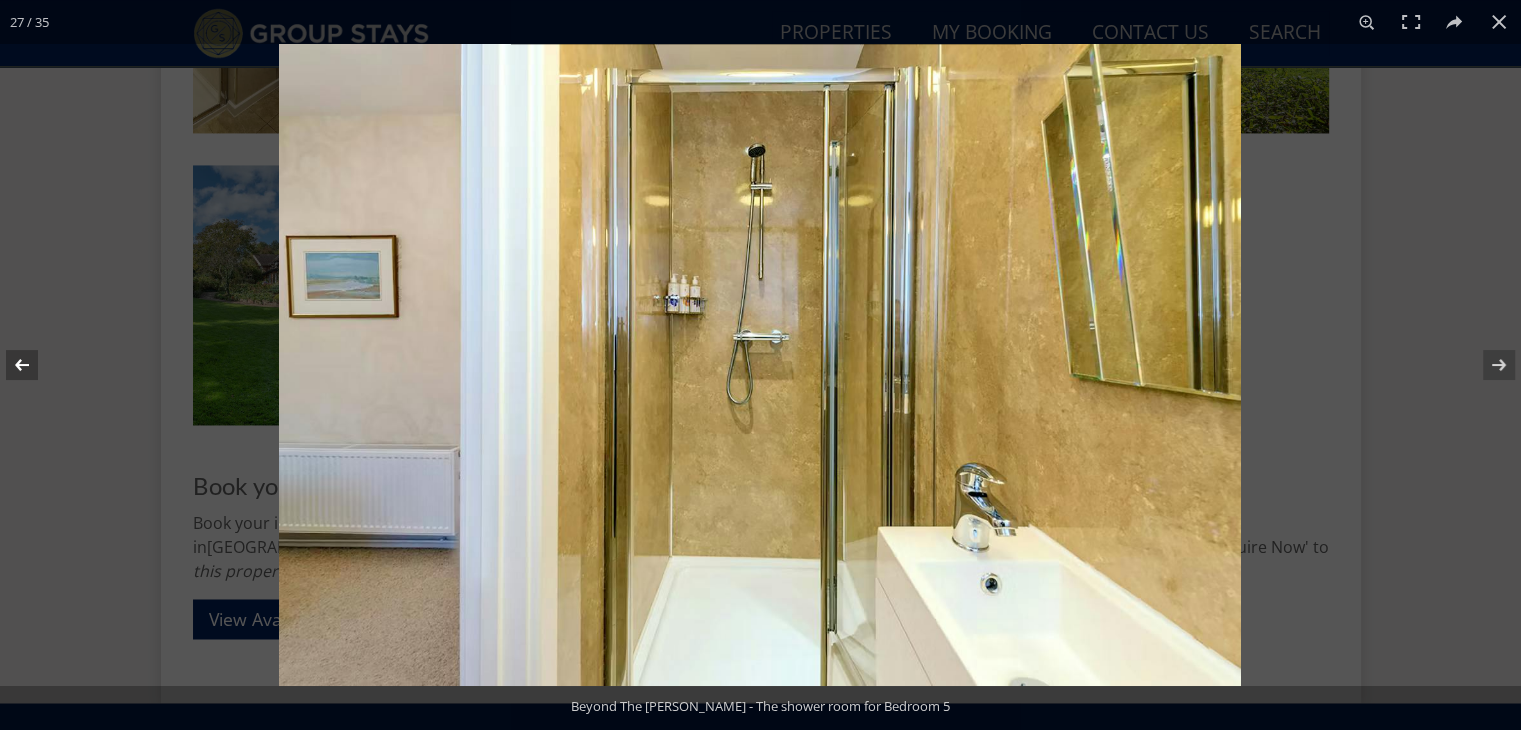click at bounding box center (35, 365) 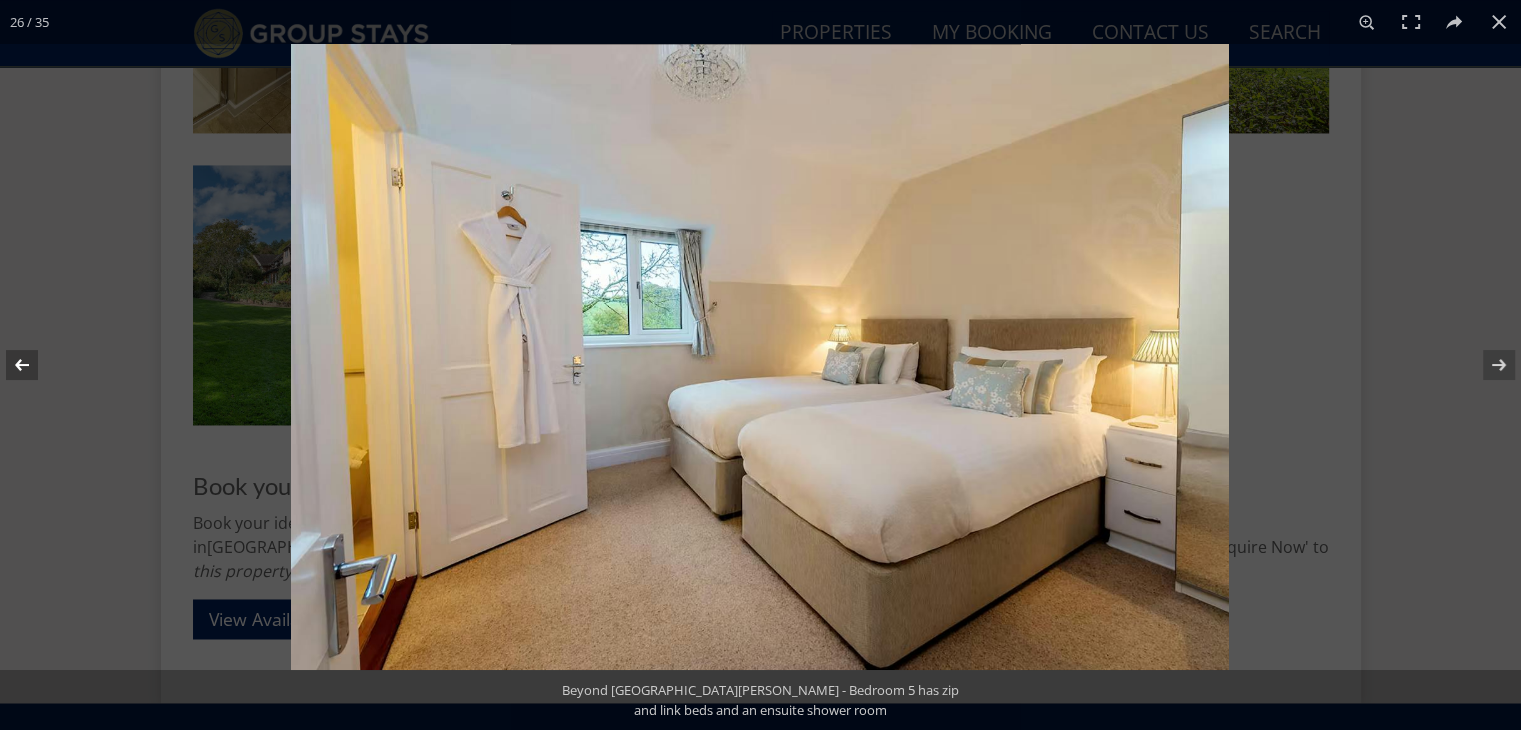 click at bounding box center [35, 365] 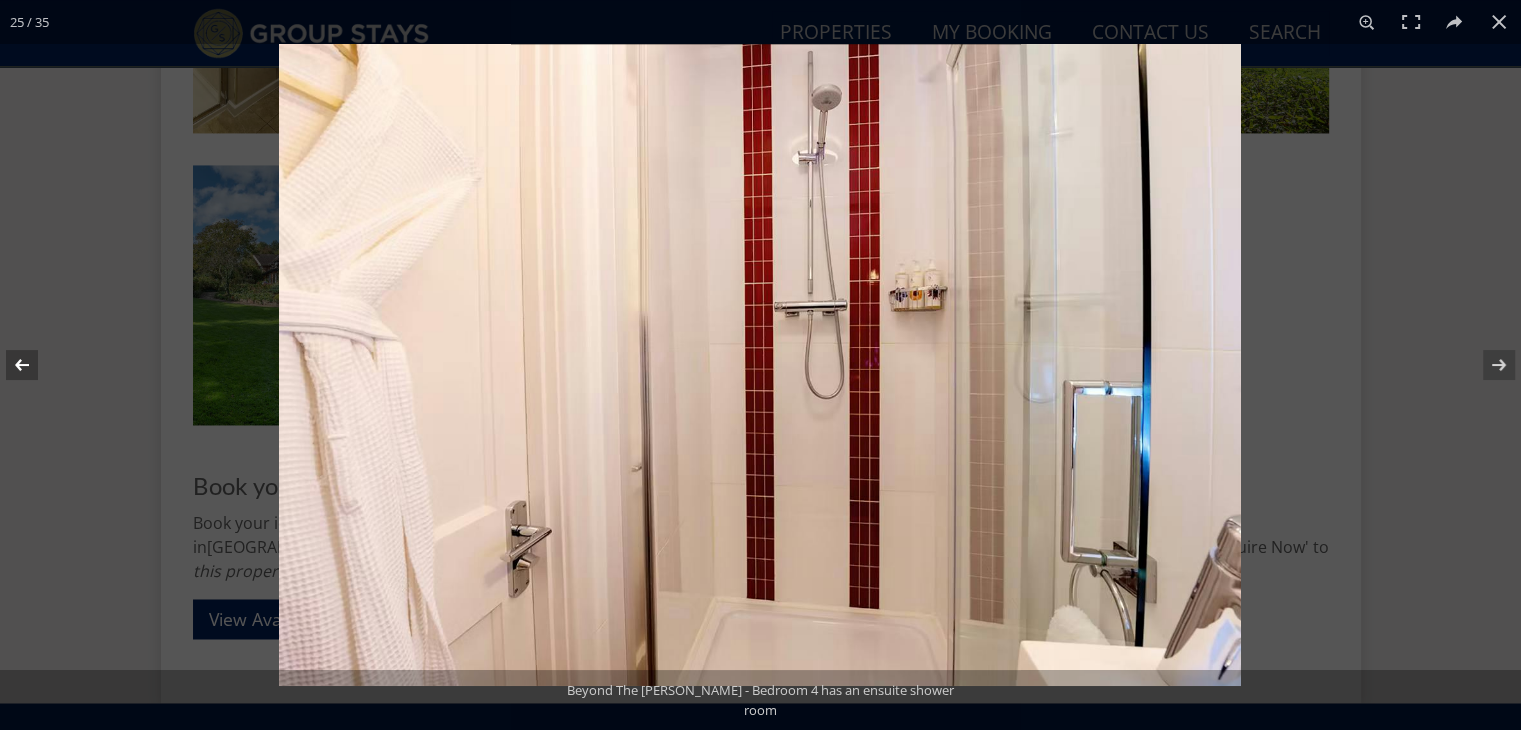click at bounding box center [35, 365] 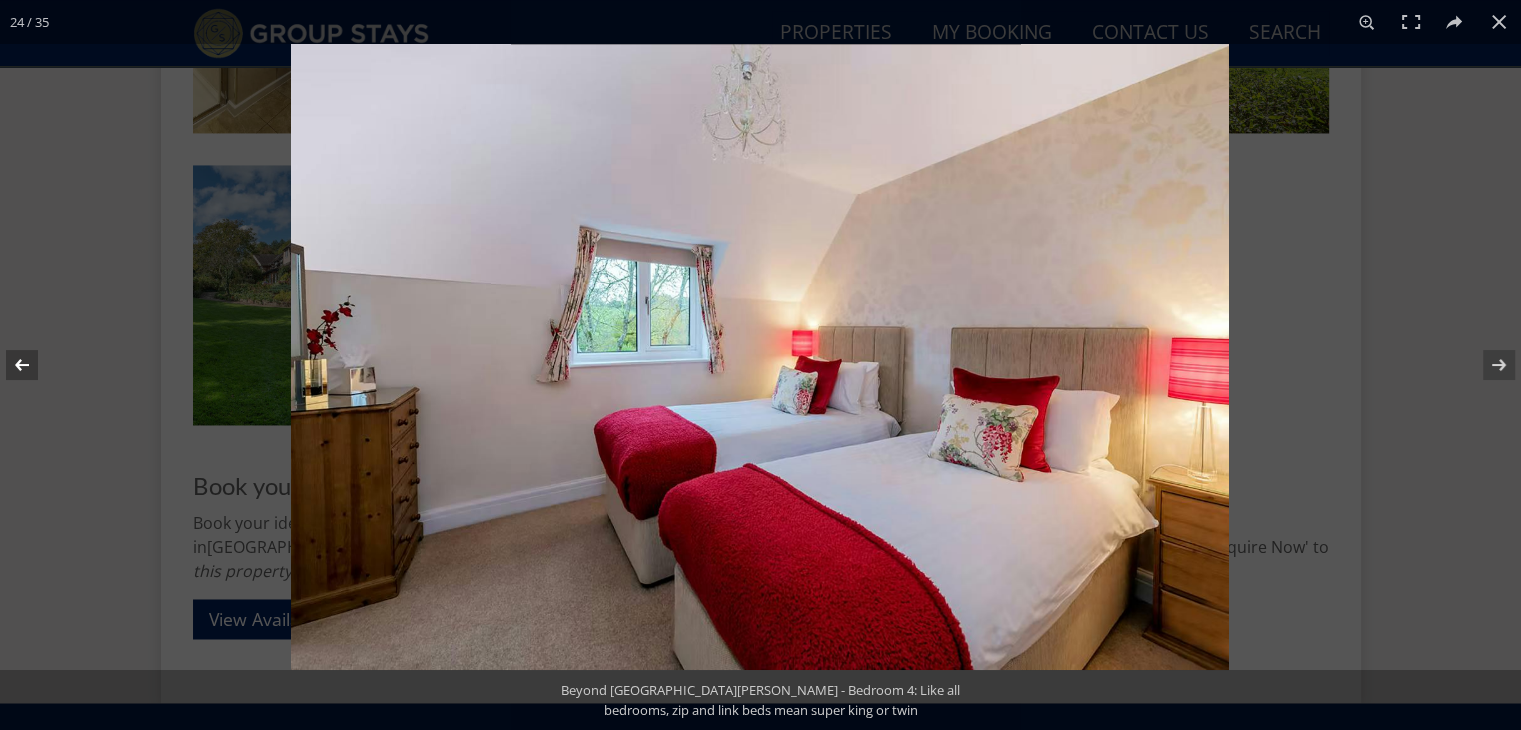 click at bounding box center (35, 365) 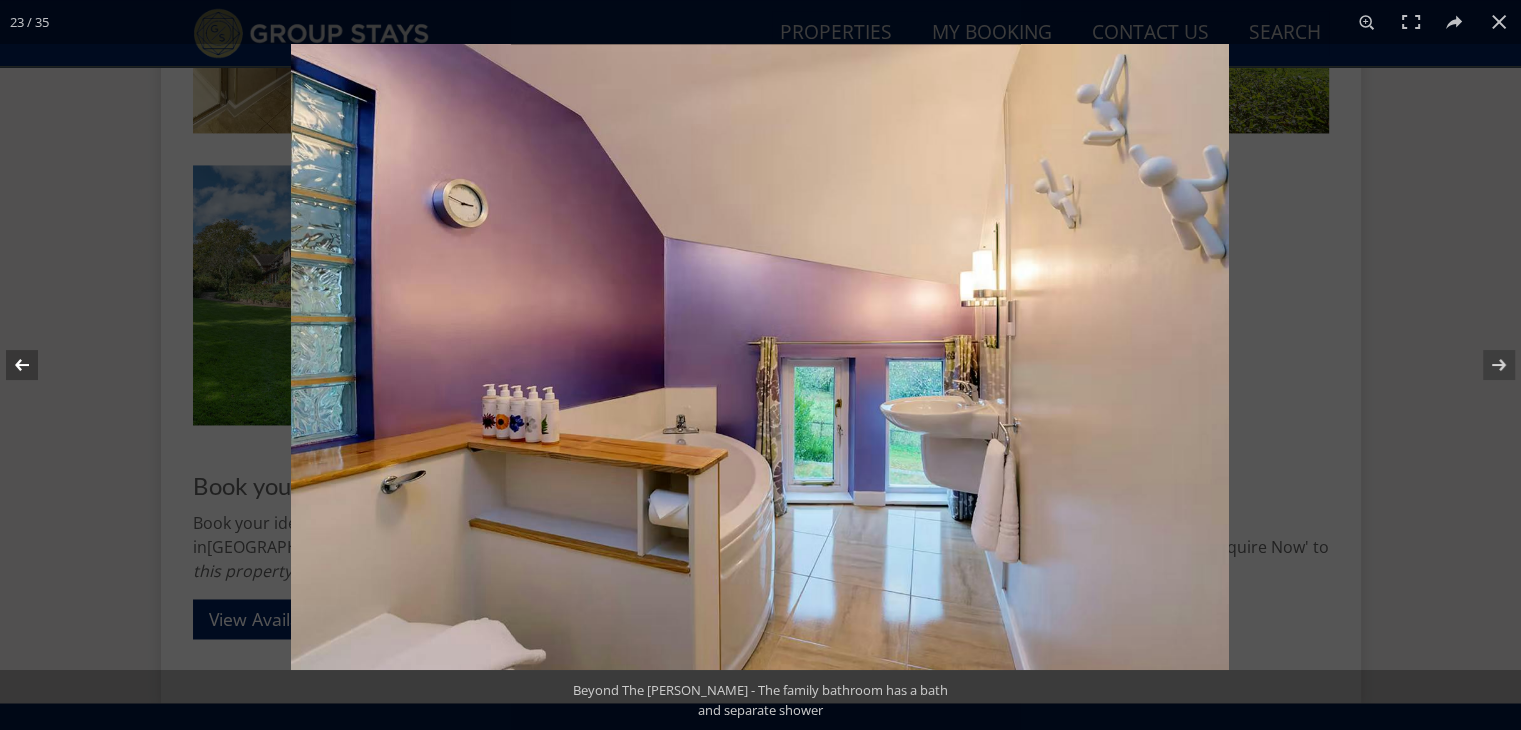 click at bounding box center [35, 365] 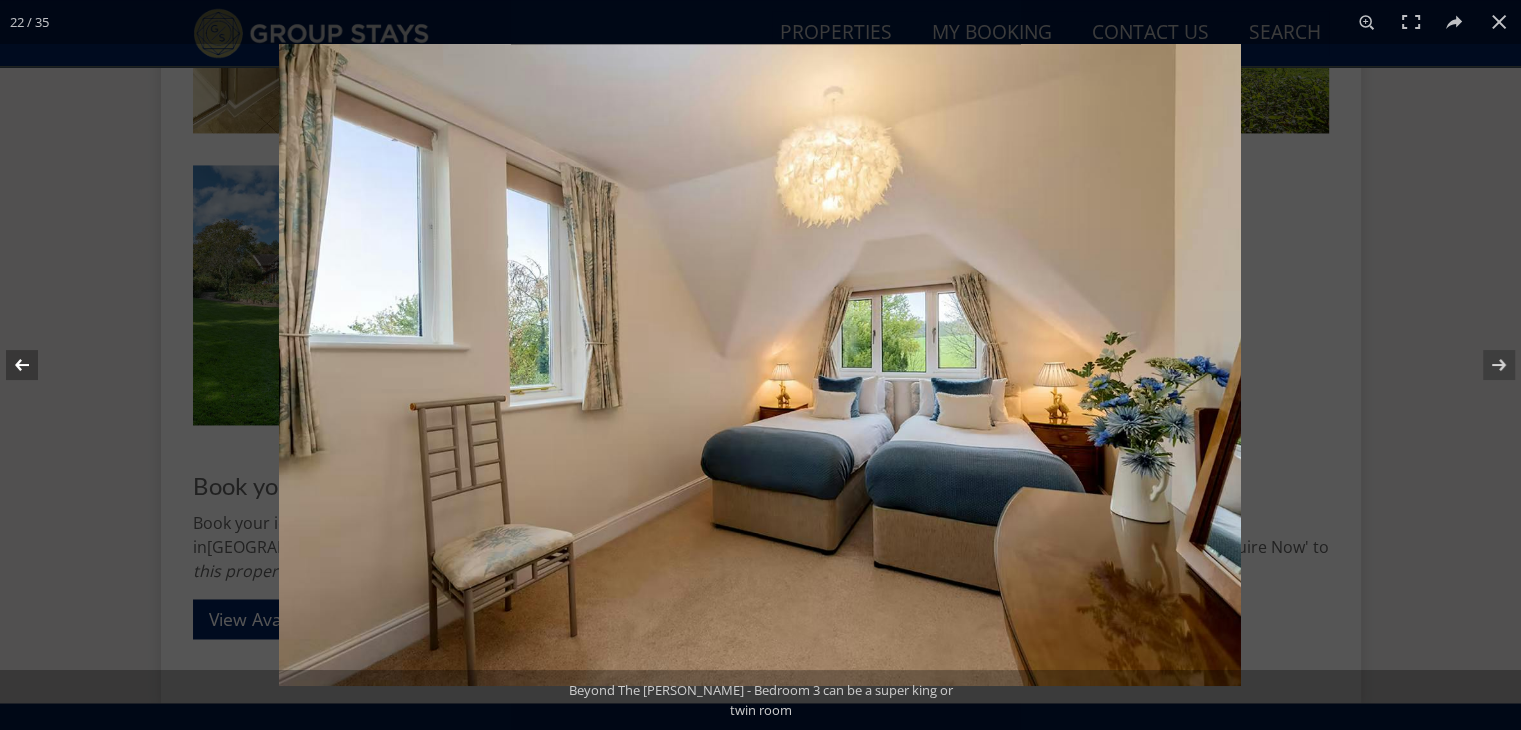 click at bounding box center (35, 365) 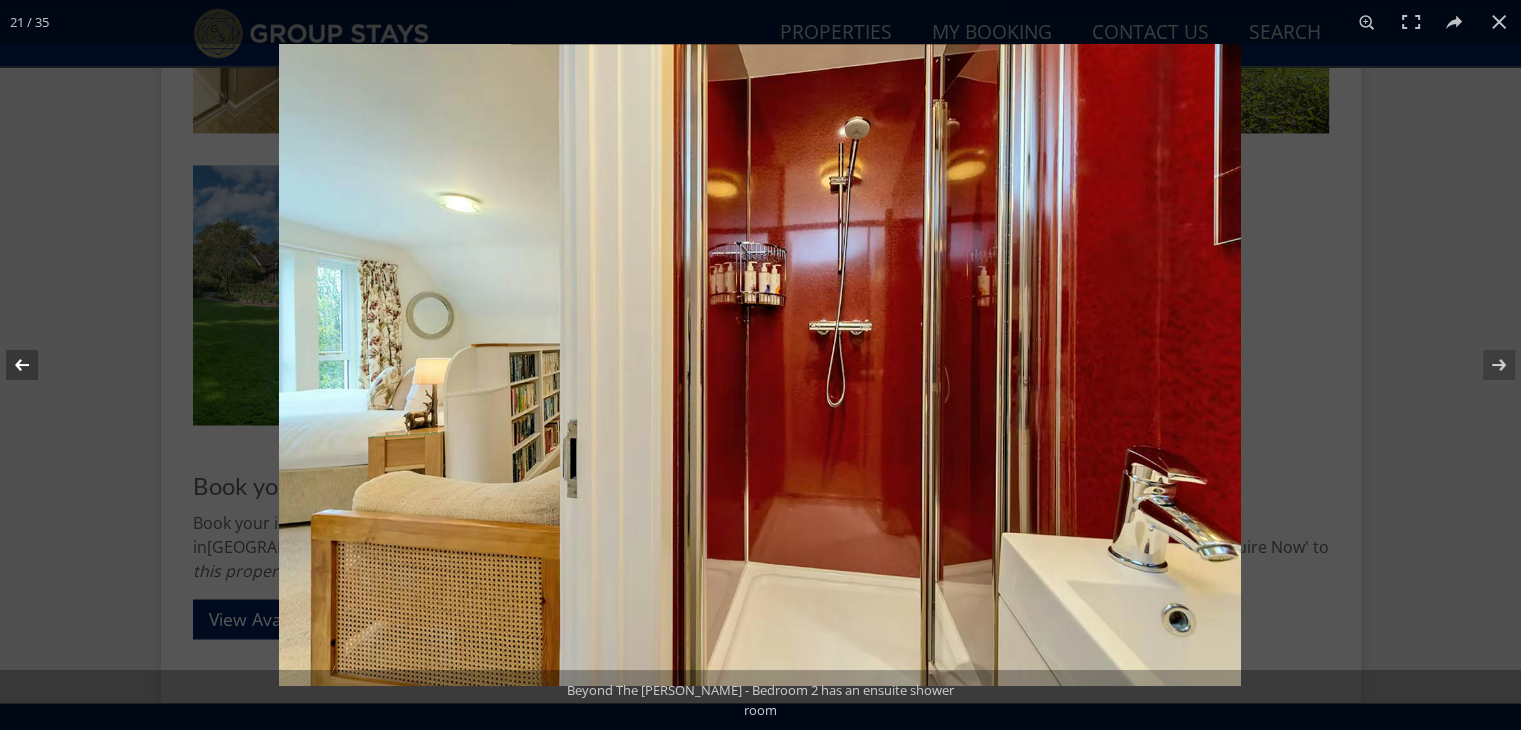 click at bounding box center [35, 365] 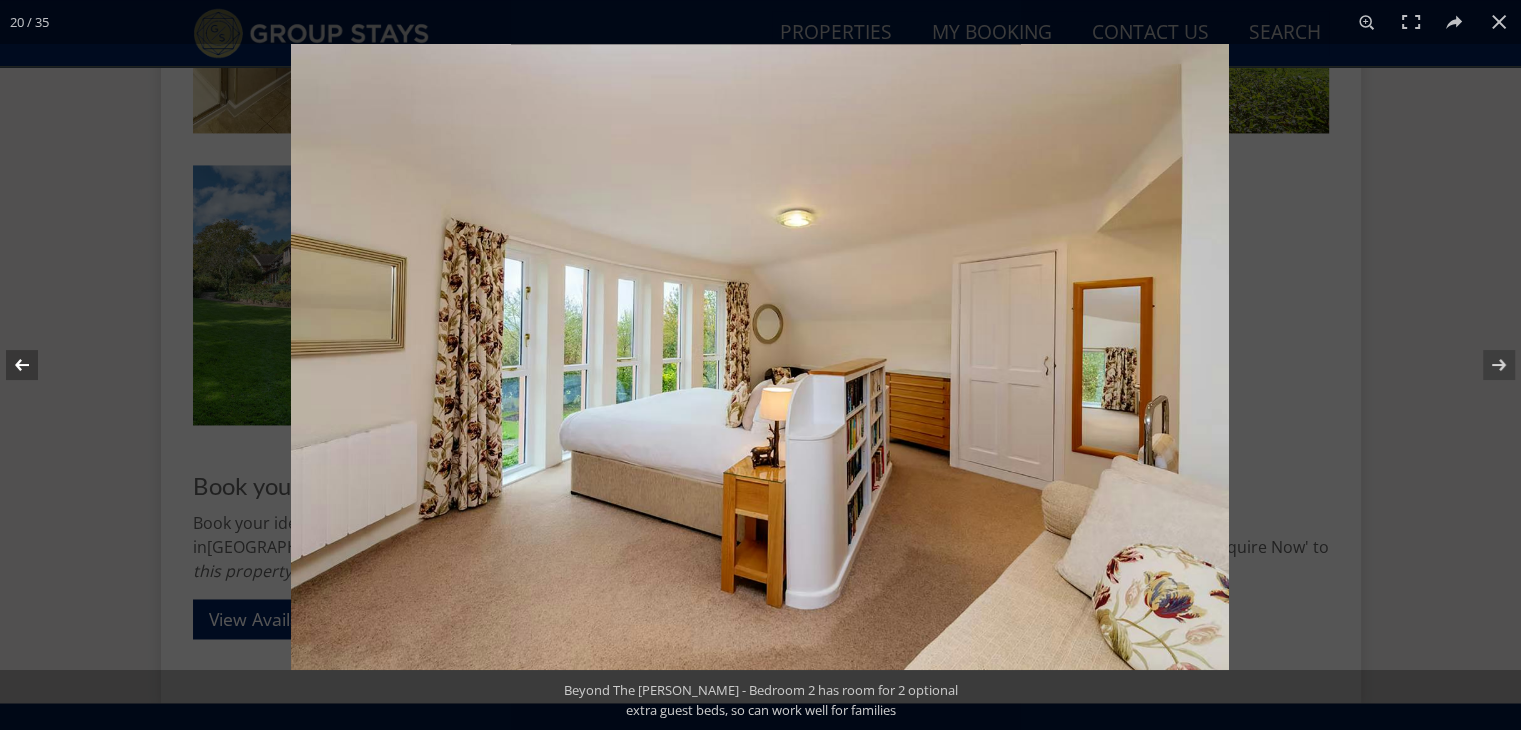 click at bounding box center [35, 365] 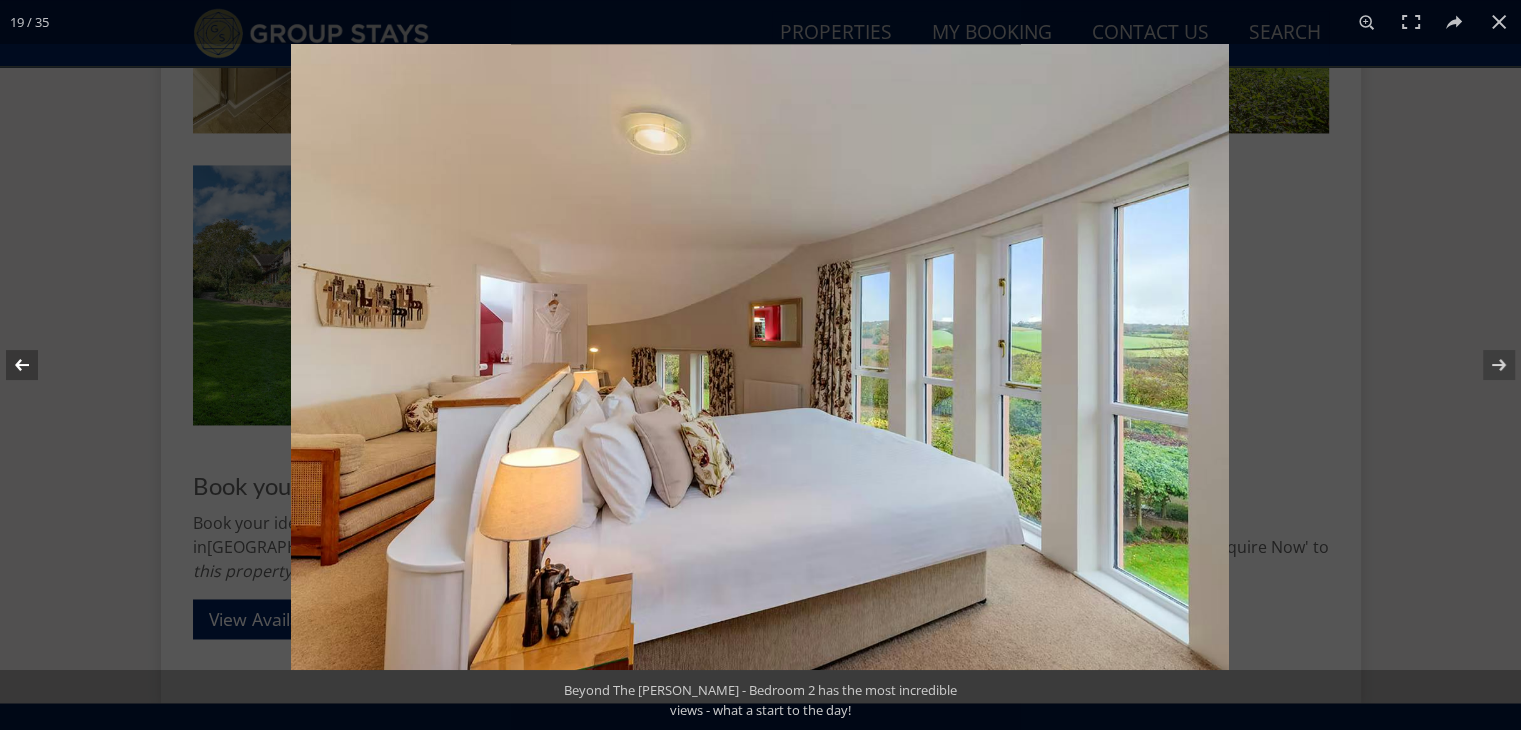 click at bounding box center (35, 365) 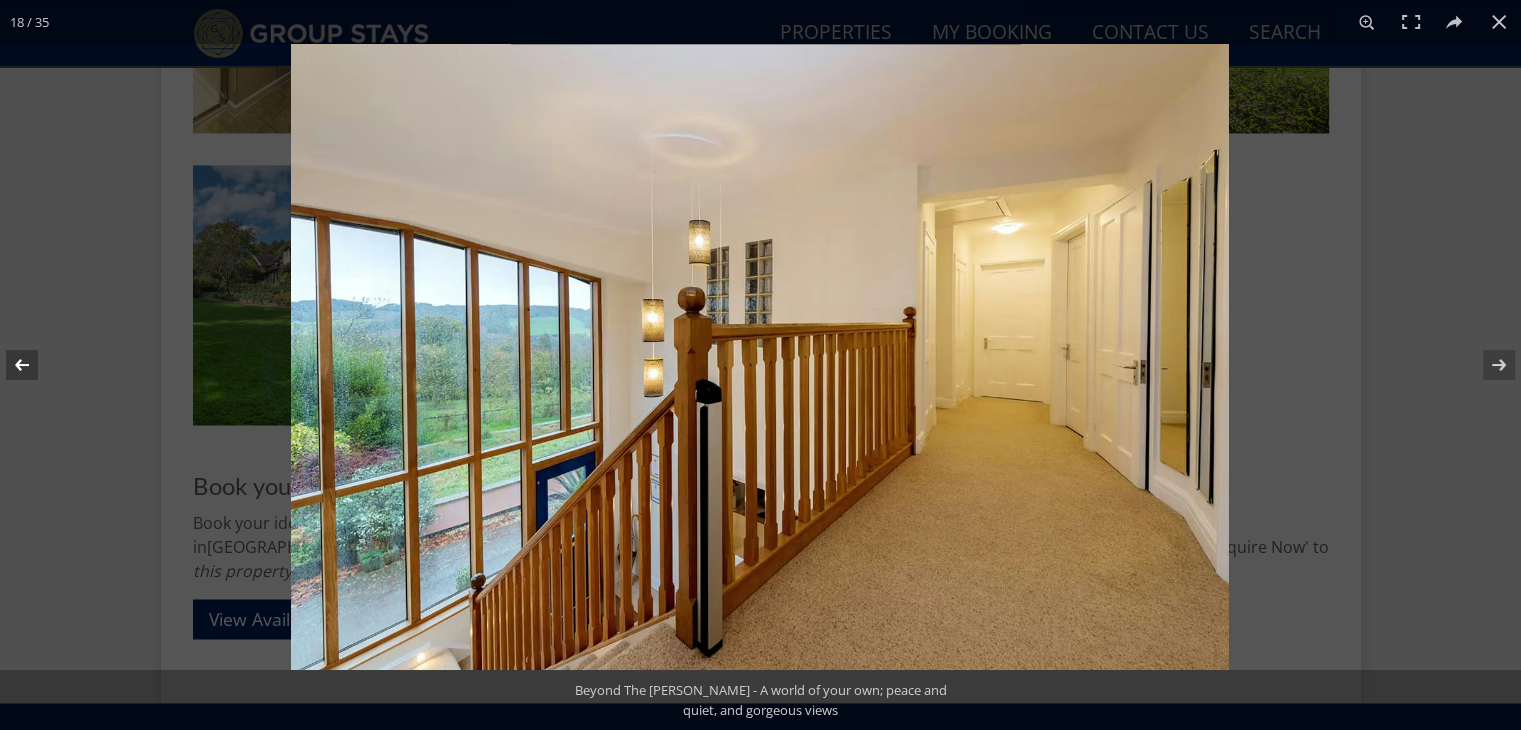 click at bounding box center (35, 365) 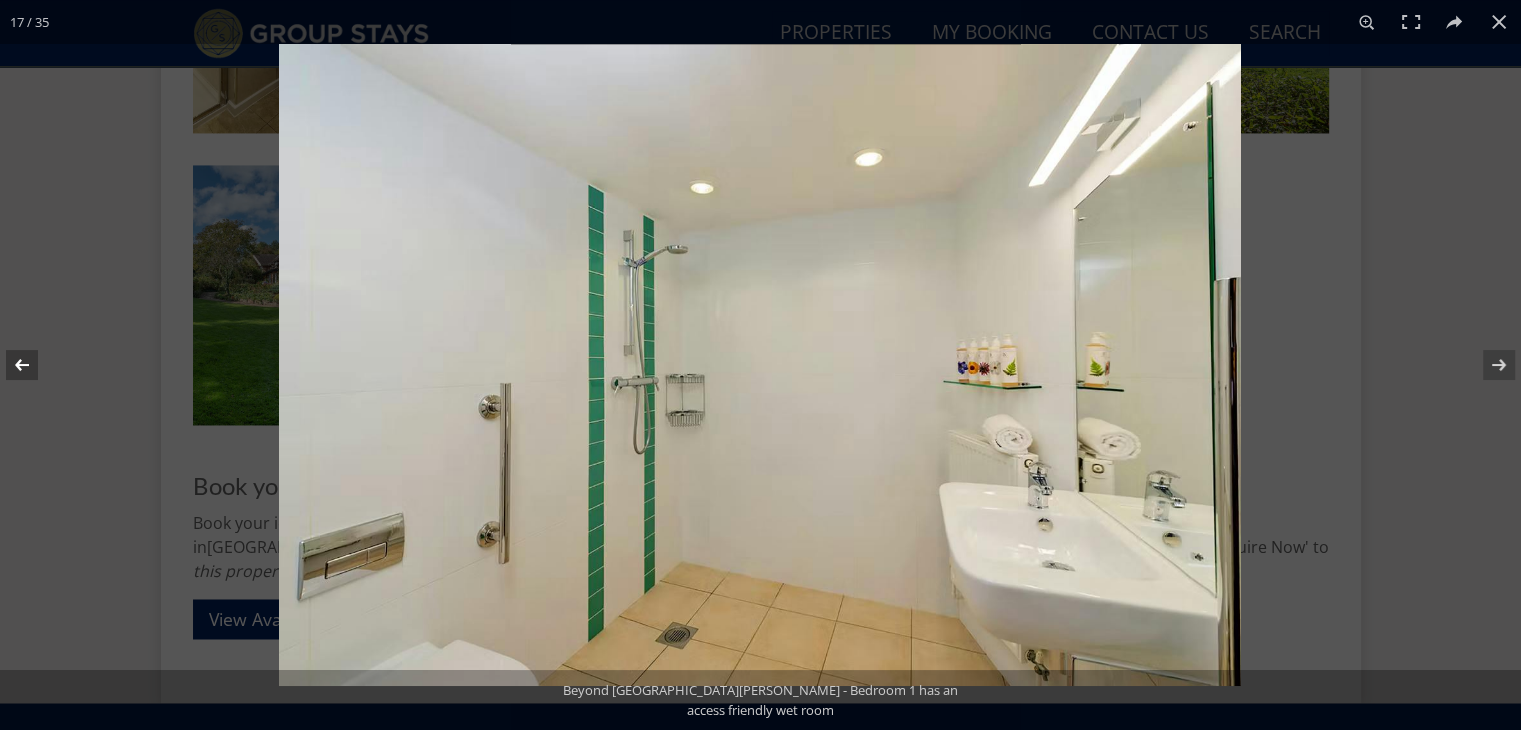 click at bounding box center [35, 365] 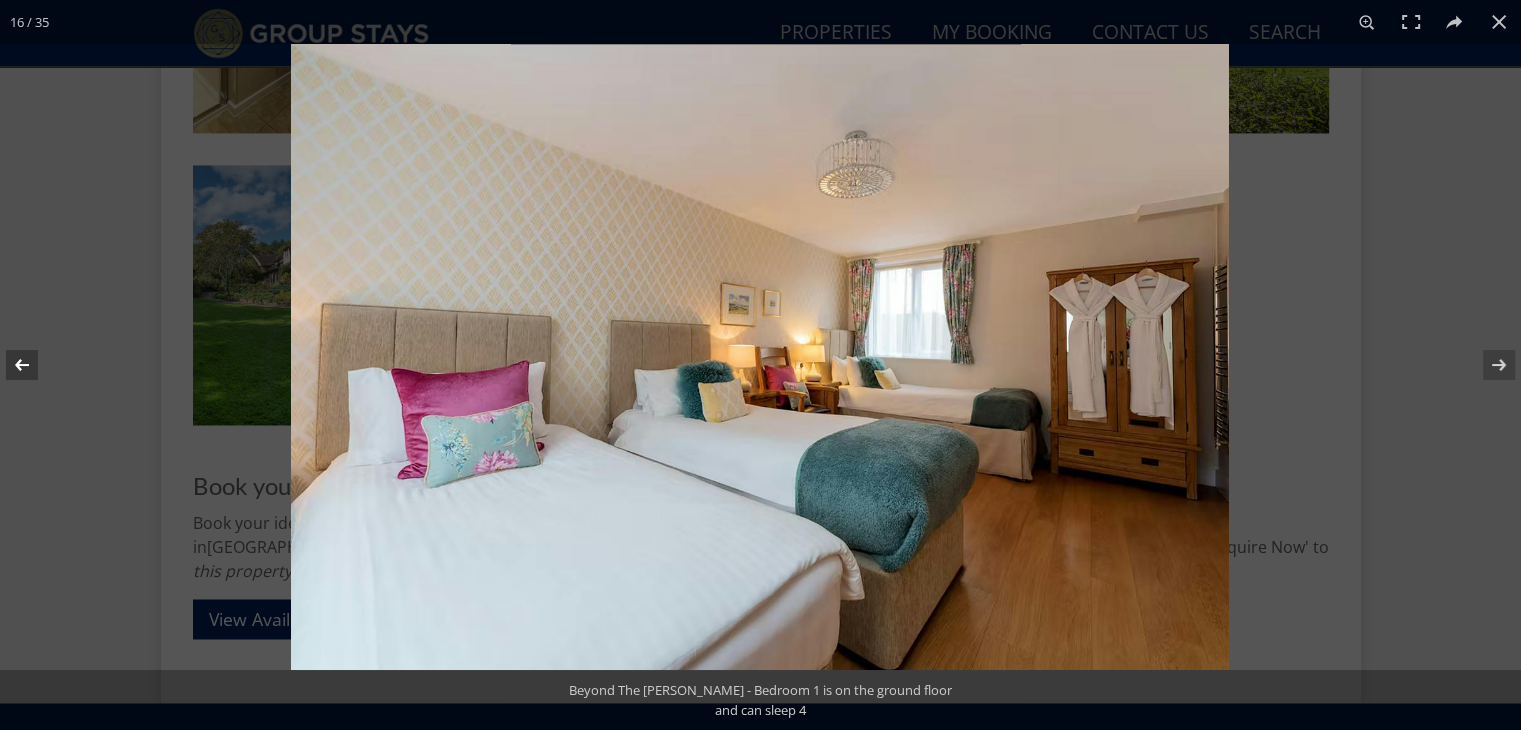 click at bounding box center (35, 365) 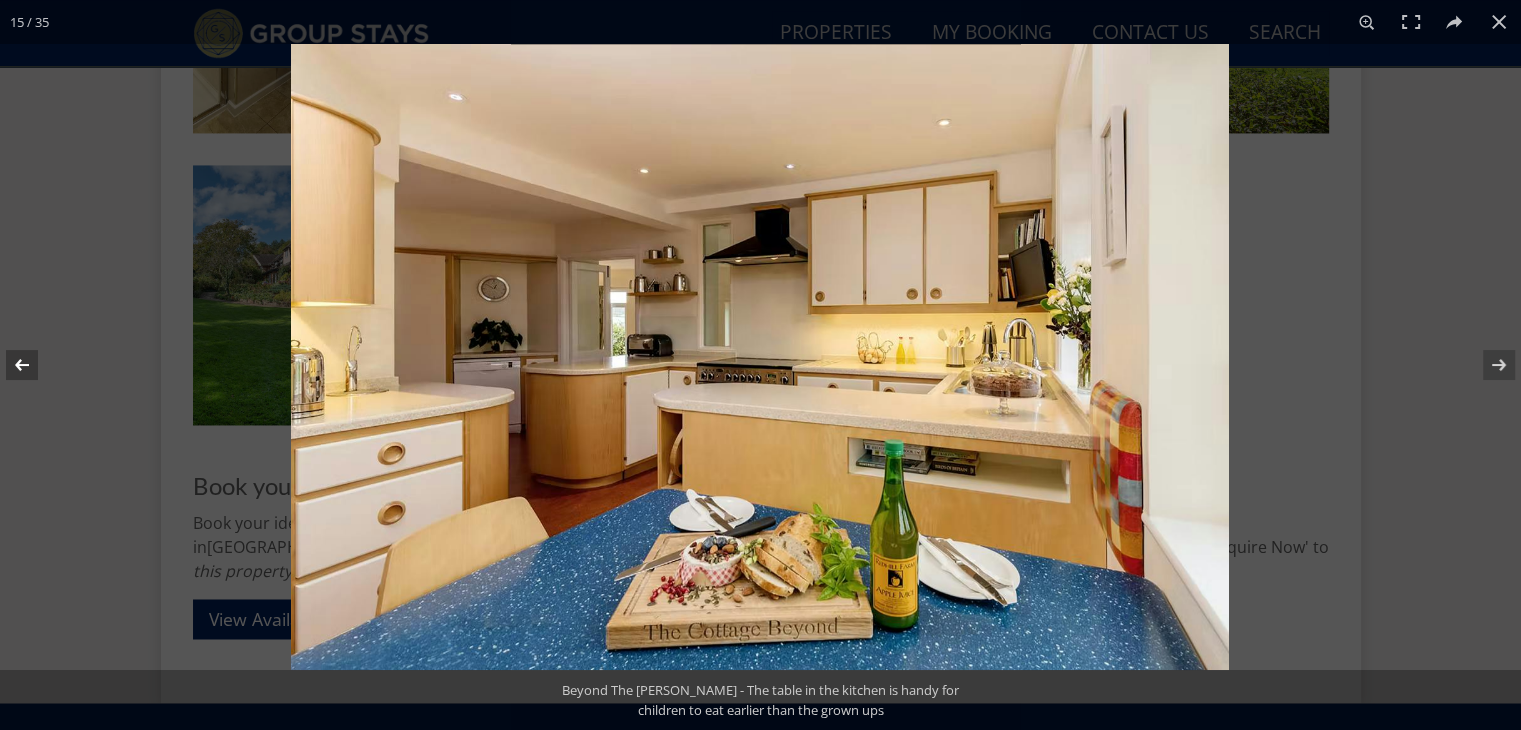 click at bounding box center (35, 365) 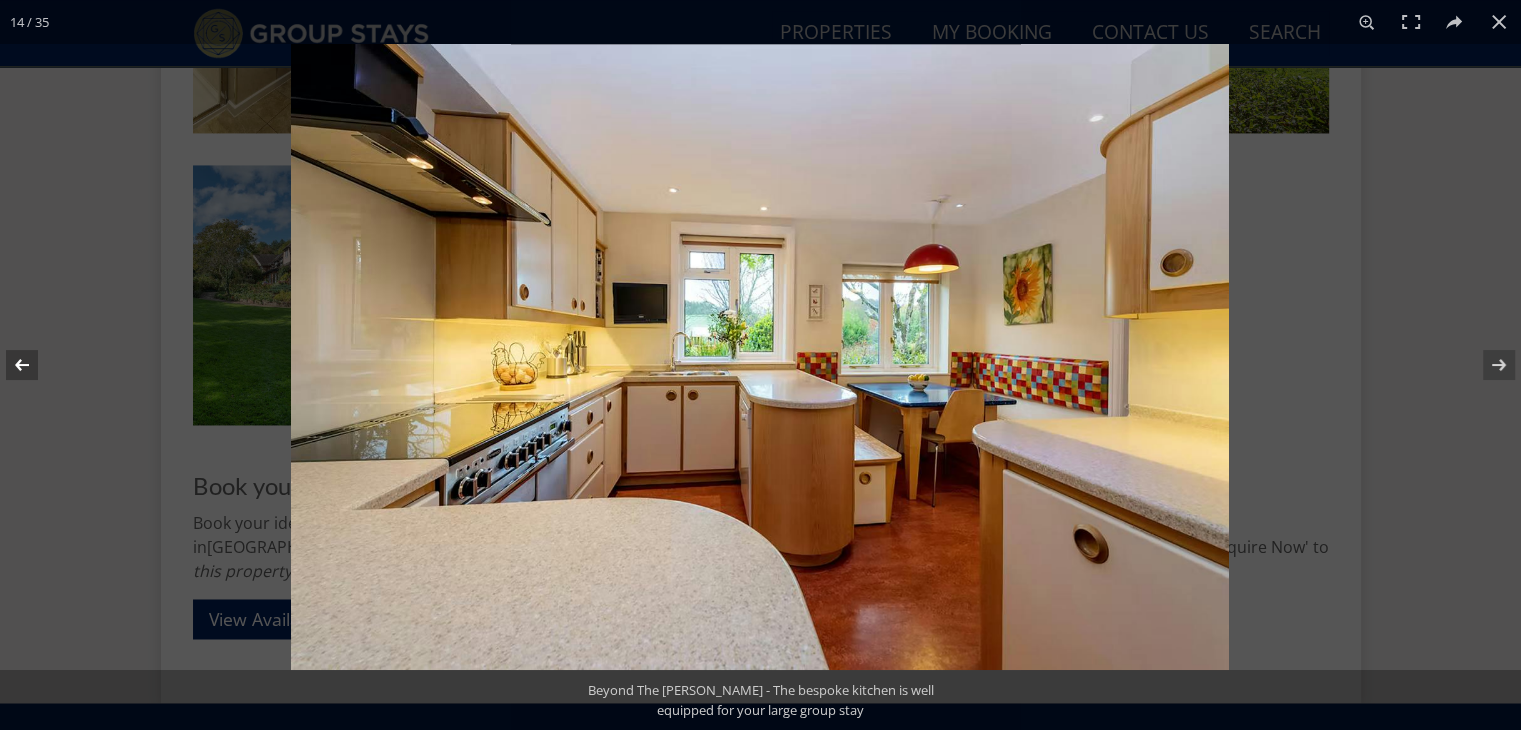 click at bounding box center (35, 365) 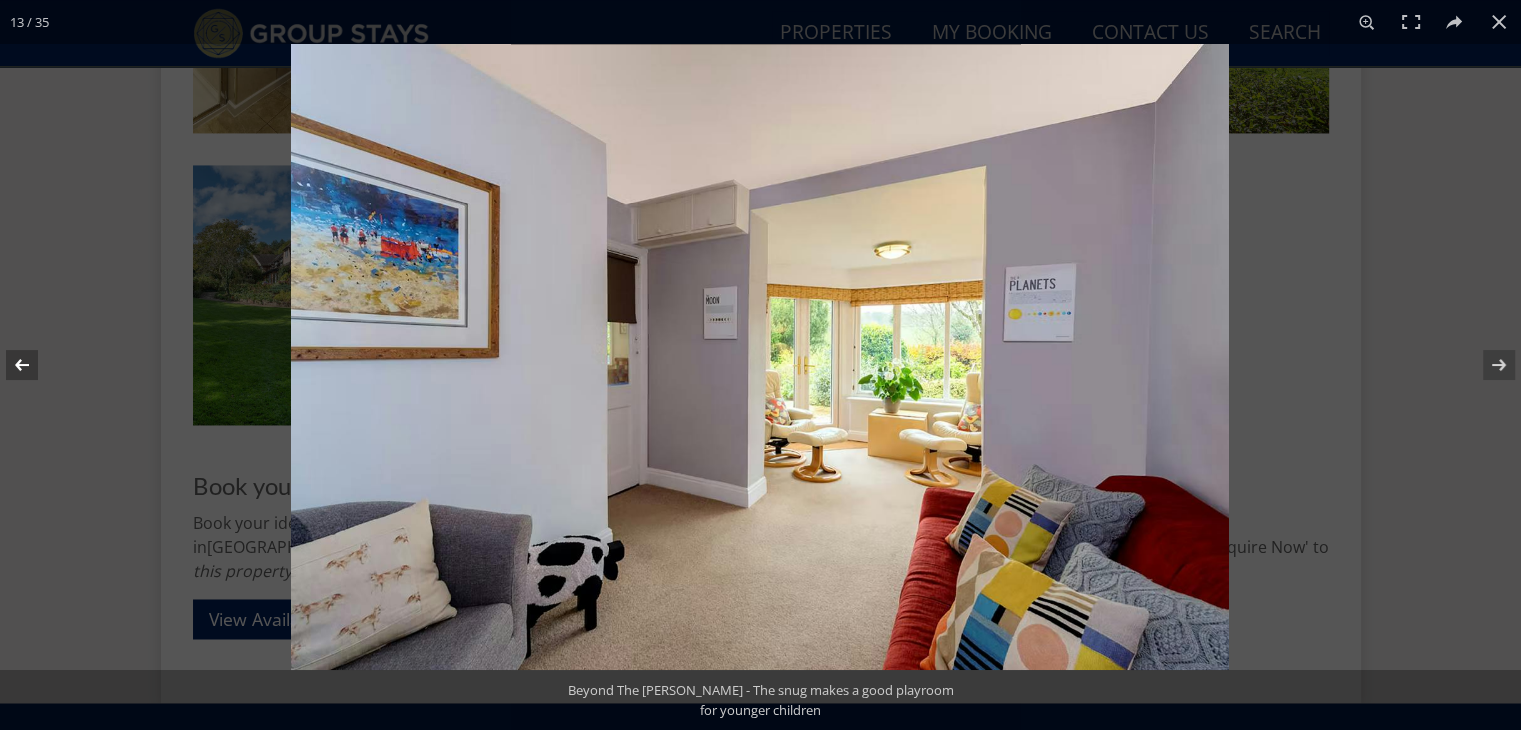 click at bounding box center (35, 365) 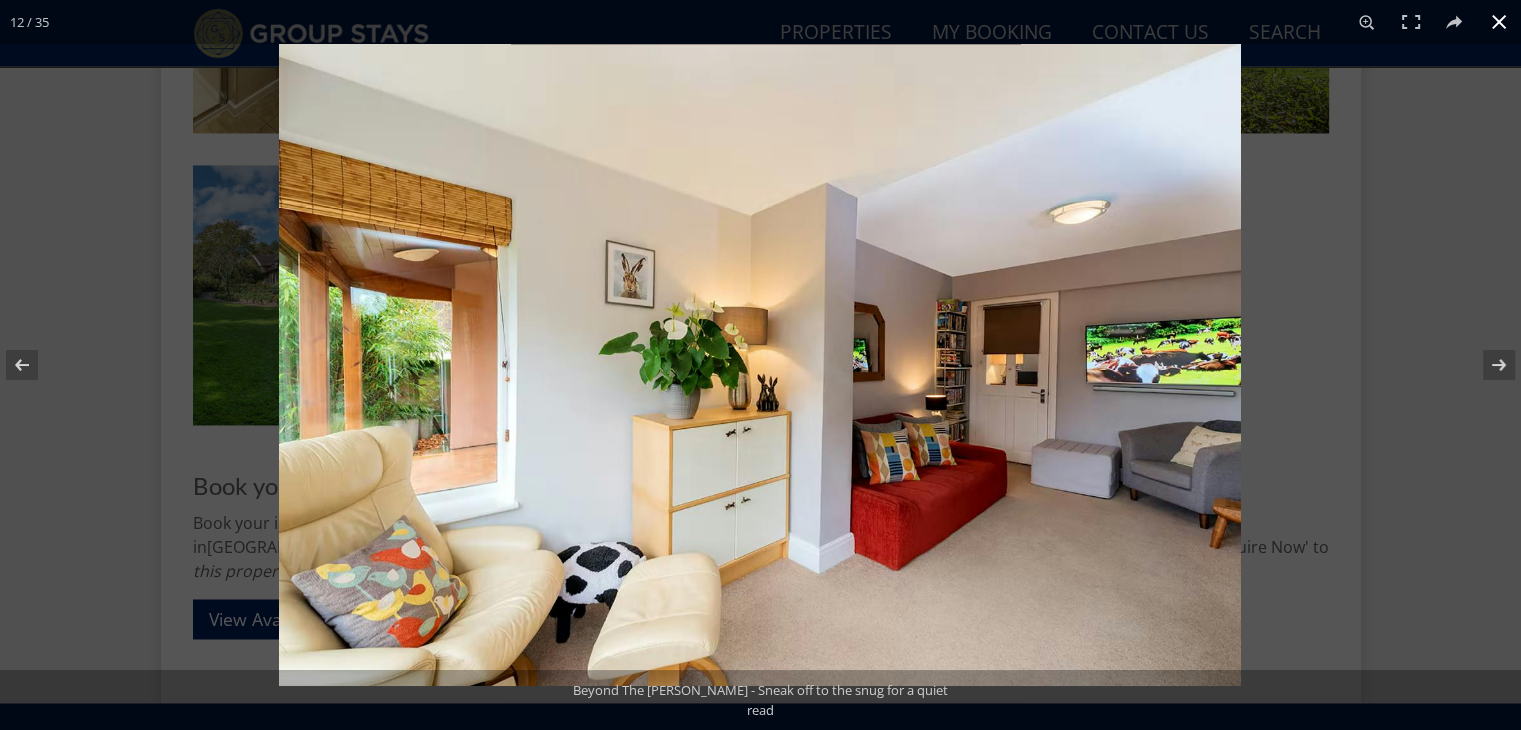 click at bounding box center (1499, 22) 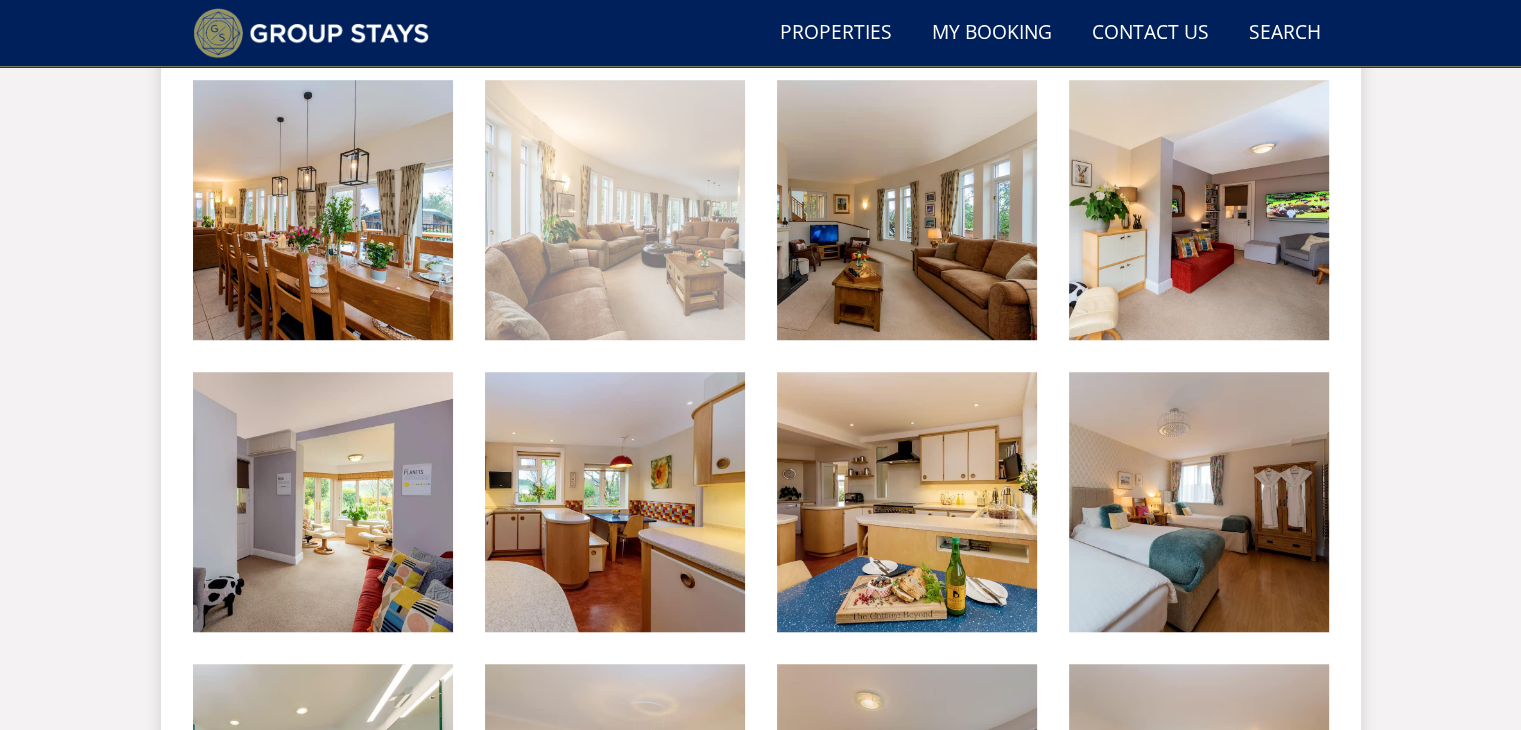 scroll, scrollTop: 1403, scrollLeft: 0, axis: vertical 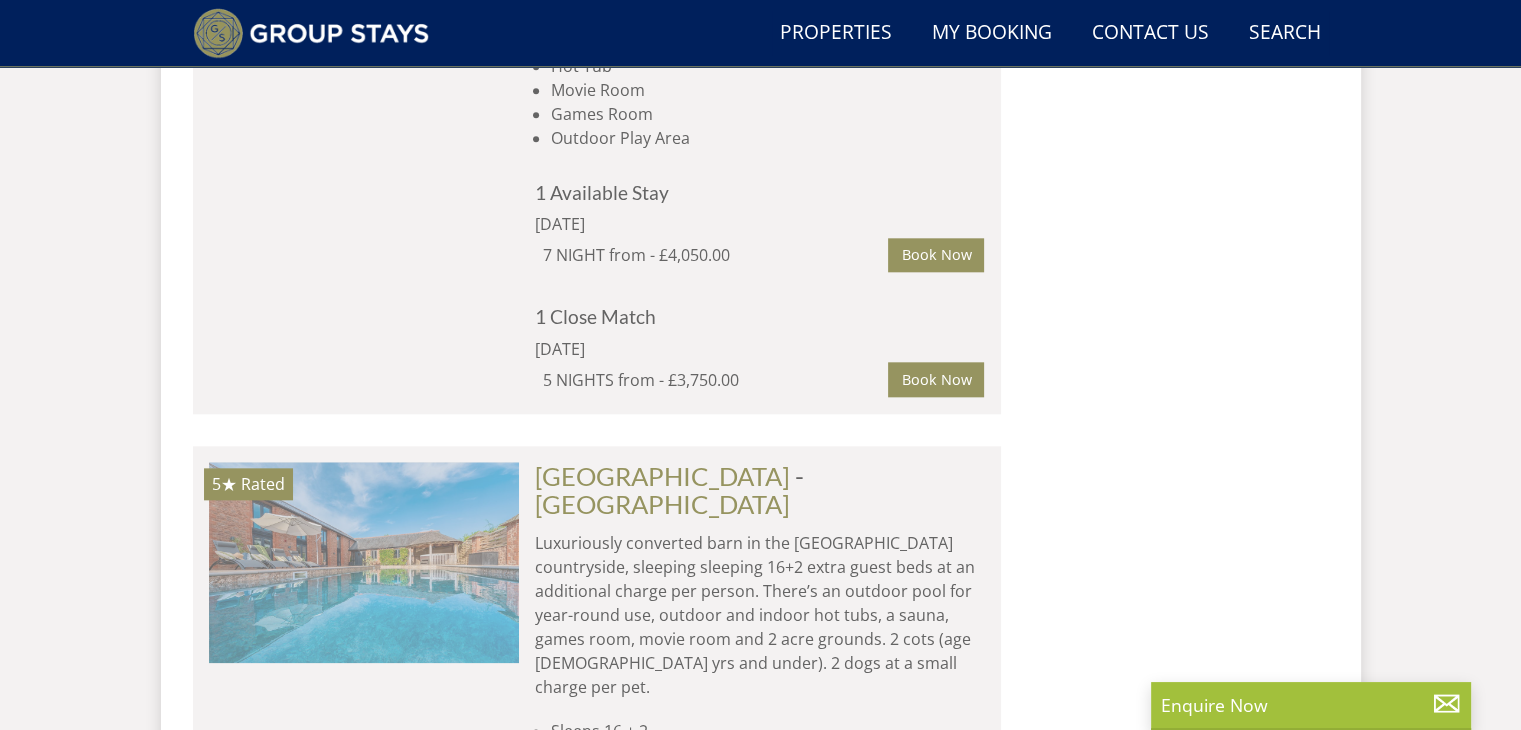 click at bounding box center [364, 562] 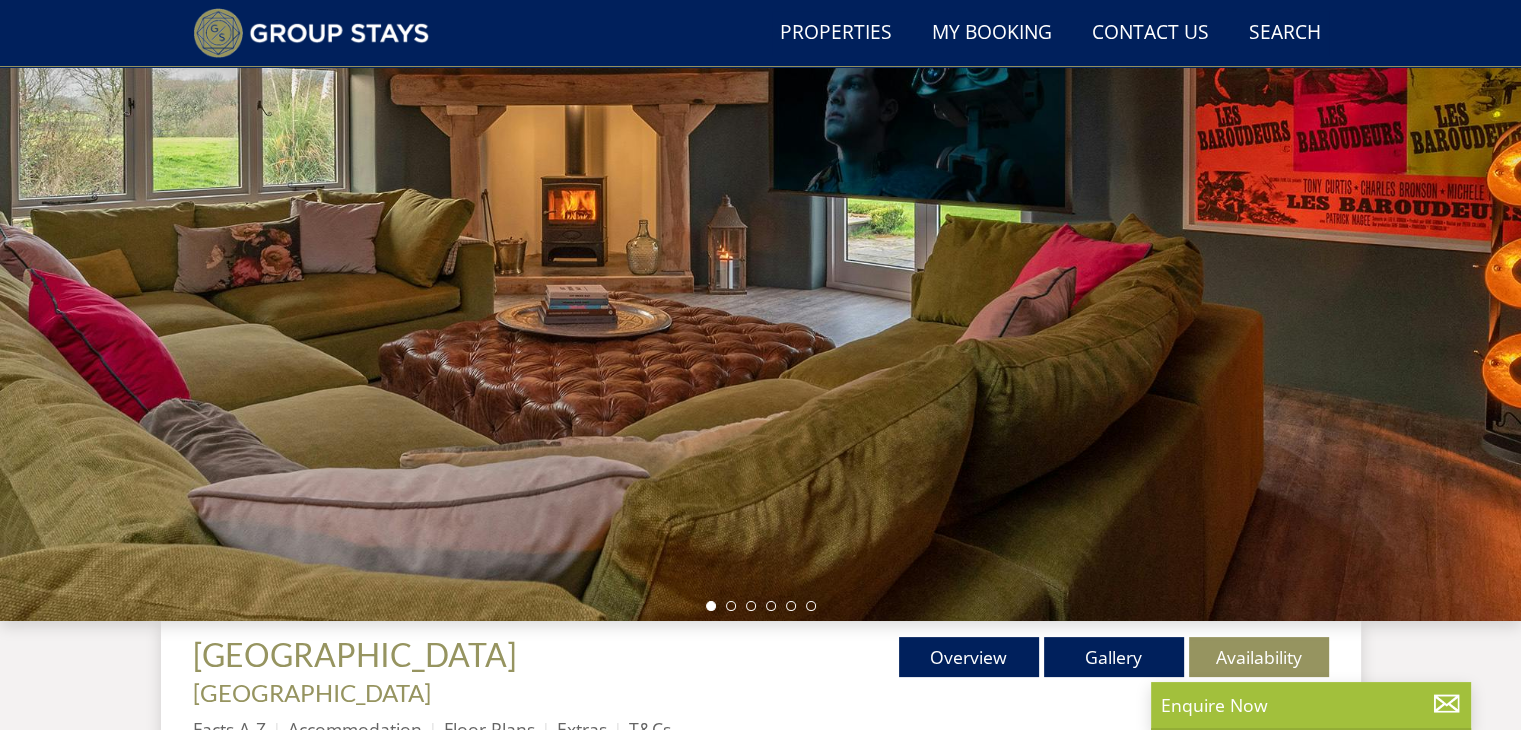scroll, scrollTop: 189, scrollLeft: 0, axis: vertical 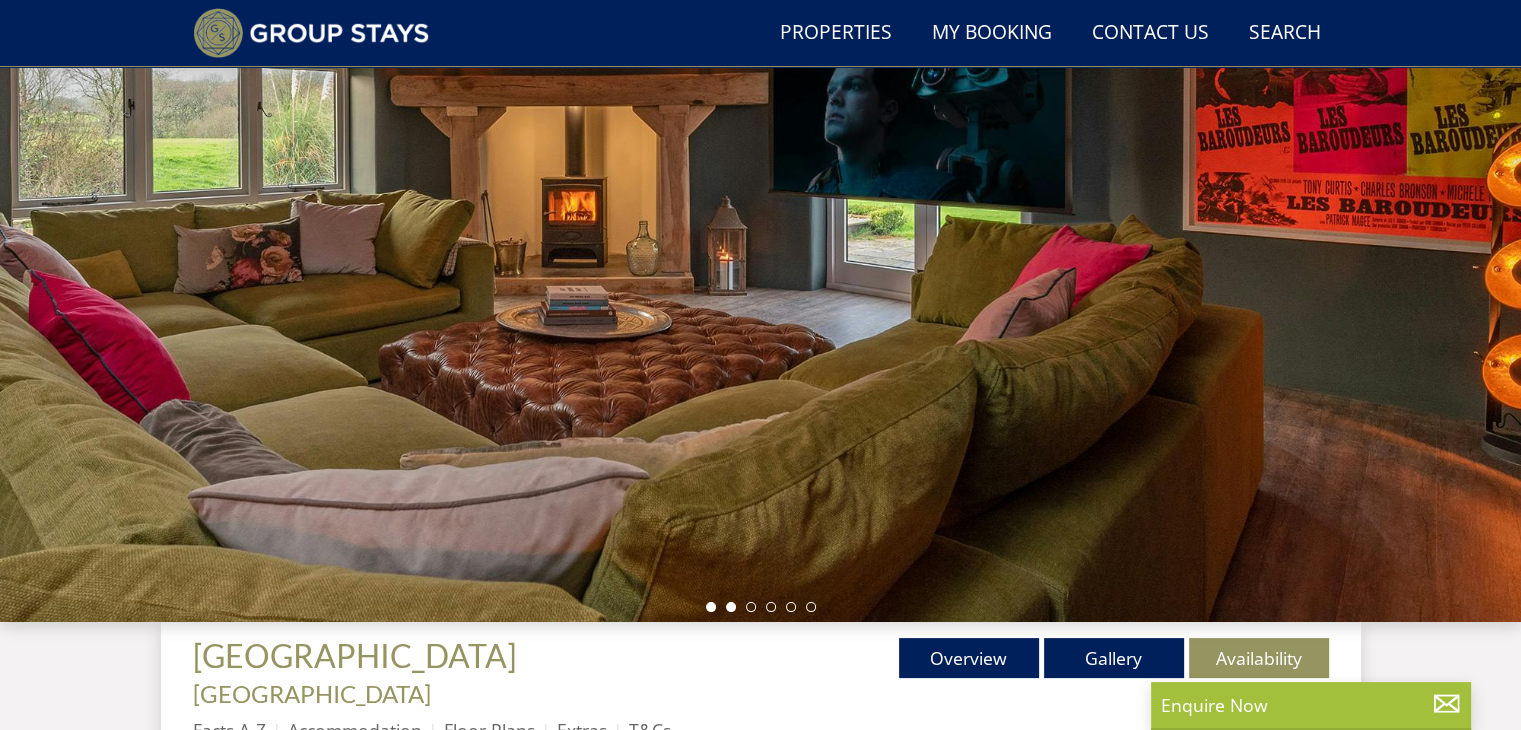 click at bounding box center (731, 607) 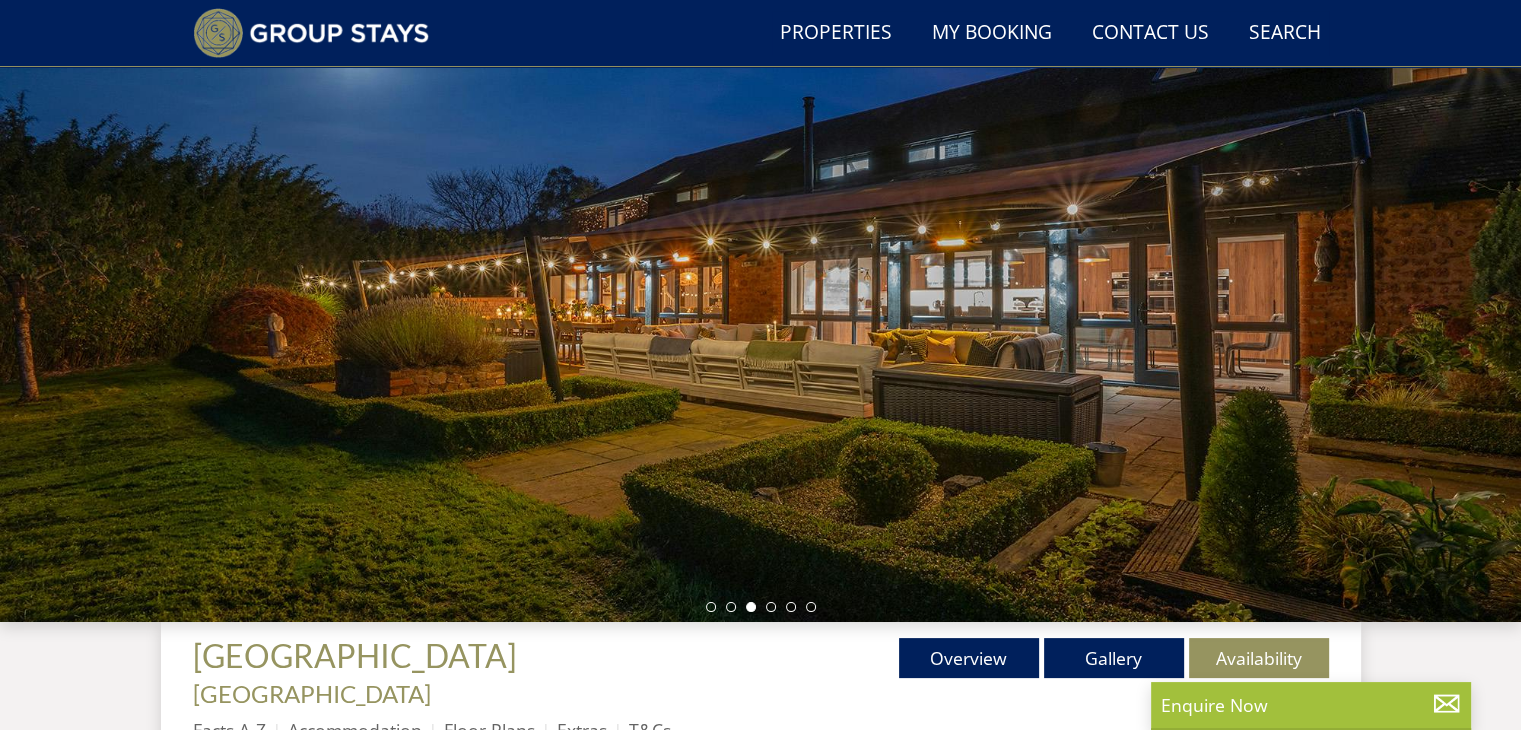 click at bounding box center (761, 607) 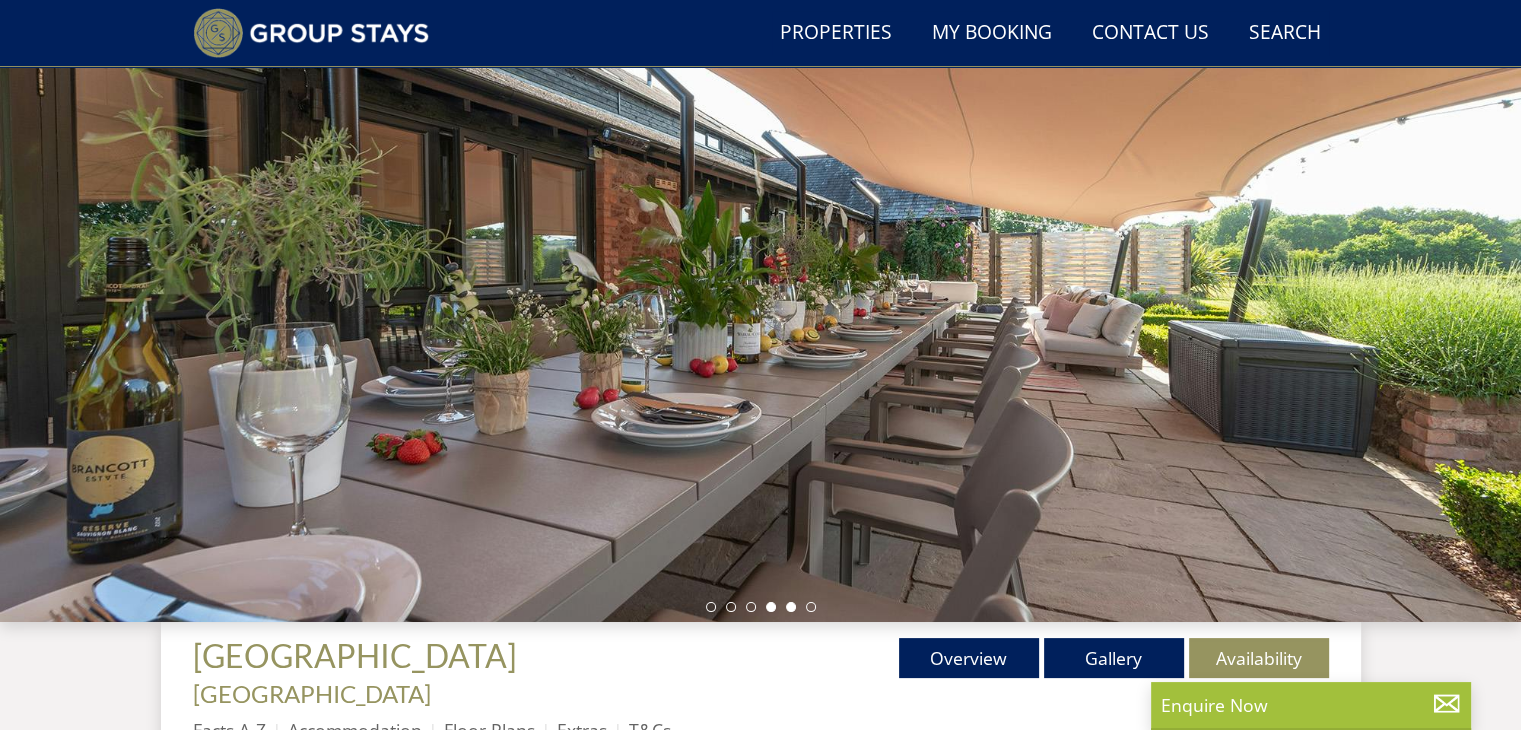 click at bounding box center (791, 607) 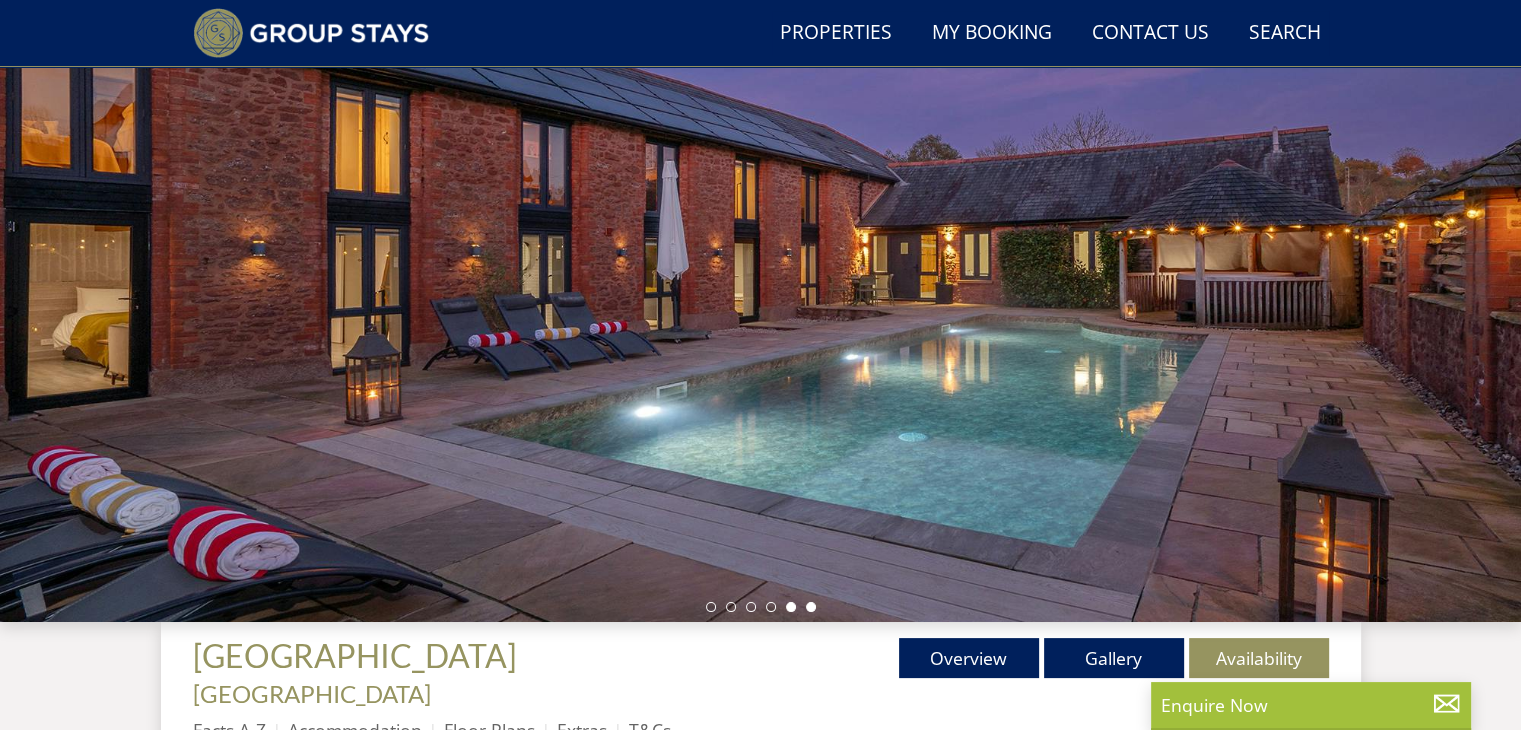click at bounding box center [811, 607] 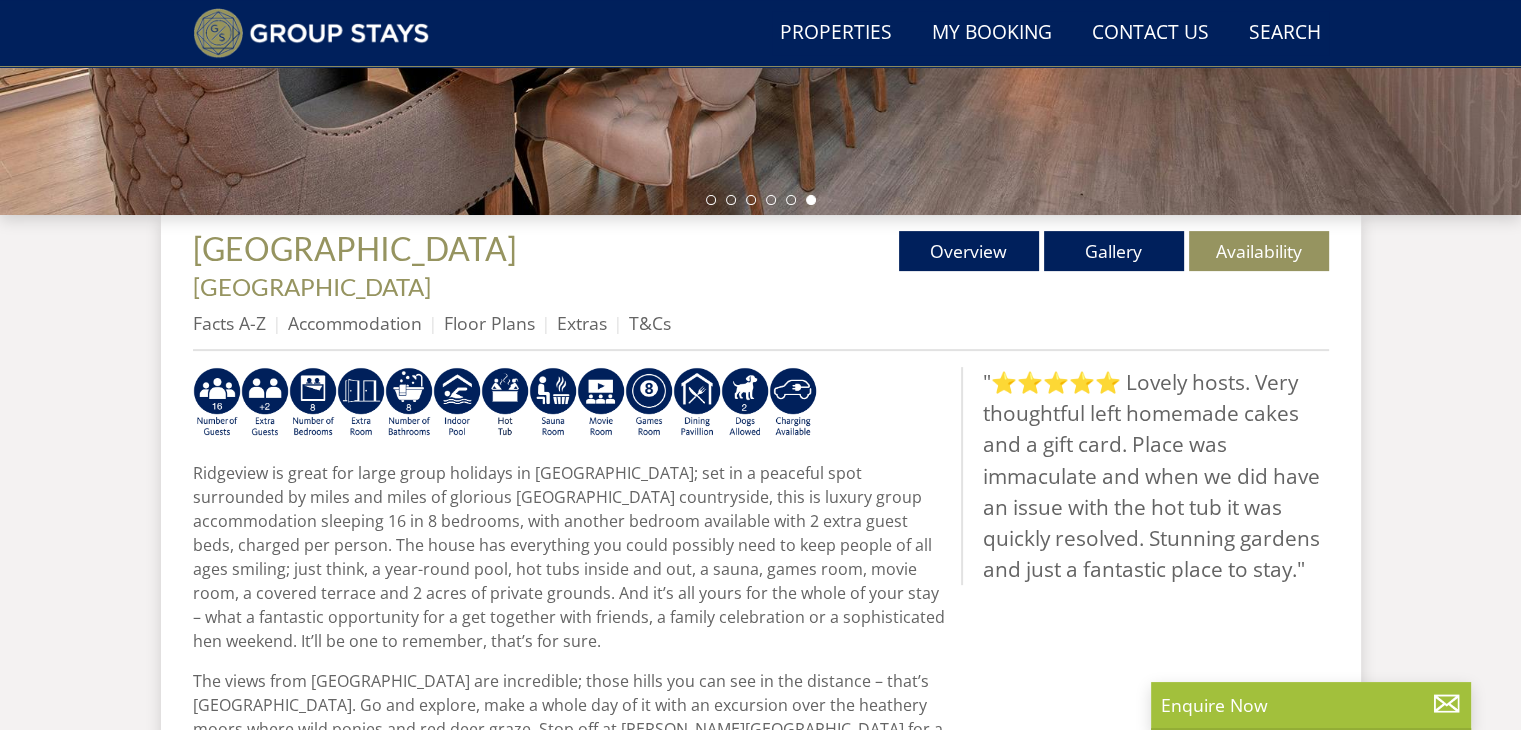 scroll, scrollTop: 596, scrollLeft: 0, axis: vertical 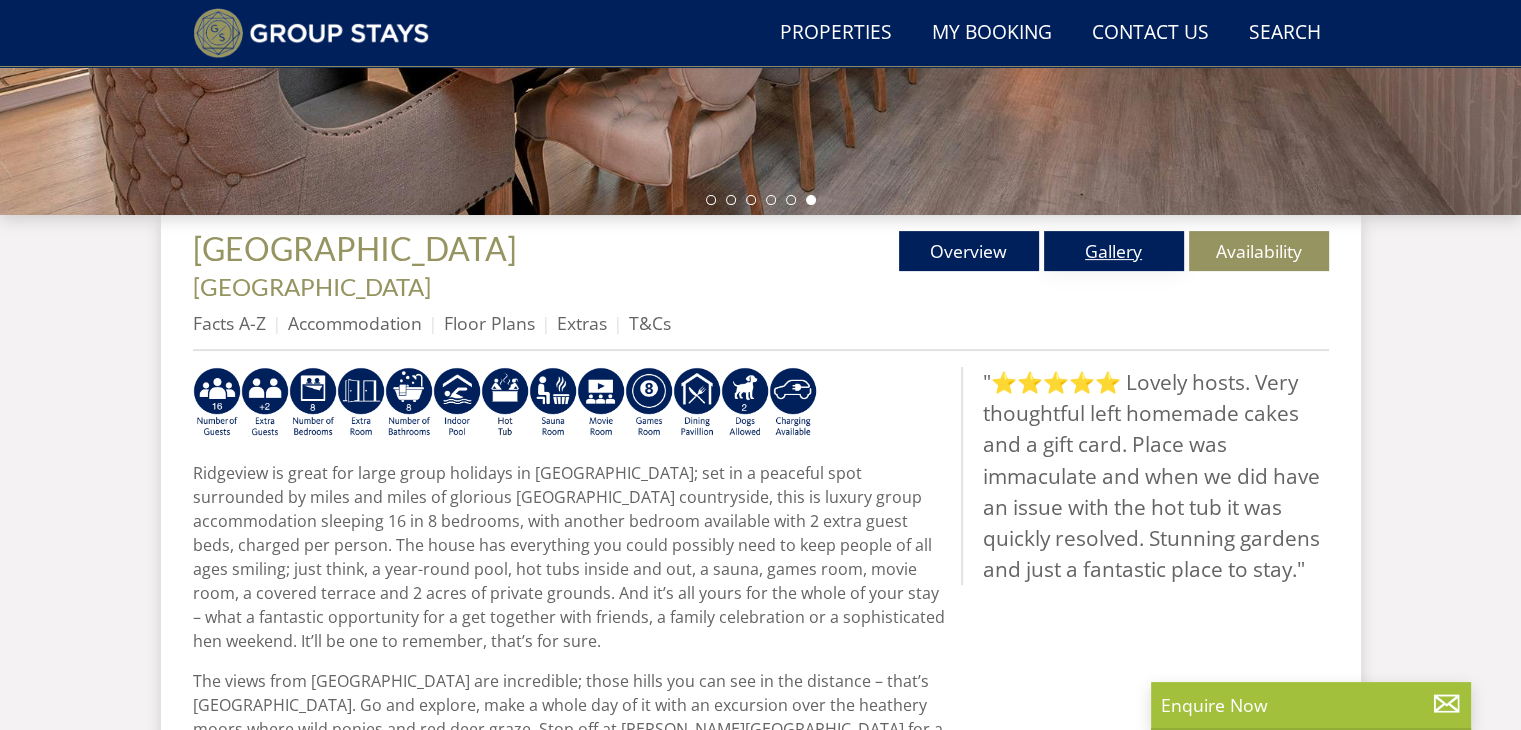 click on "Gallery" at bounding box center (1114, 251) 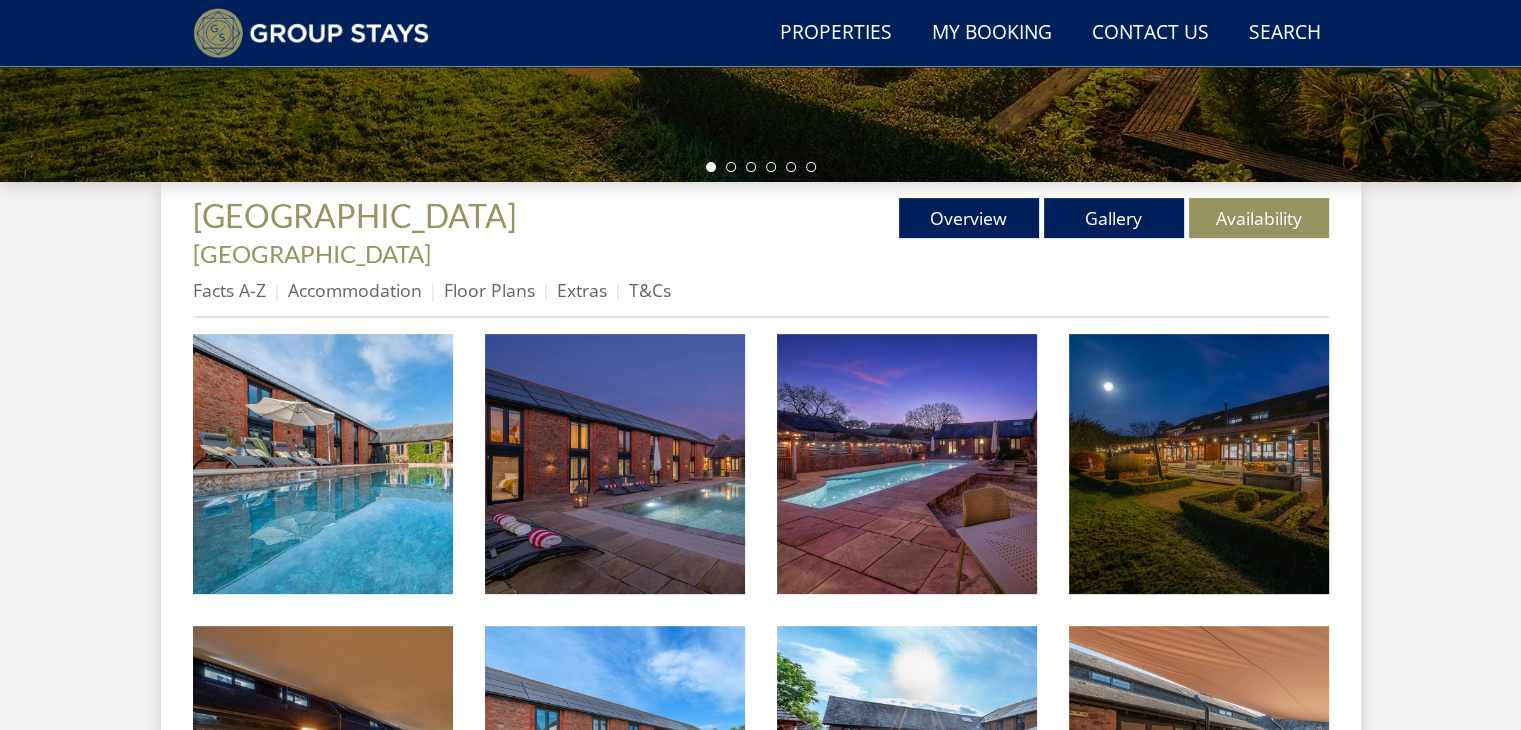 scroll, scrollTop: 631, scrollLeft: 0, axis: vertical 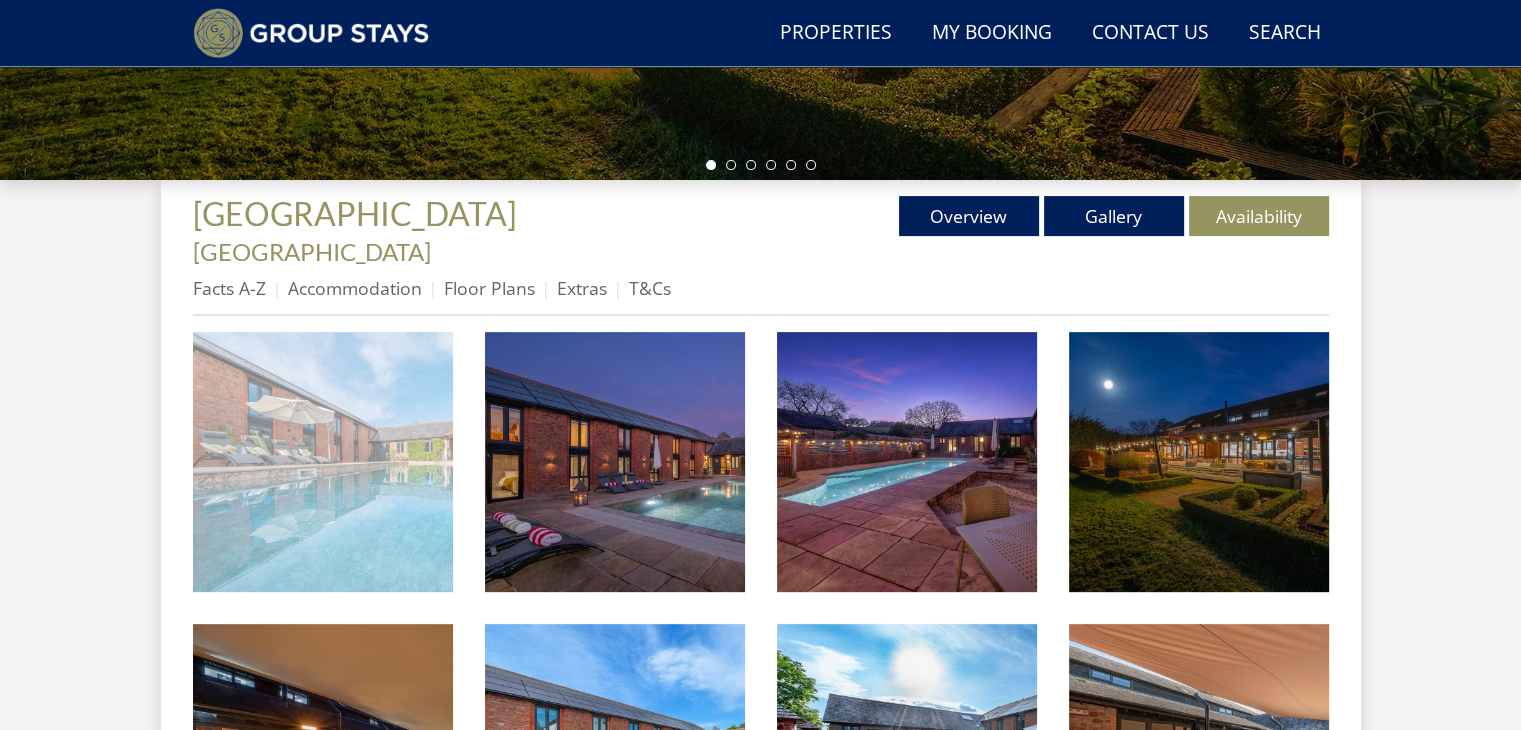 click at bounding box center (323, 462) 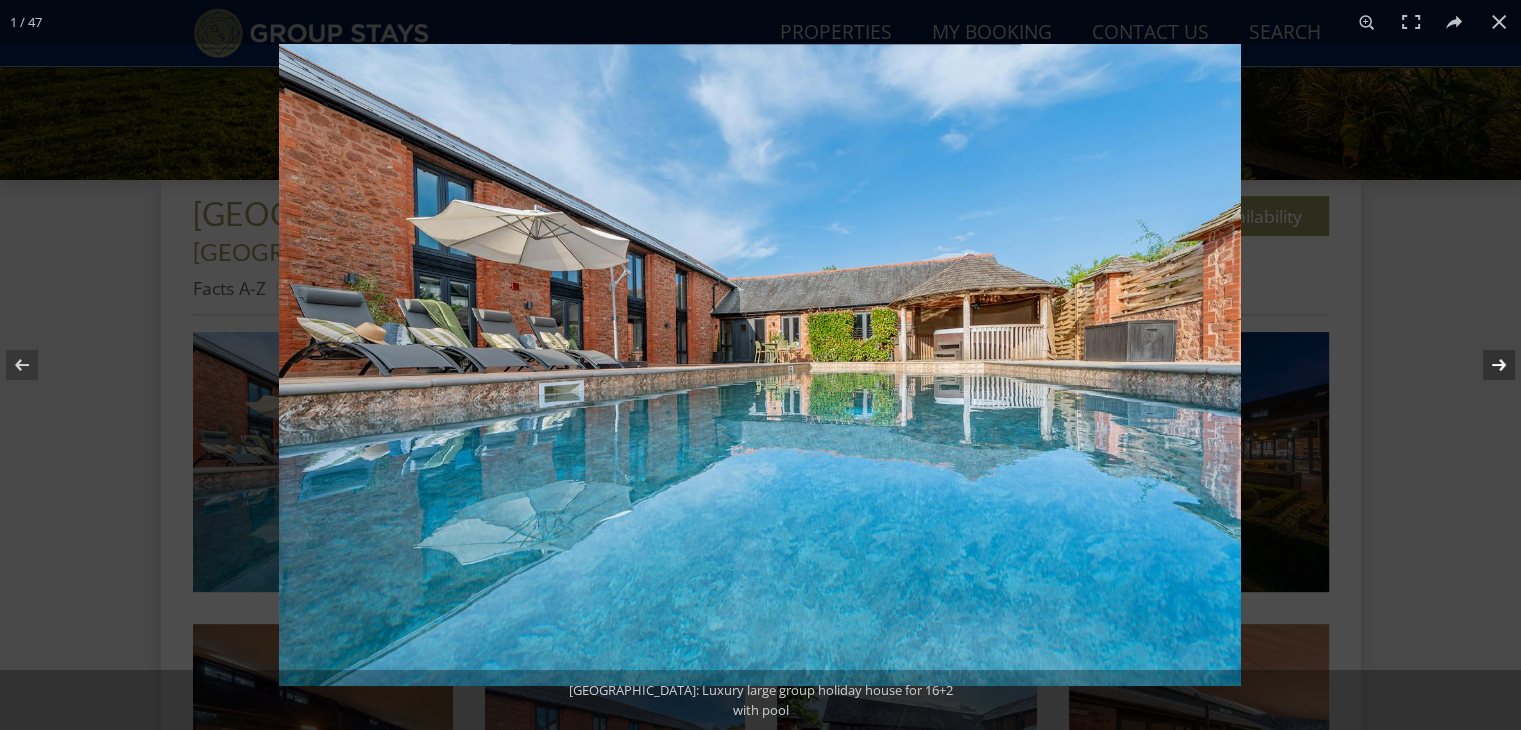 click at bounding box center (1486, 365) 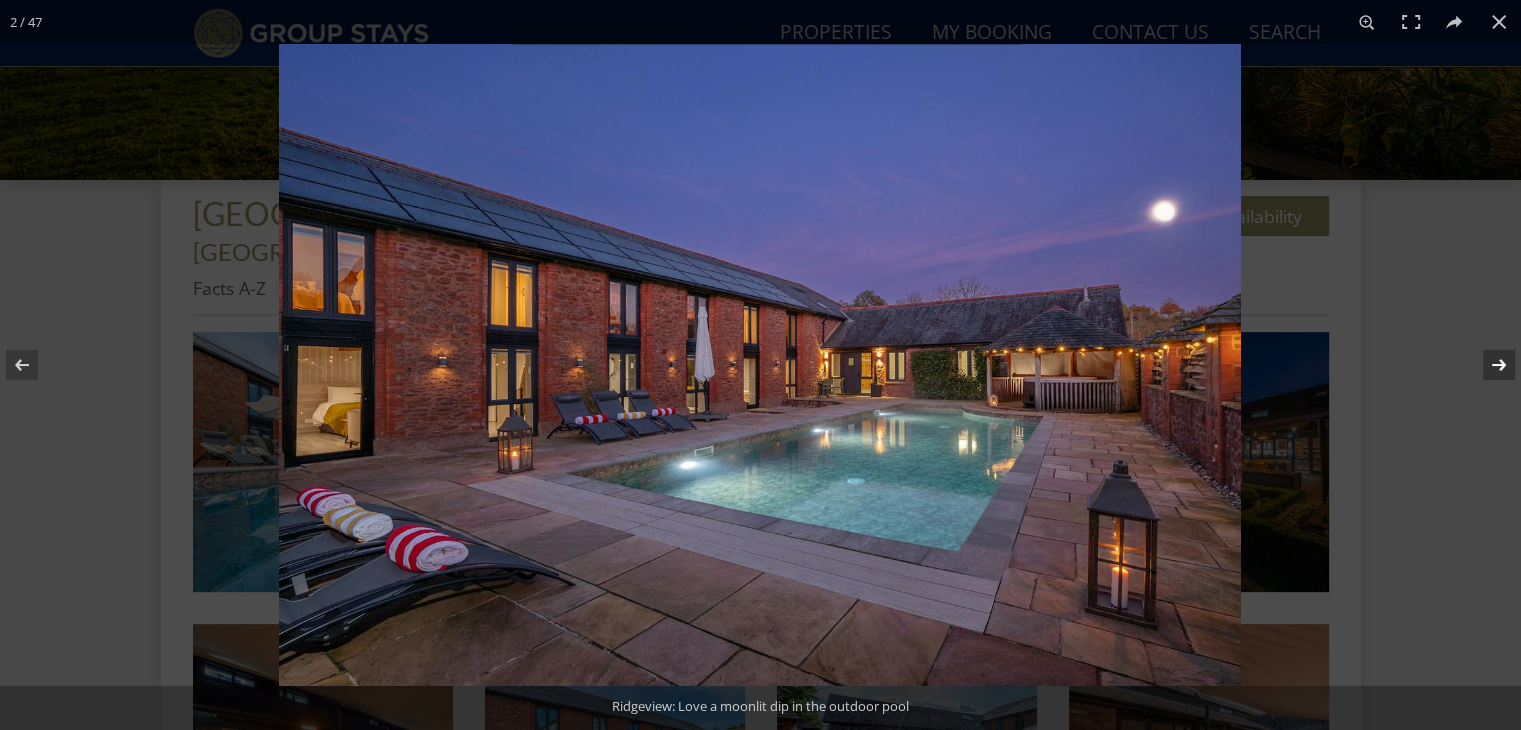 click at bounding box center (1486, 365) 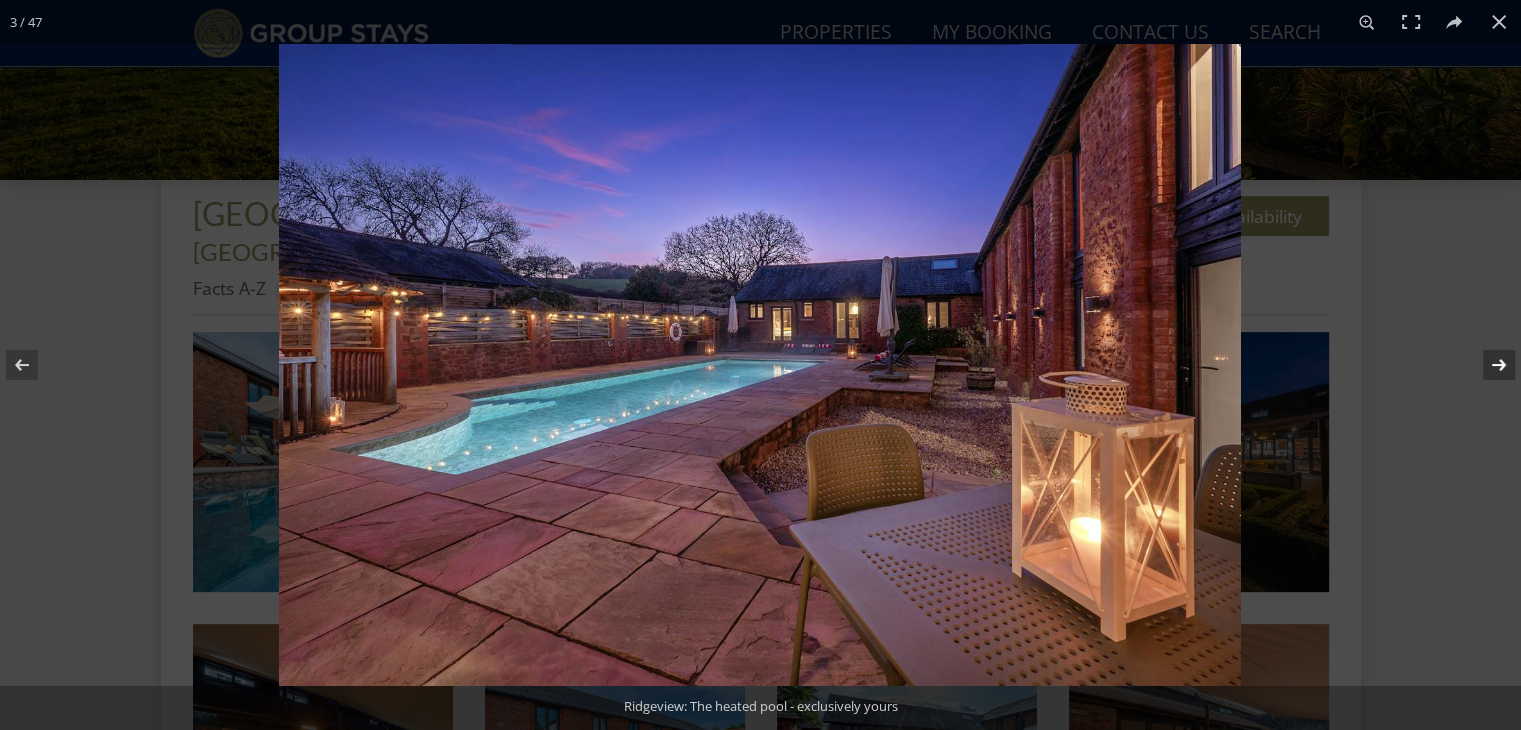 click at bounding box center [1486, 365] 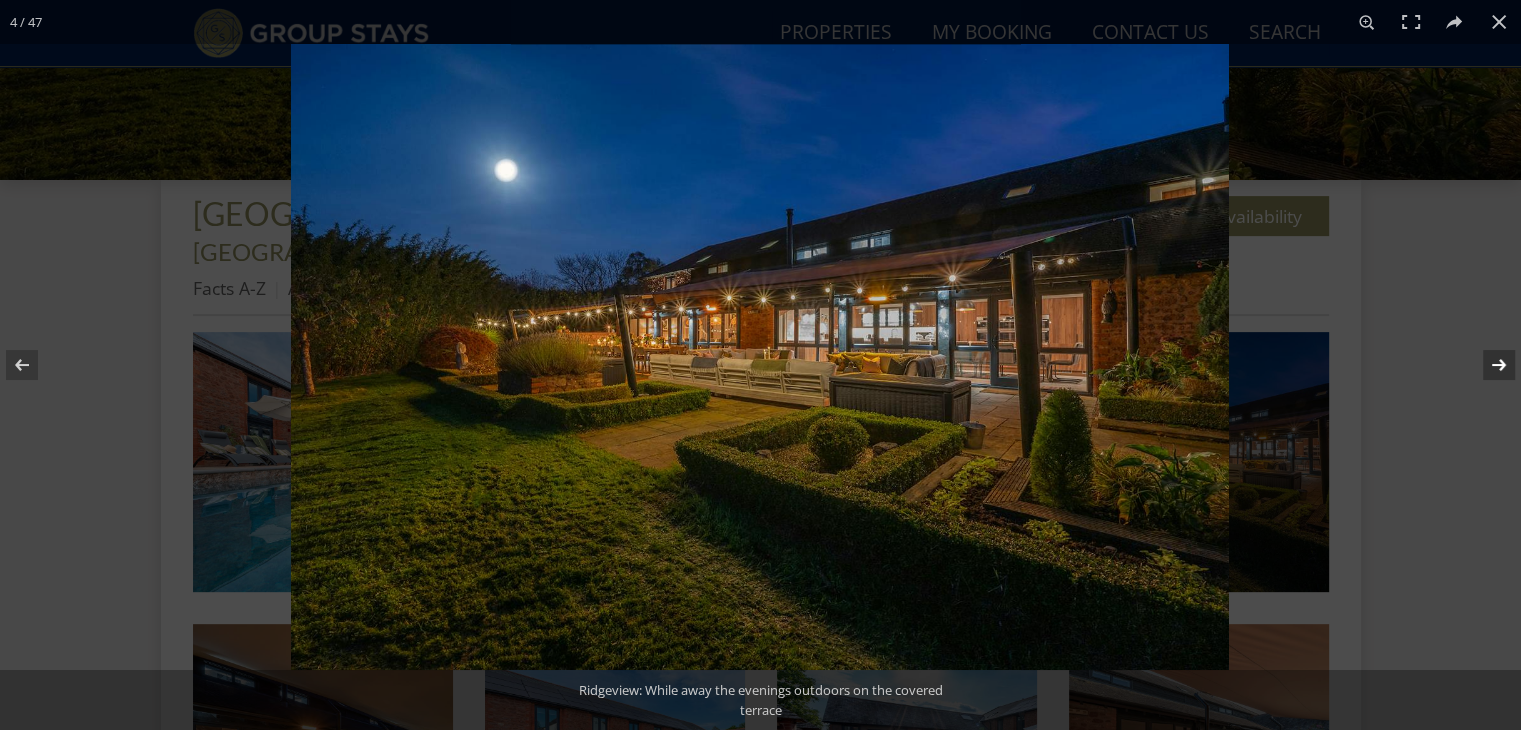 click at bounding box center (1486, 365) 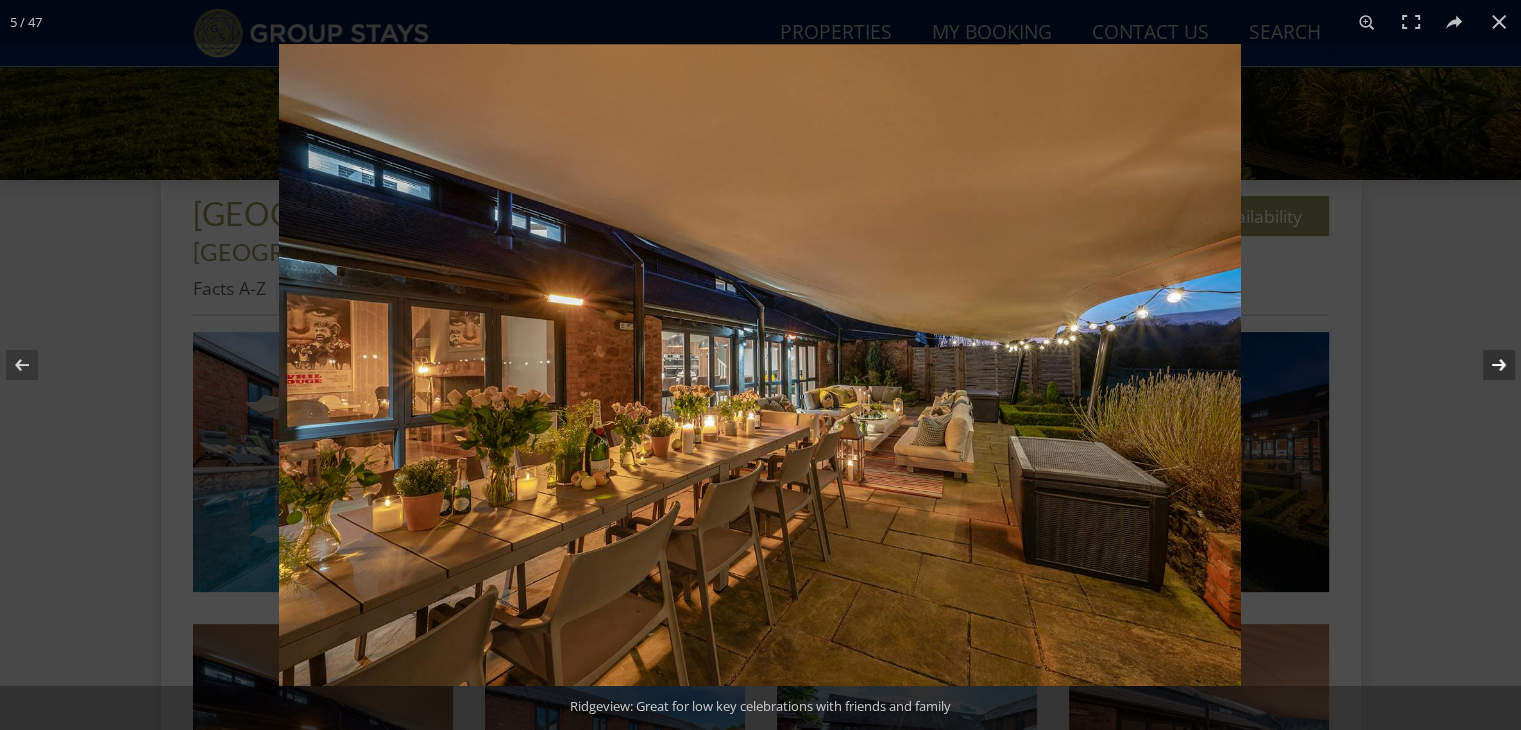 click at bounding box center [1486, 365] 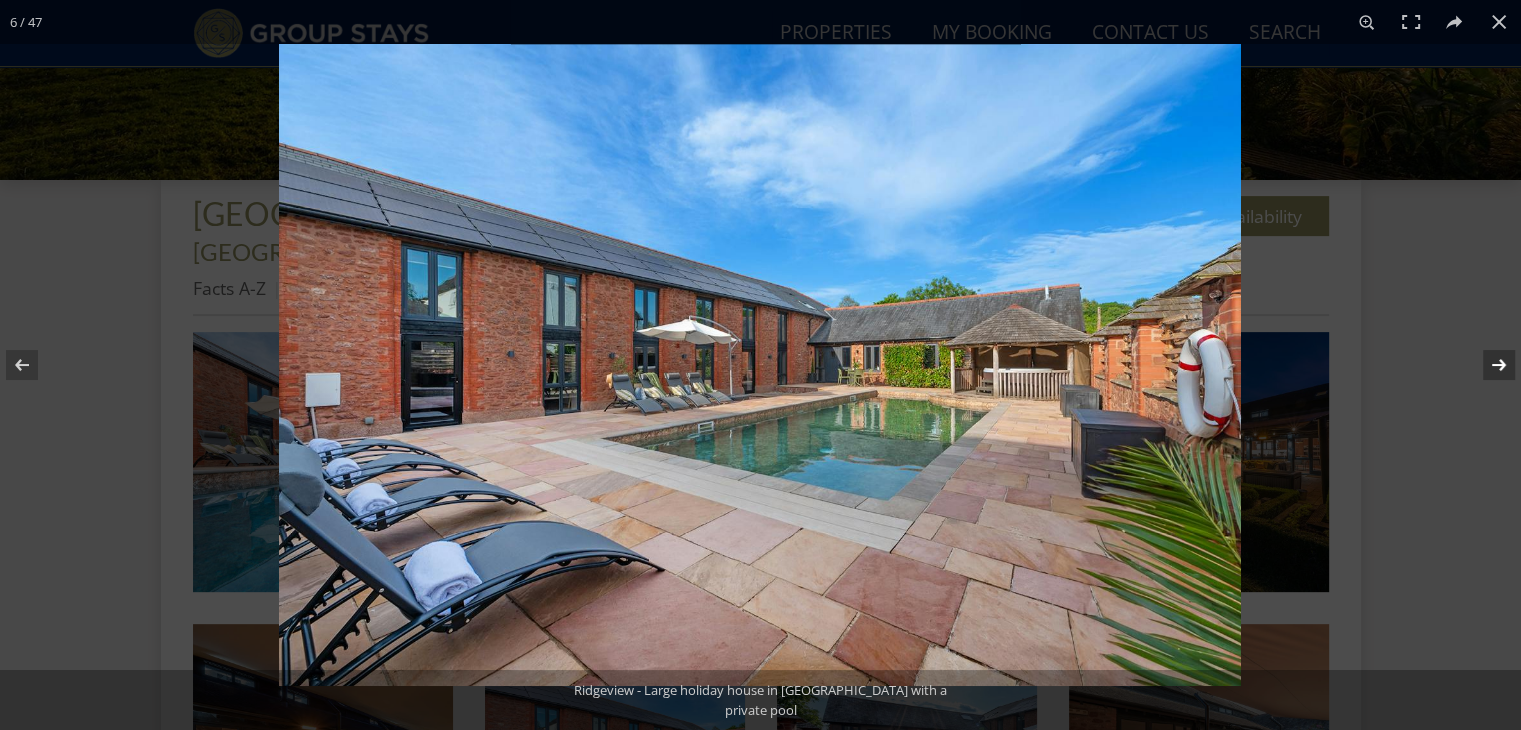click at bounding box center [1486, 365] 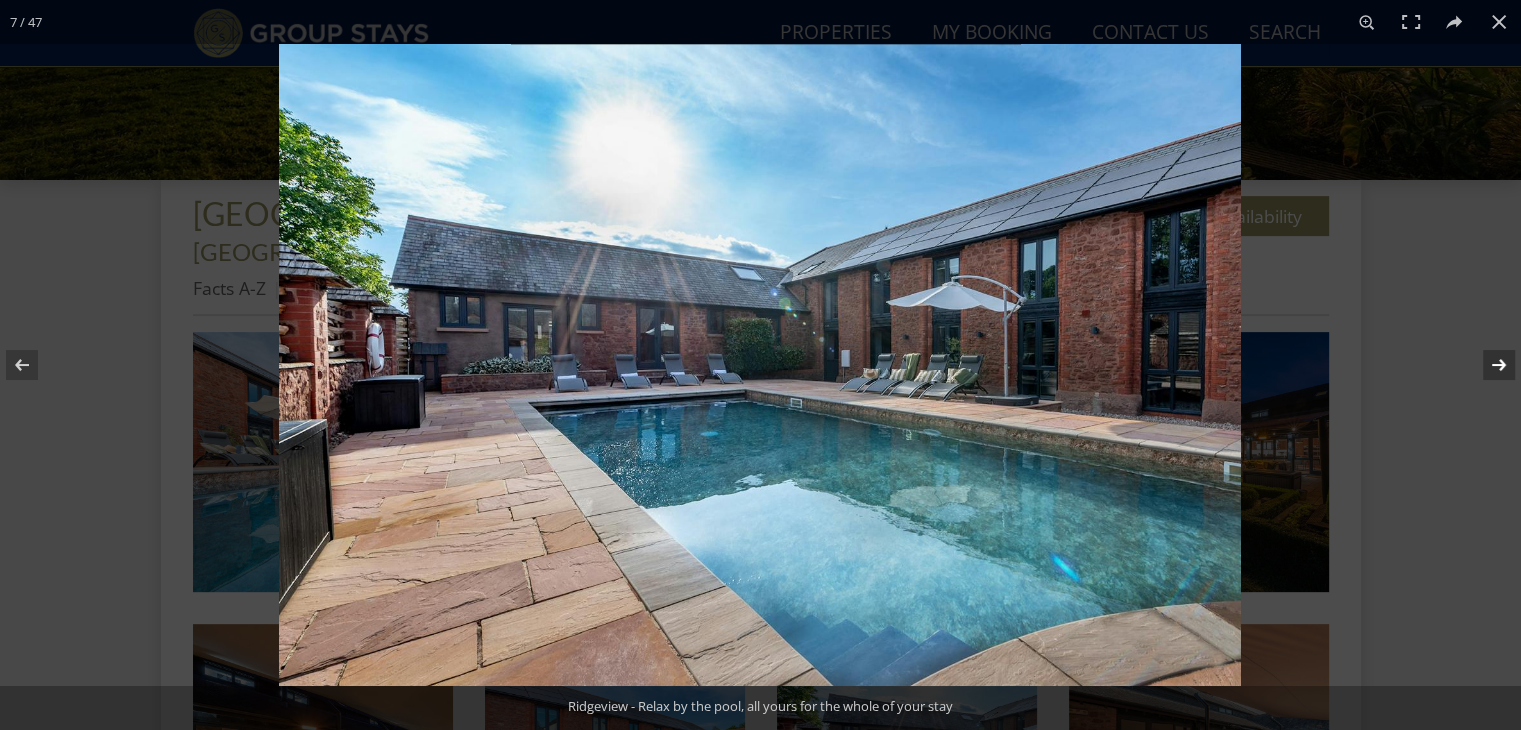 click at bounding box center [1486, 365] 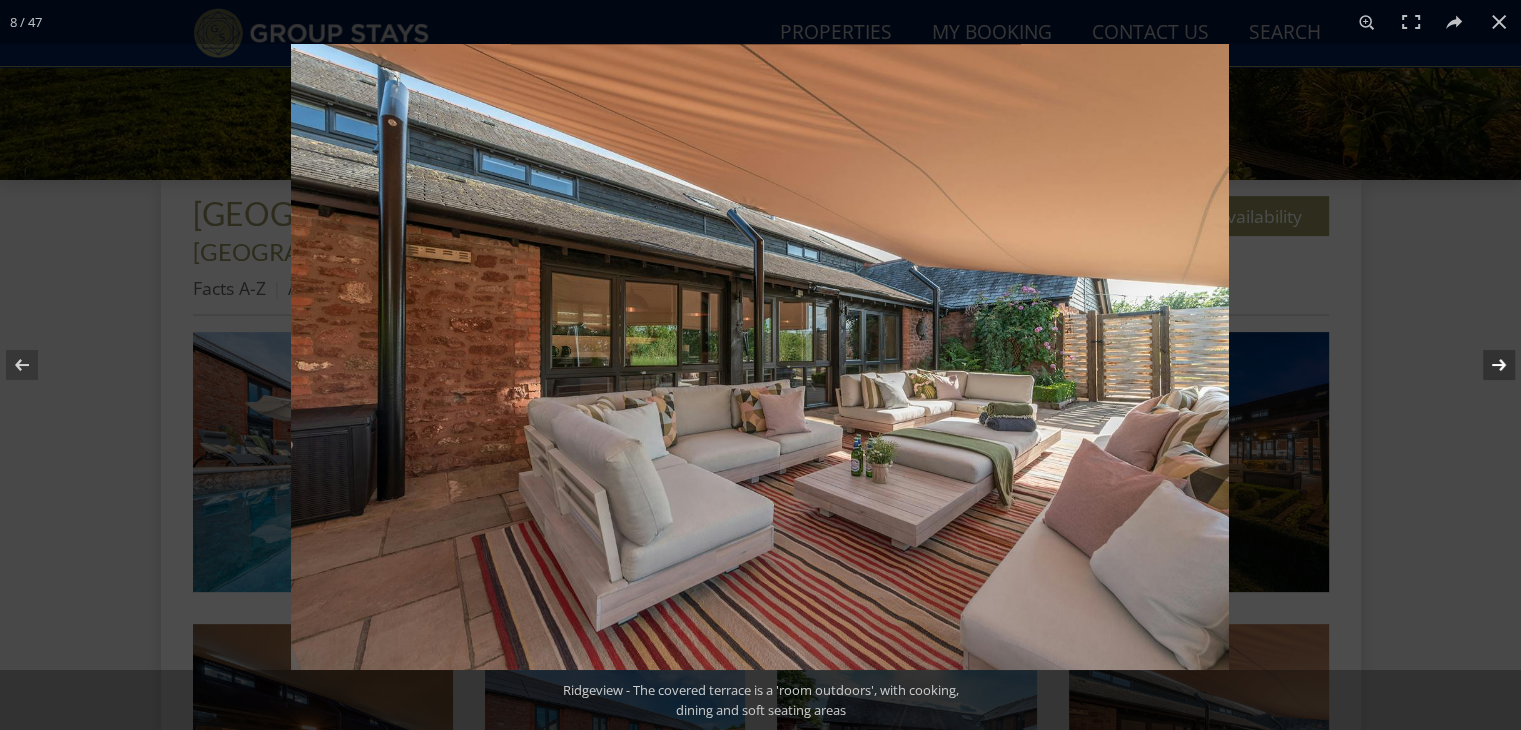 click at bounding box center (1486, 365) 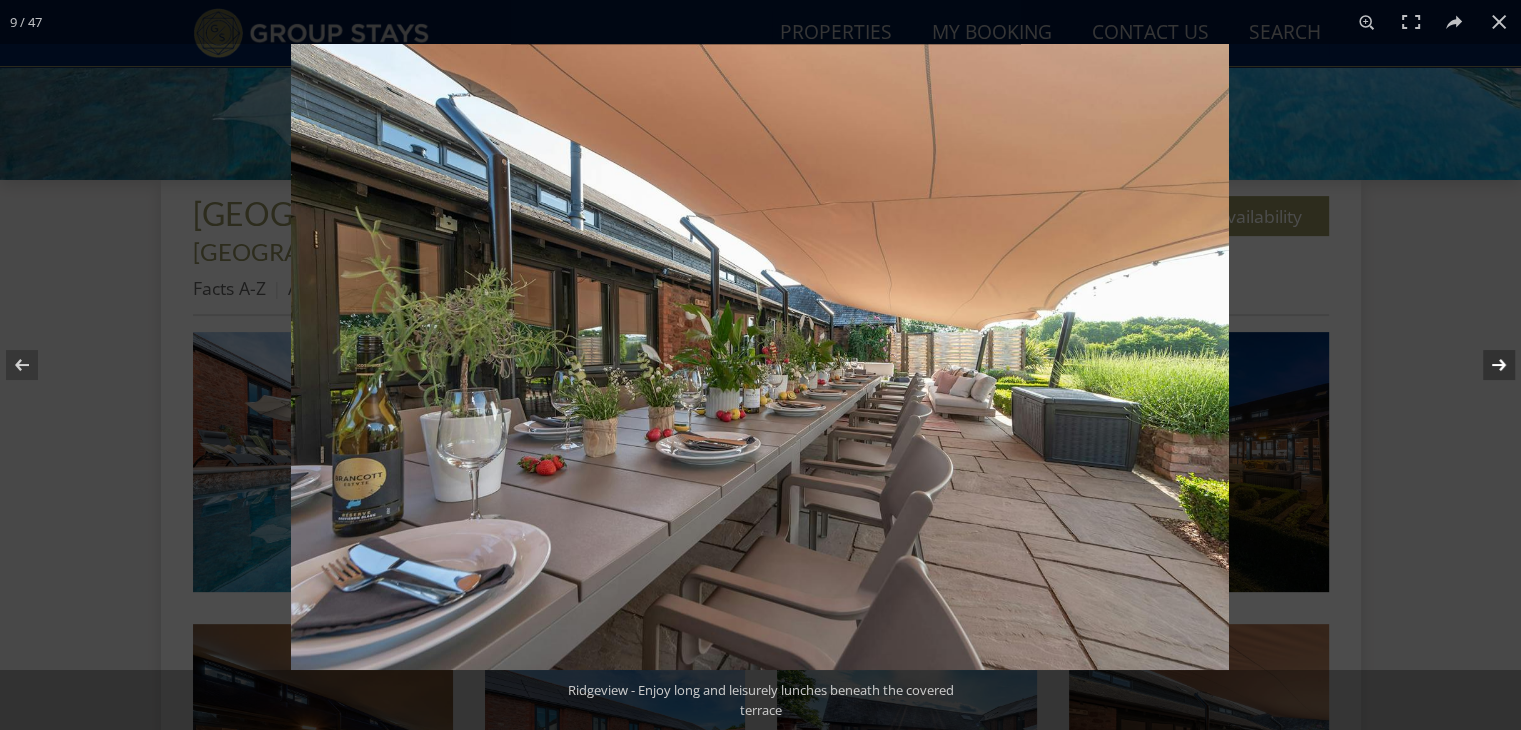 click at bounding box center [1486, 365] 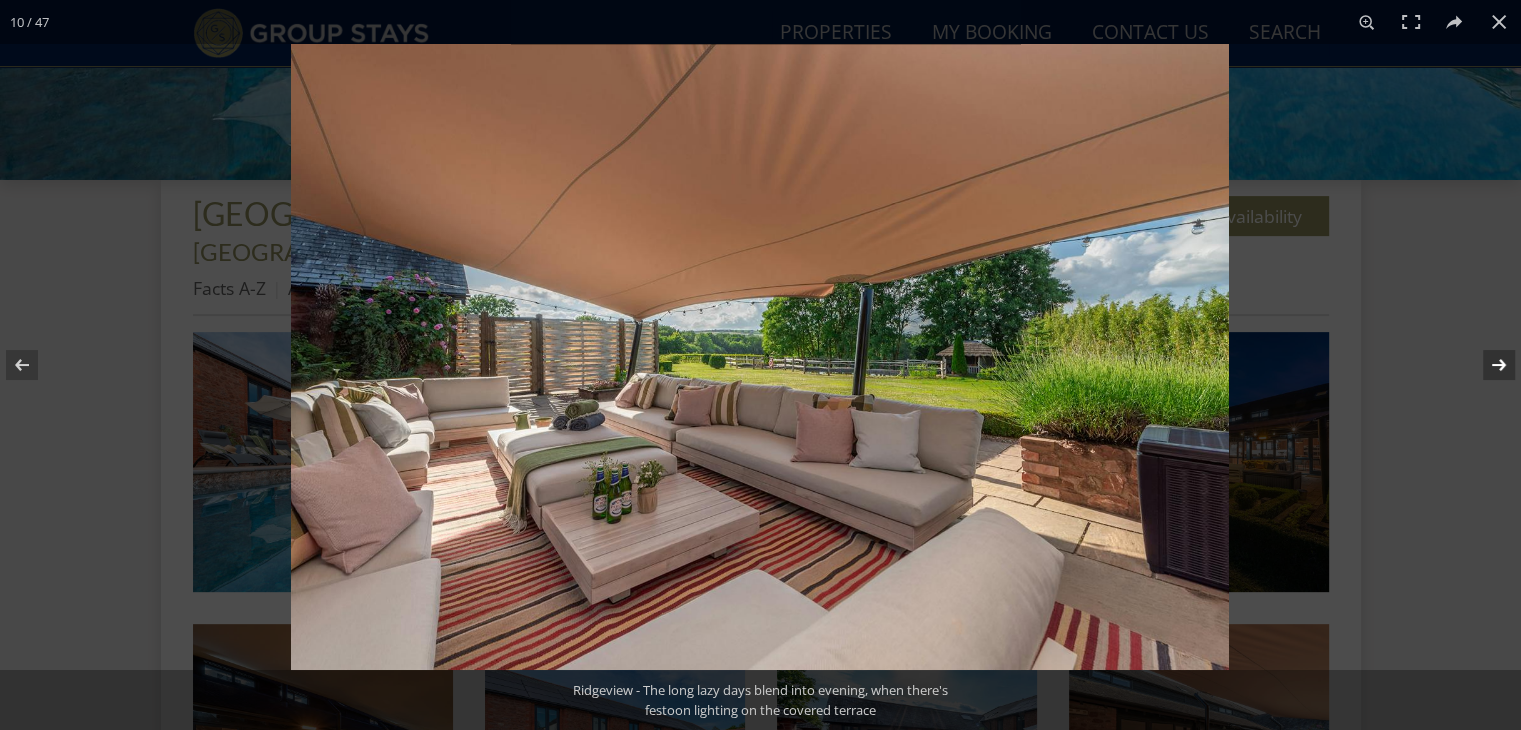 click at bounding box center (1486, 365) 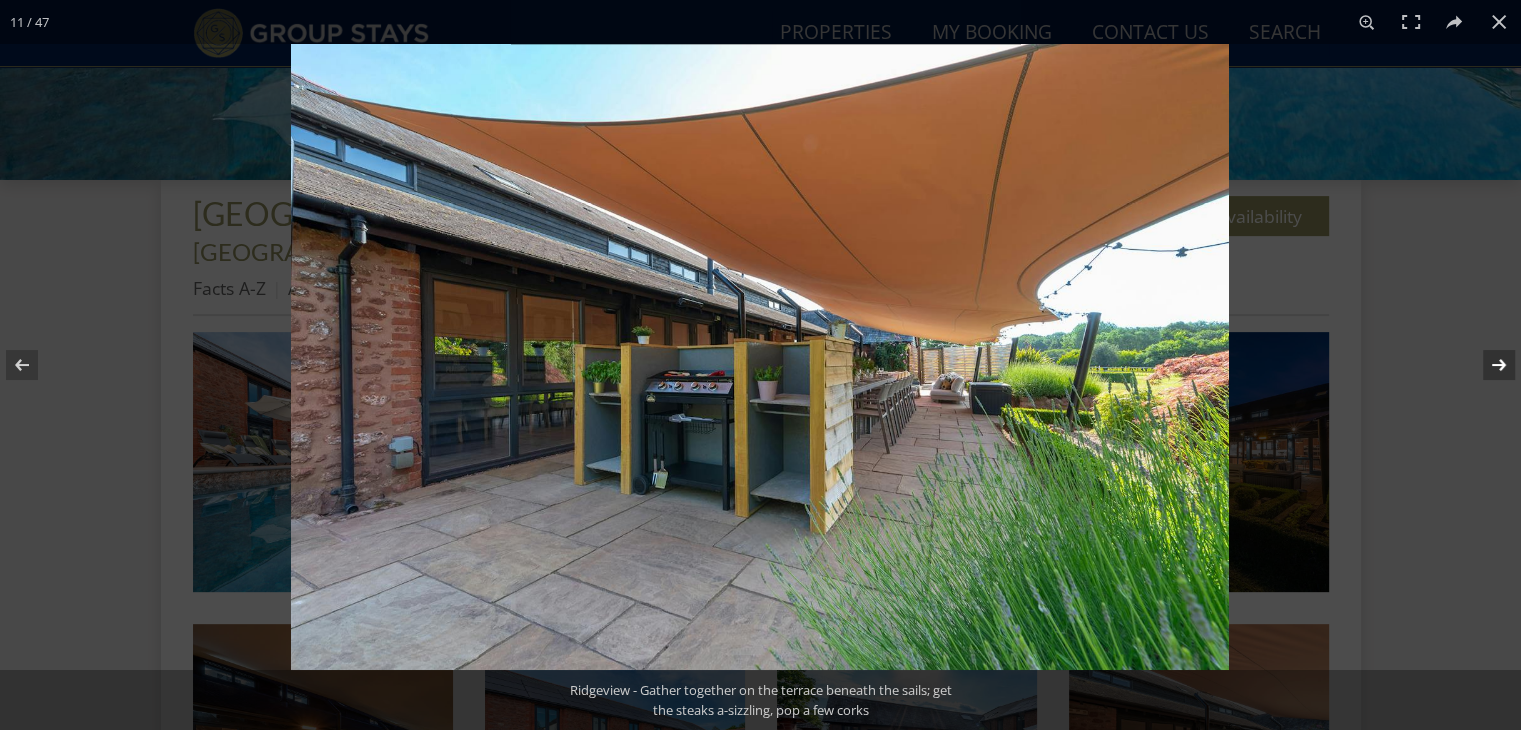 click at bounding box center (1486, 365) 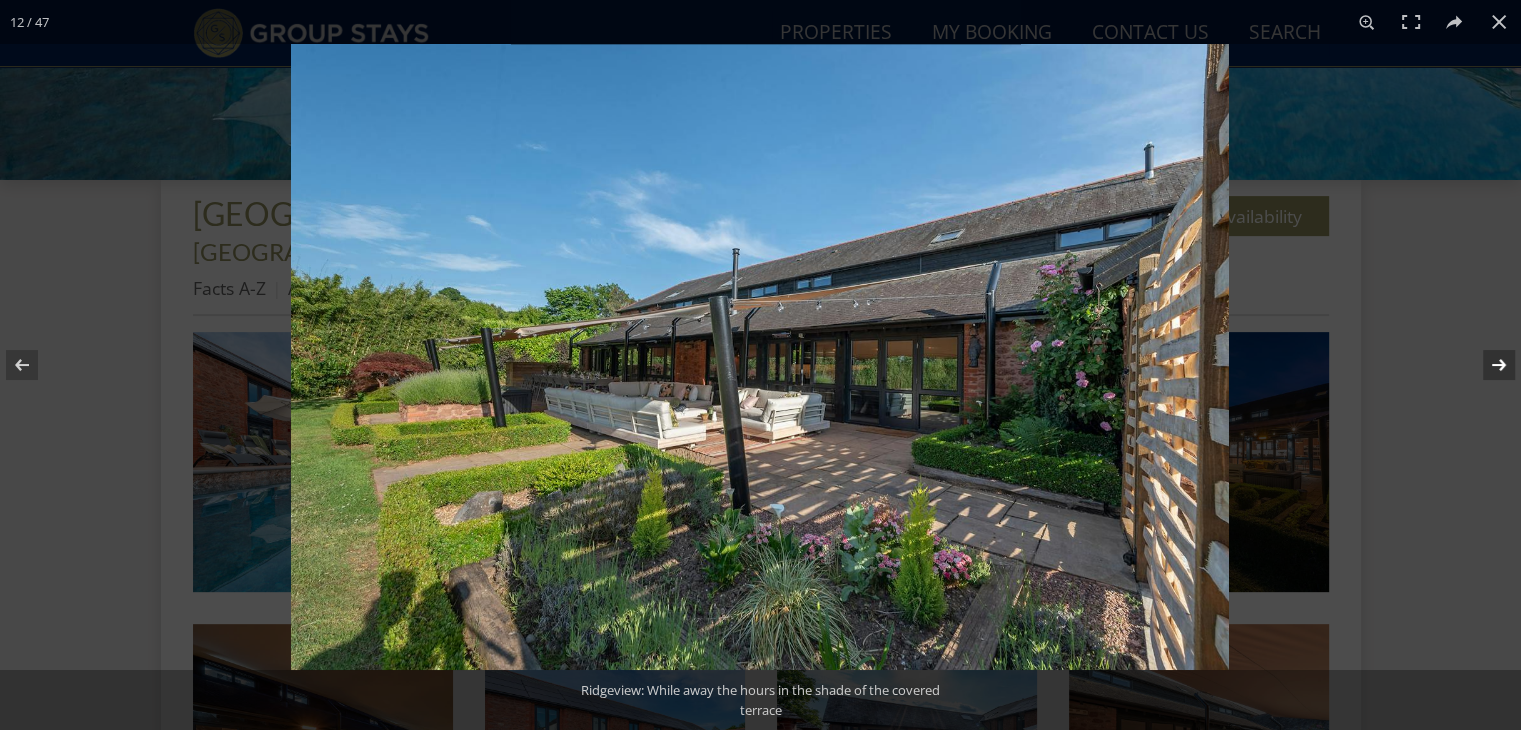 click at bounding box center [1486, 365] 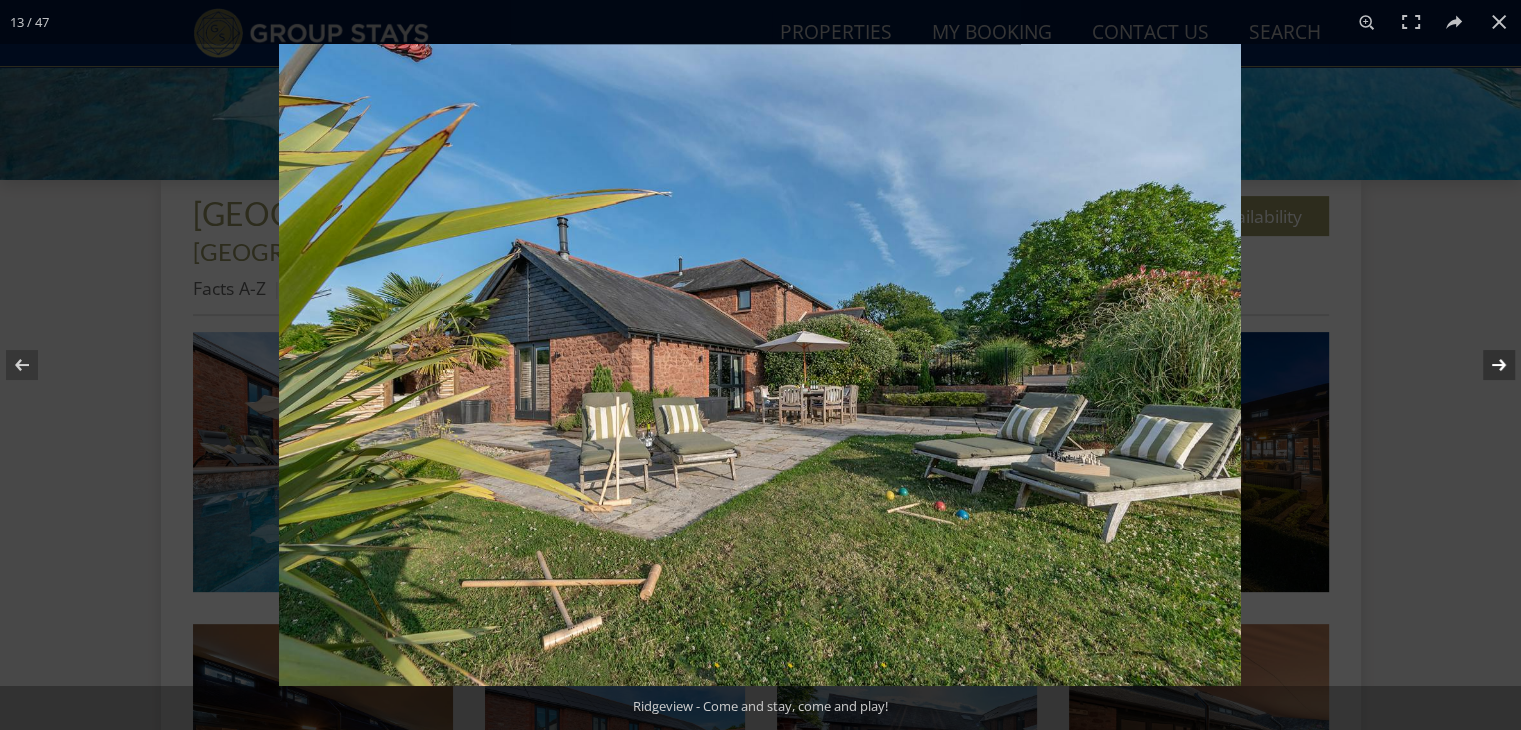 click at bounding box center [1486, 365] 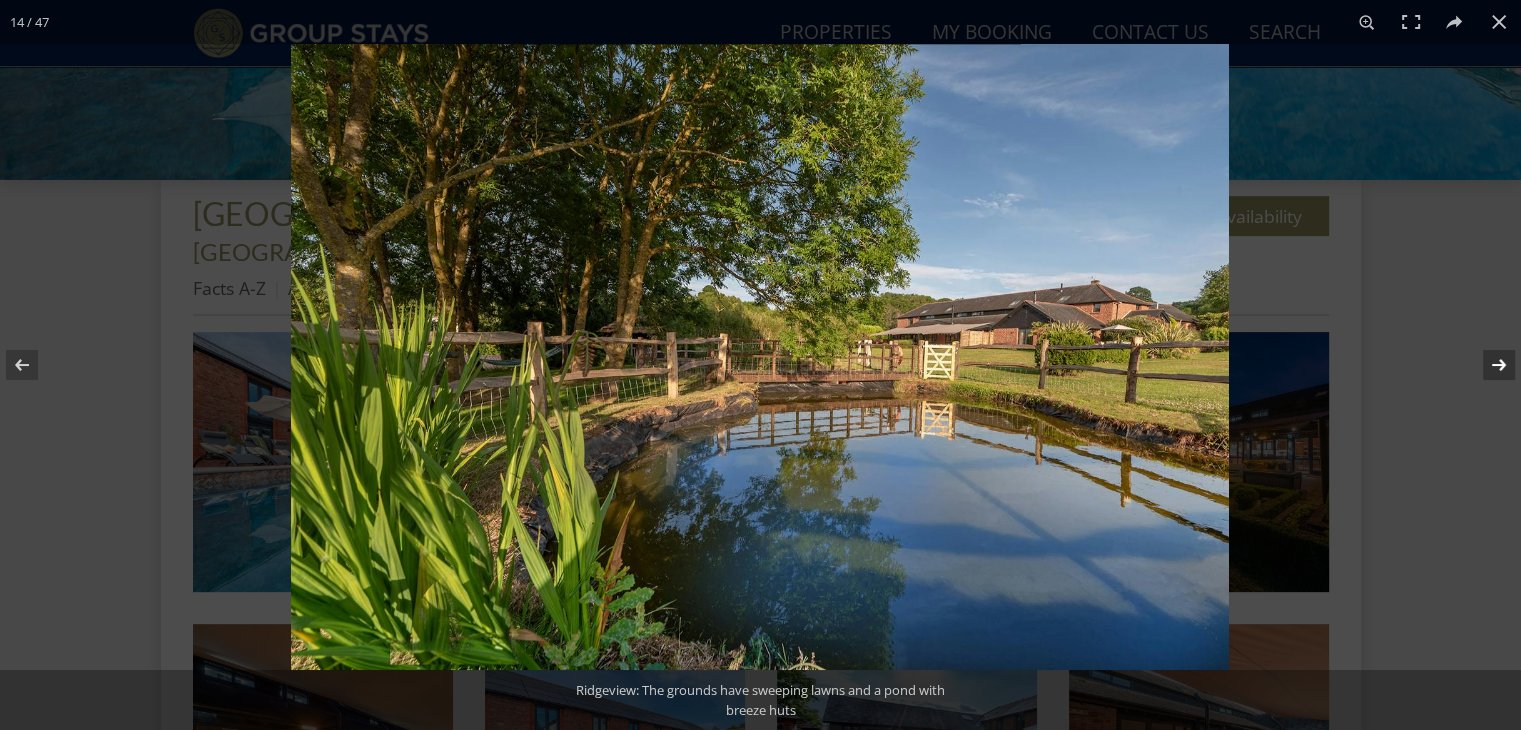 click at bounding box center [1486, 365] 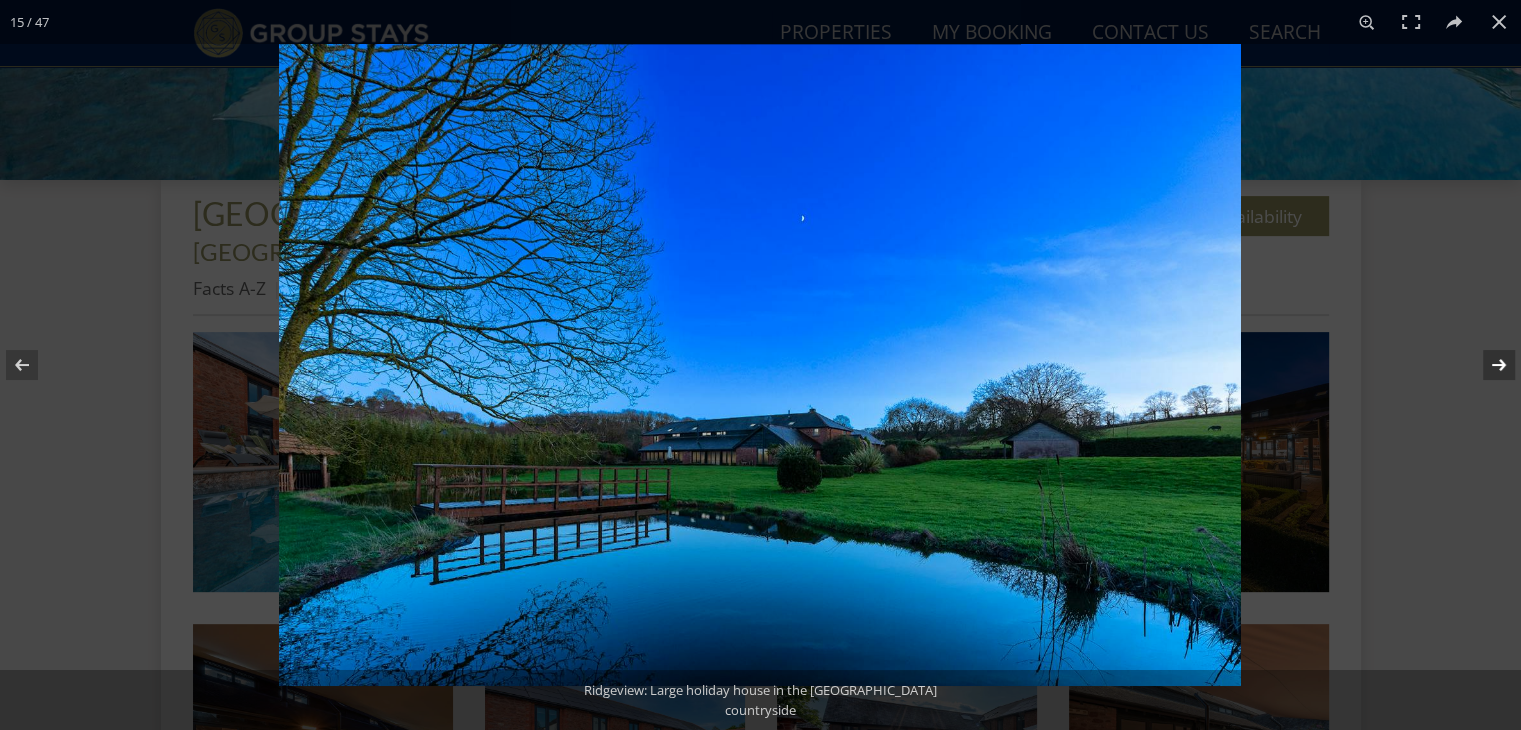 click at bounding box center [1486, 365] 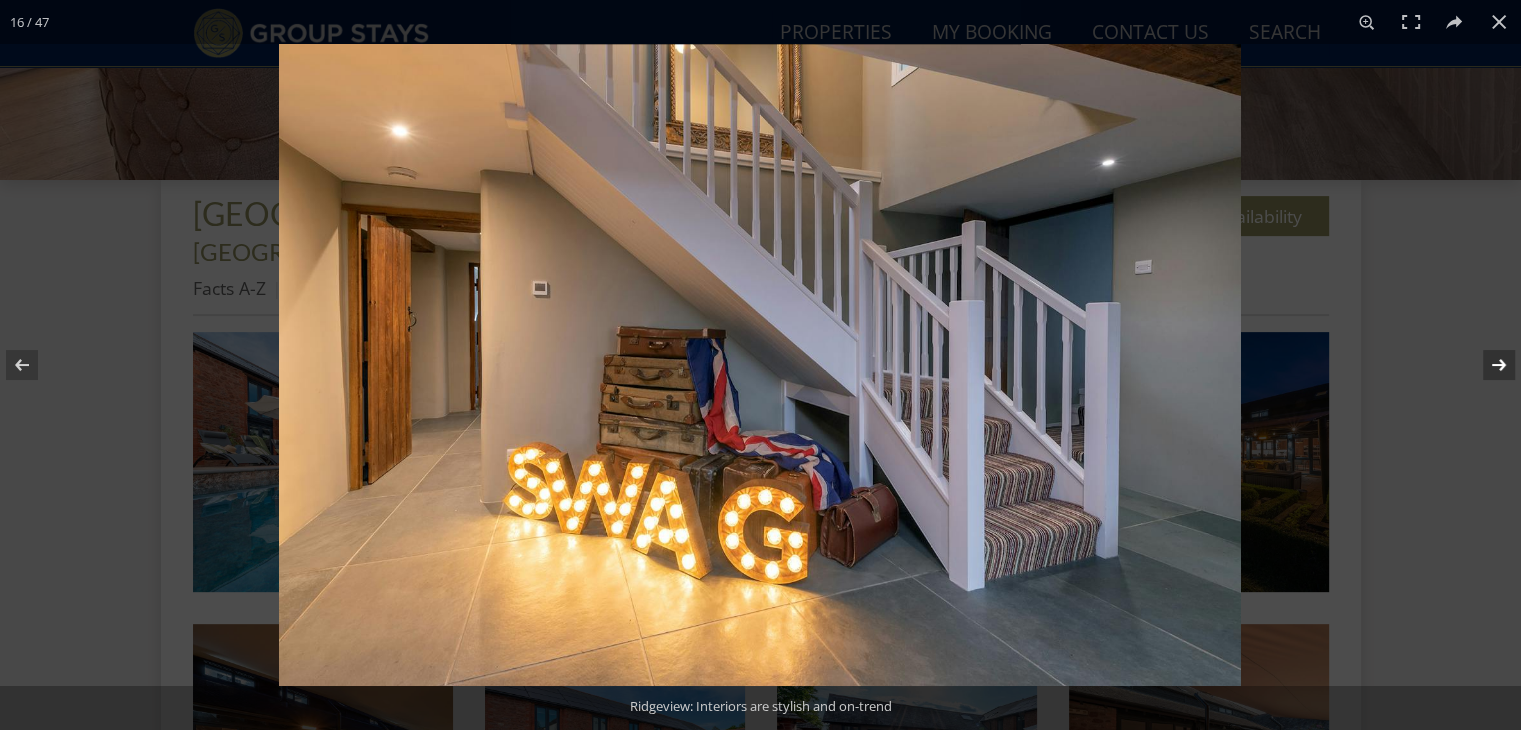 click at bounding box center (1486, 365) 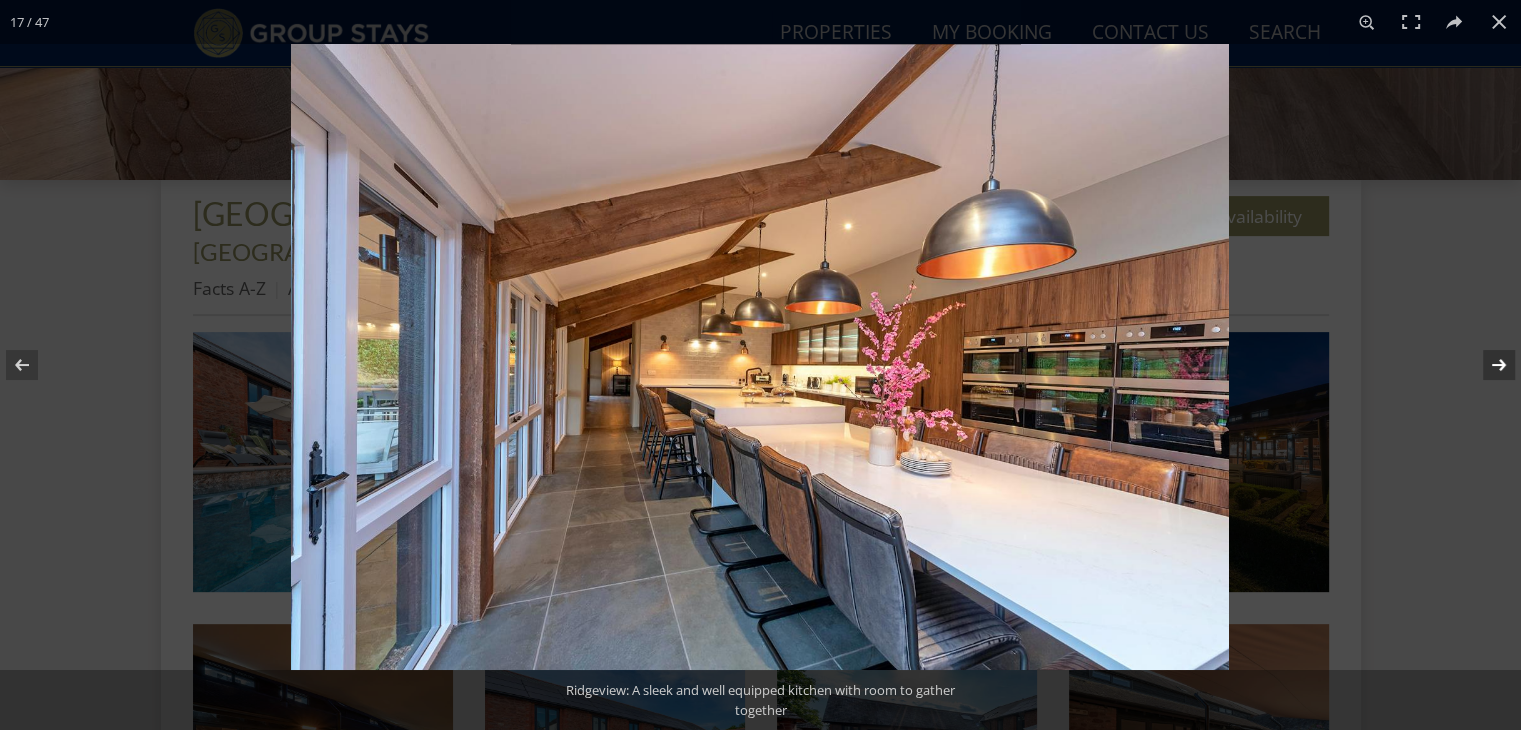 click at bounding box center (1486, 365) 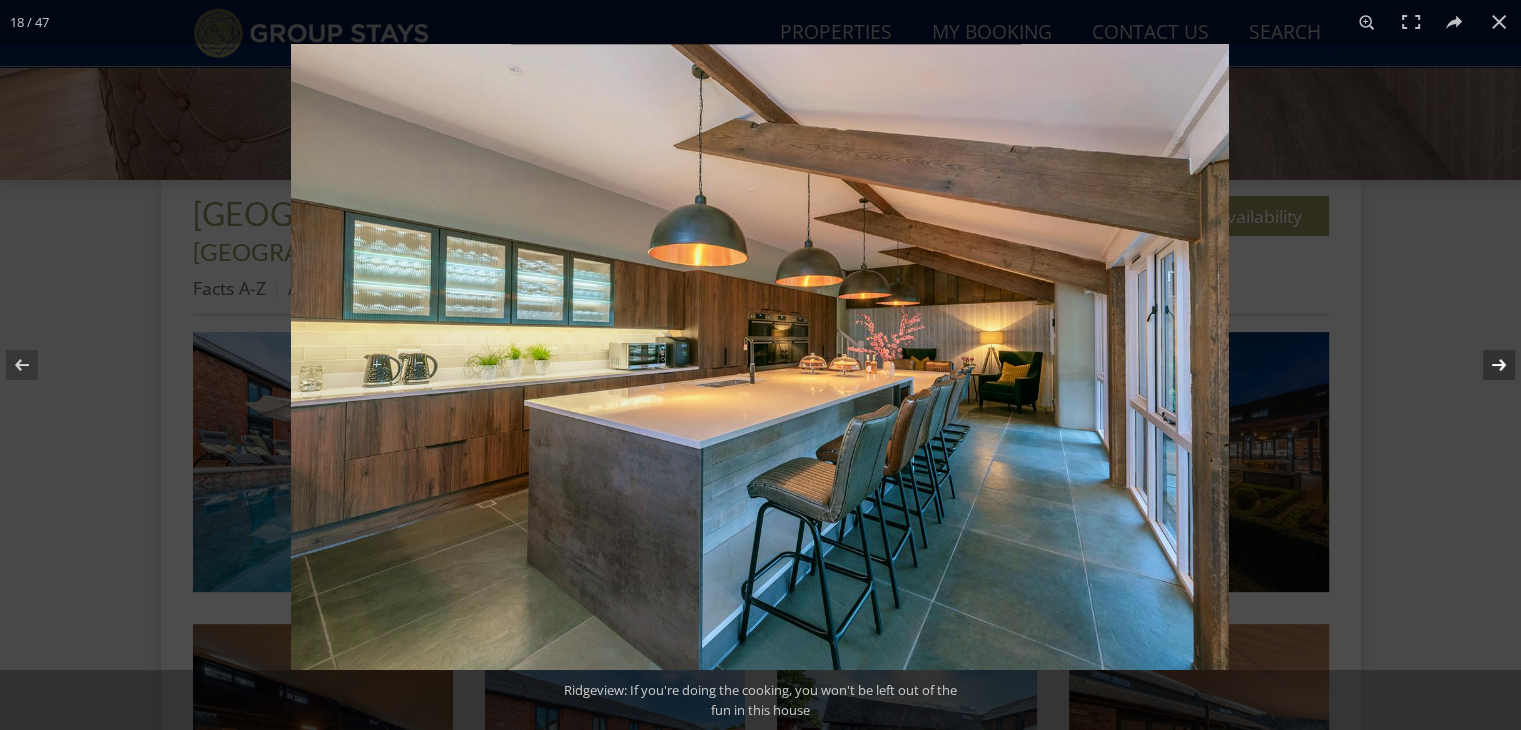 click at bounding box center (1486, 365) 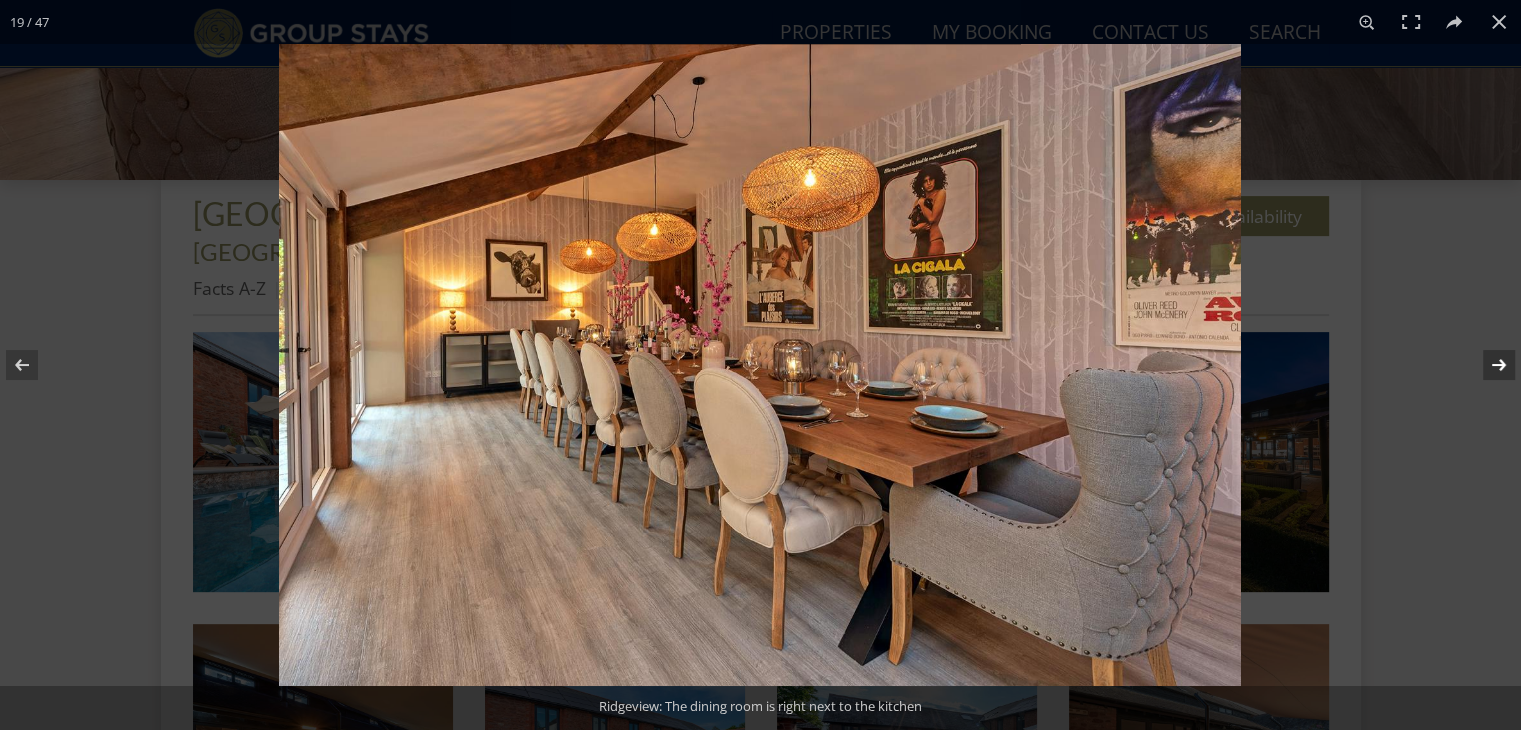 click at bounding box center [1486, 365] 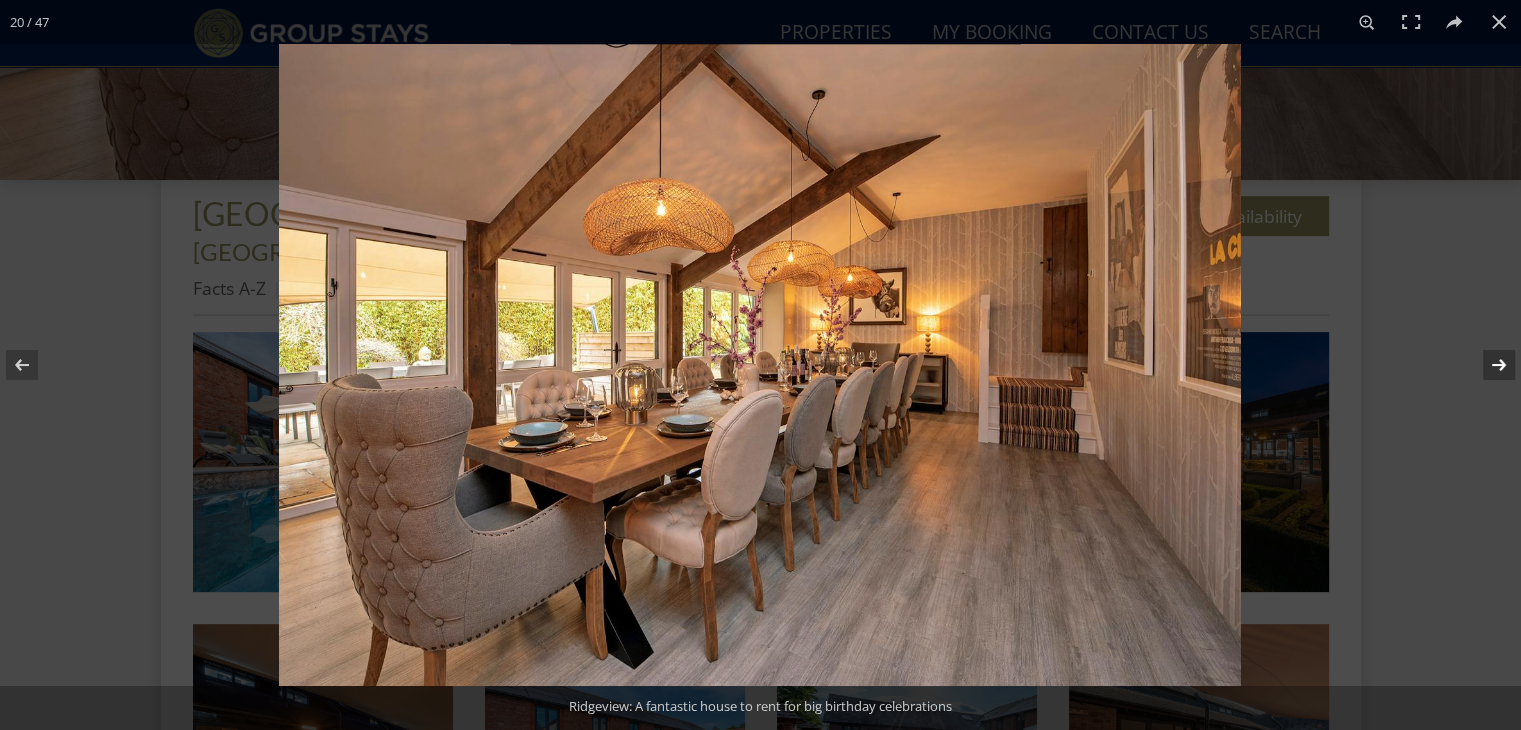 click at bounding box center [1486, 365] 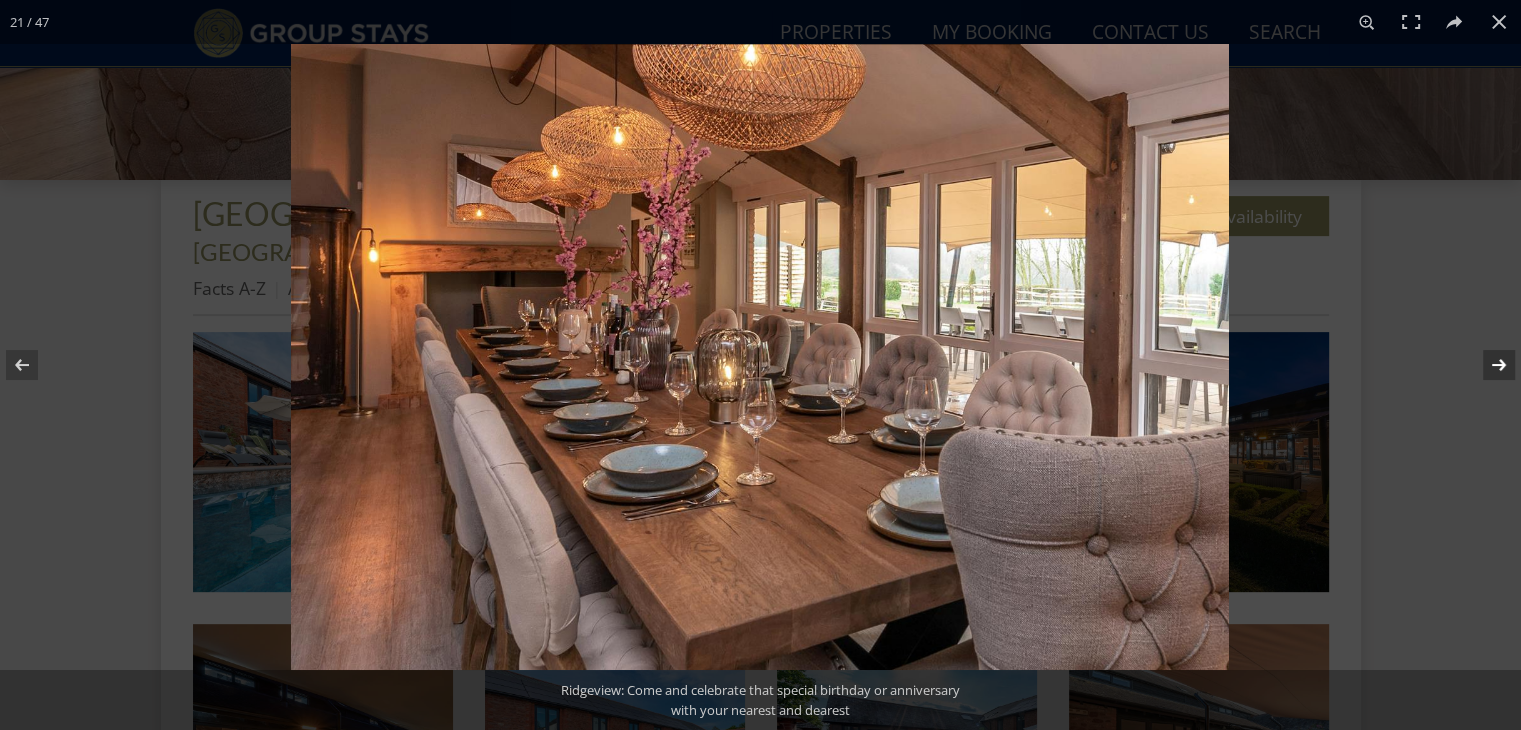 click at bounding box center (1486, 365) 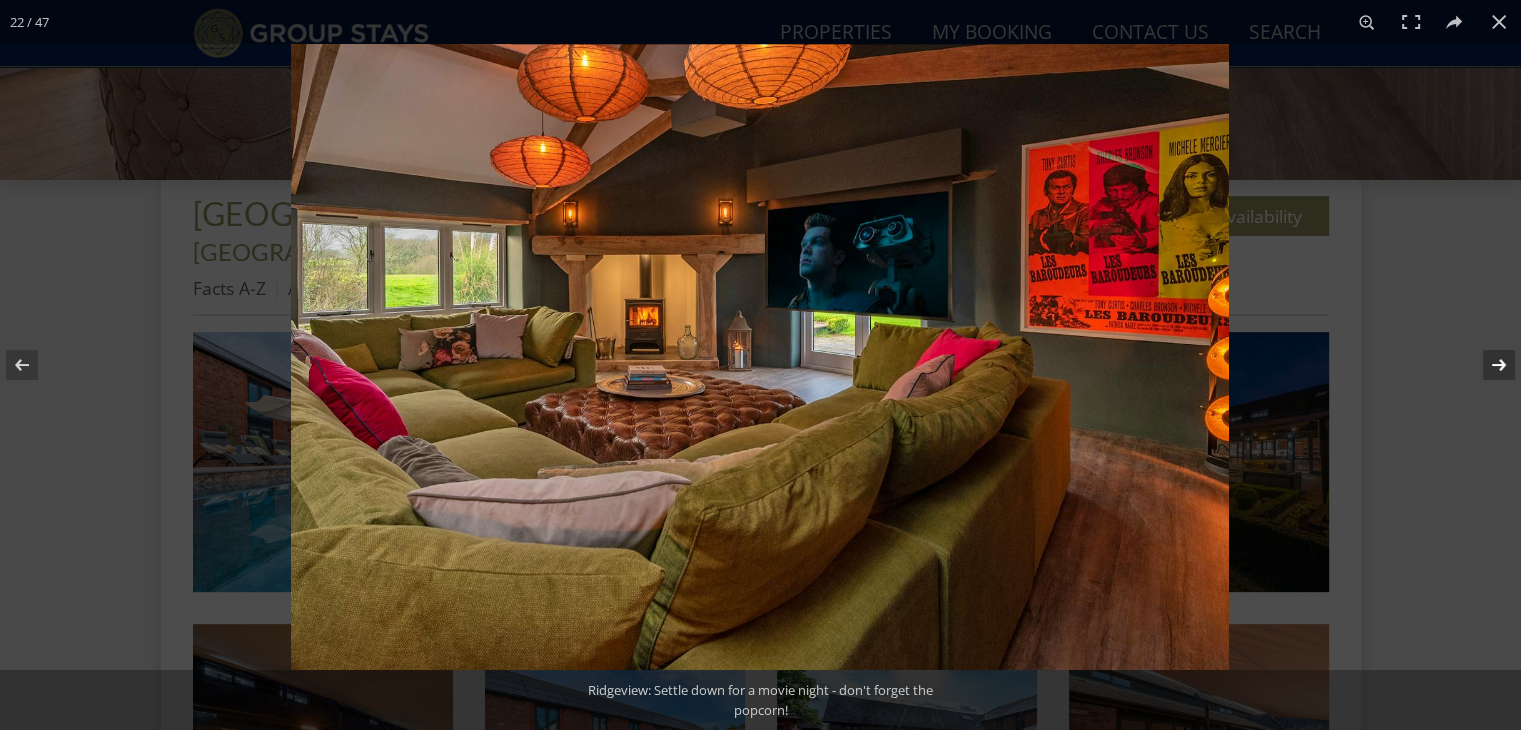 click at bounding box center [1486, 365] 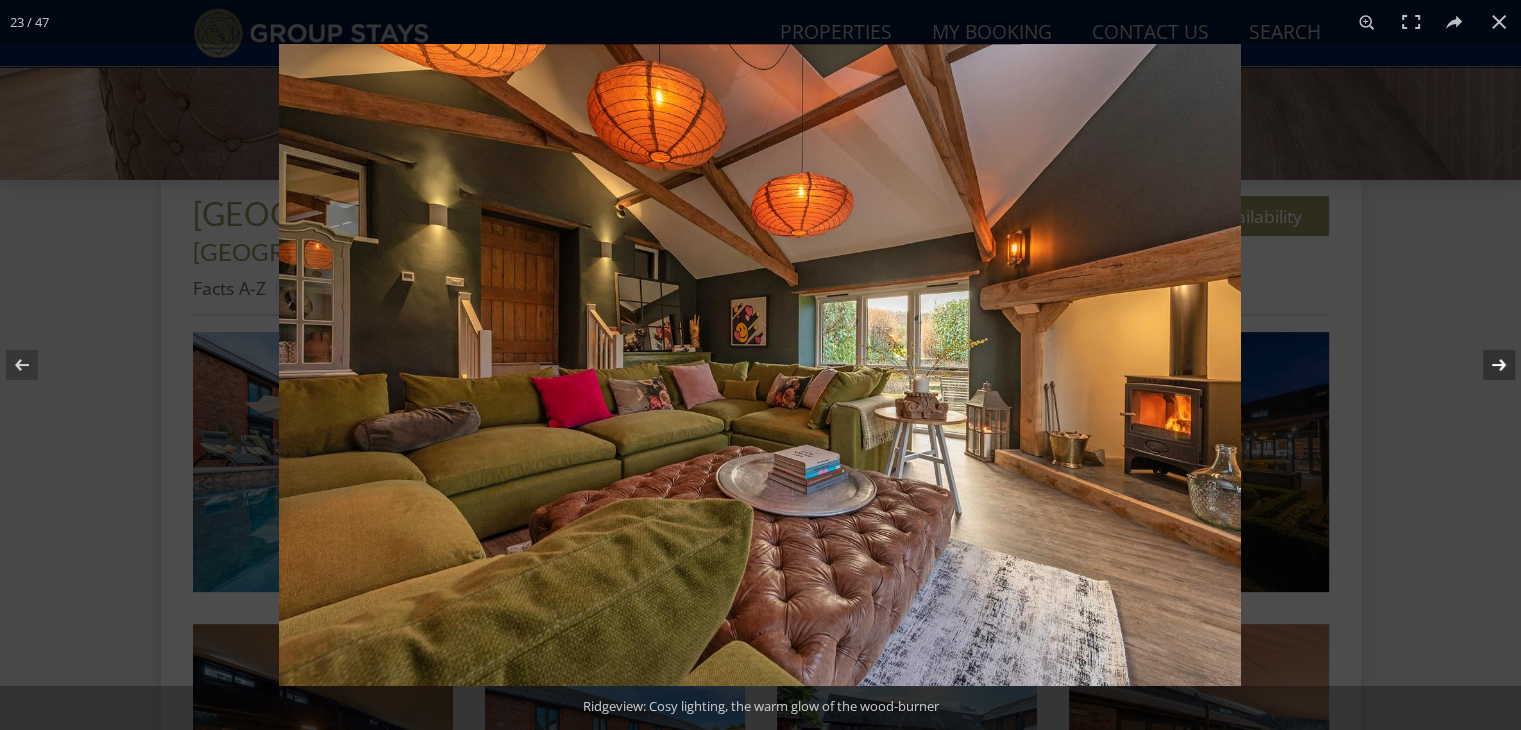 click at bounding box center (1486, 365) 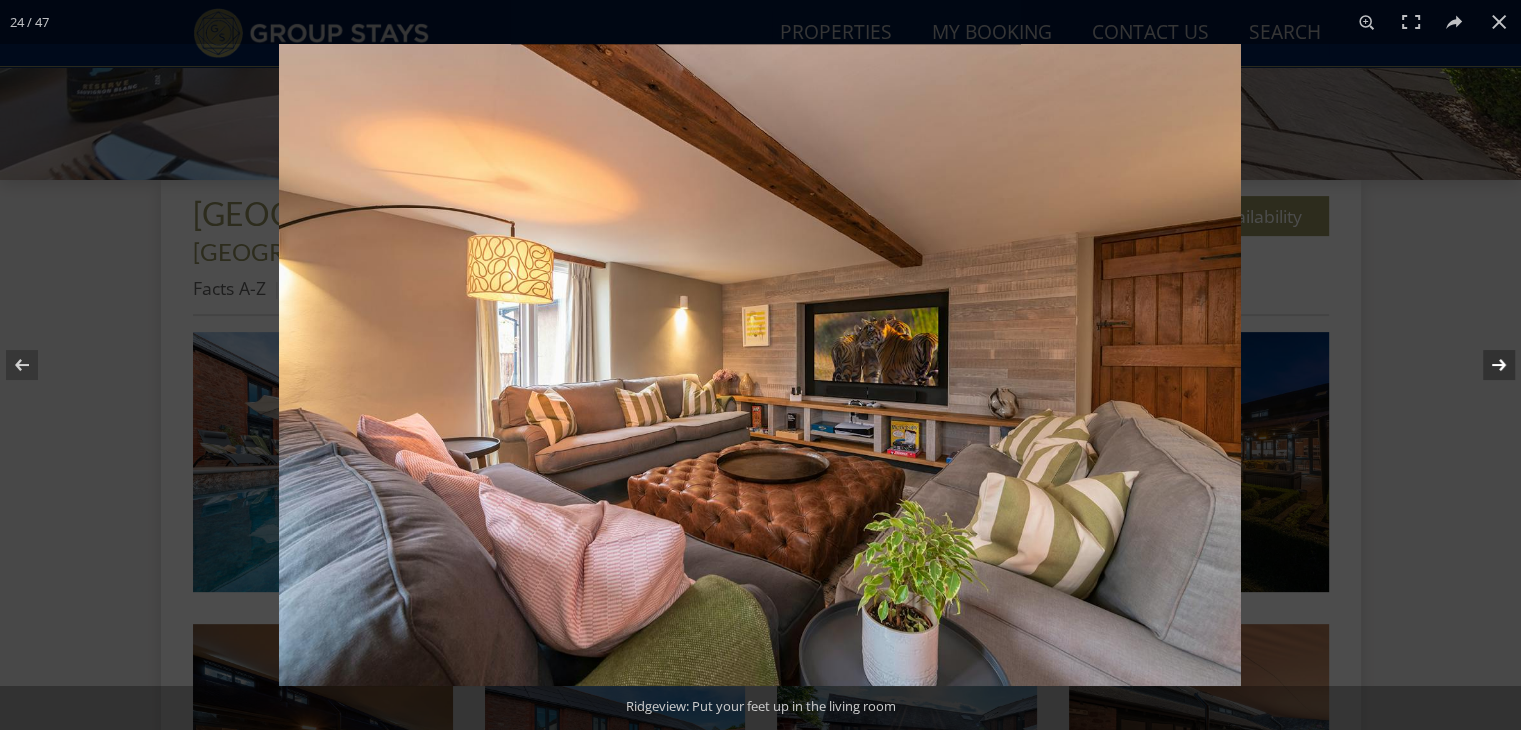 click at bounding box center [1486, 365] 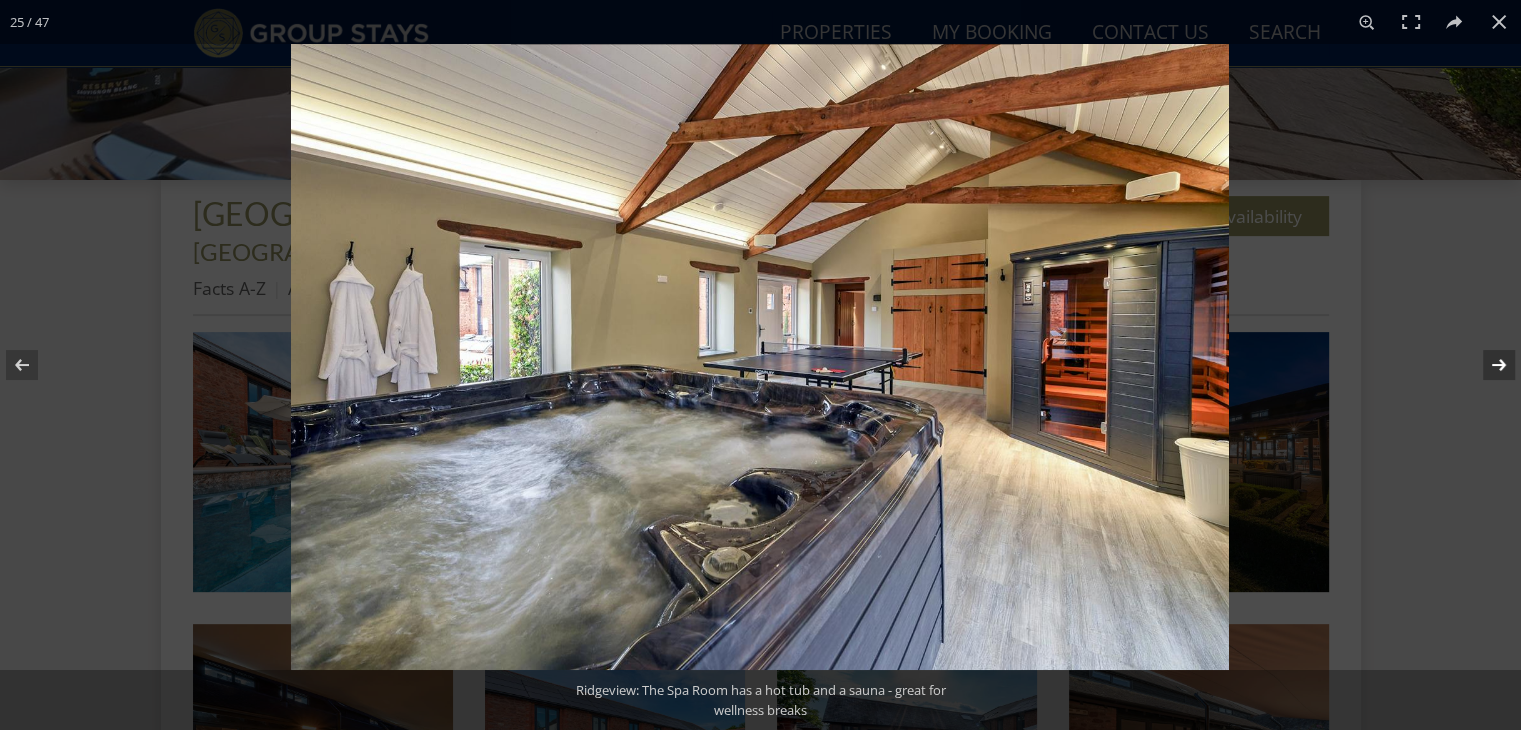 click at bounding box center (1486, 365) 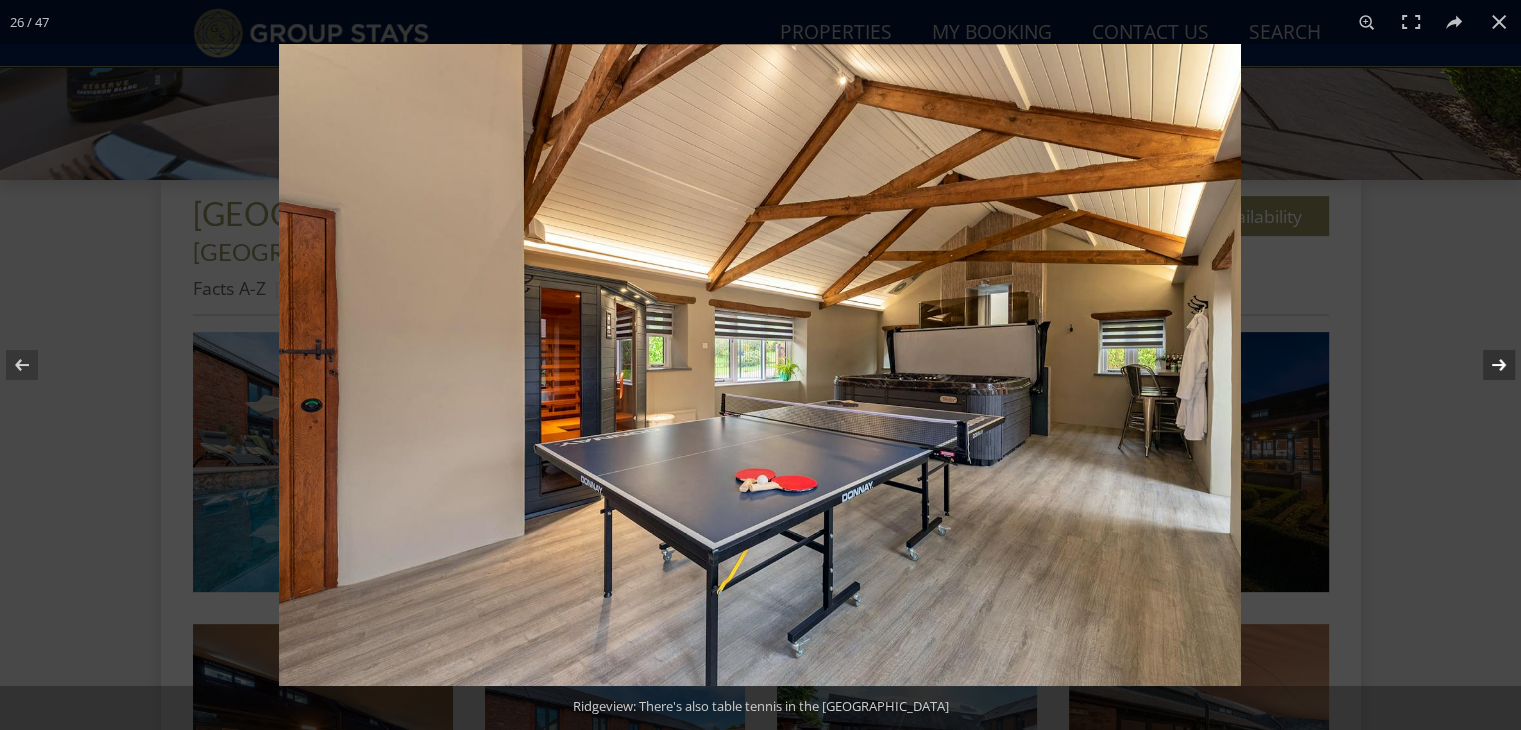 click at bounding box center [1486, 365] 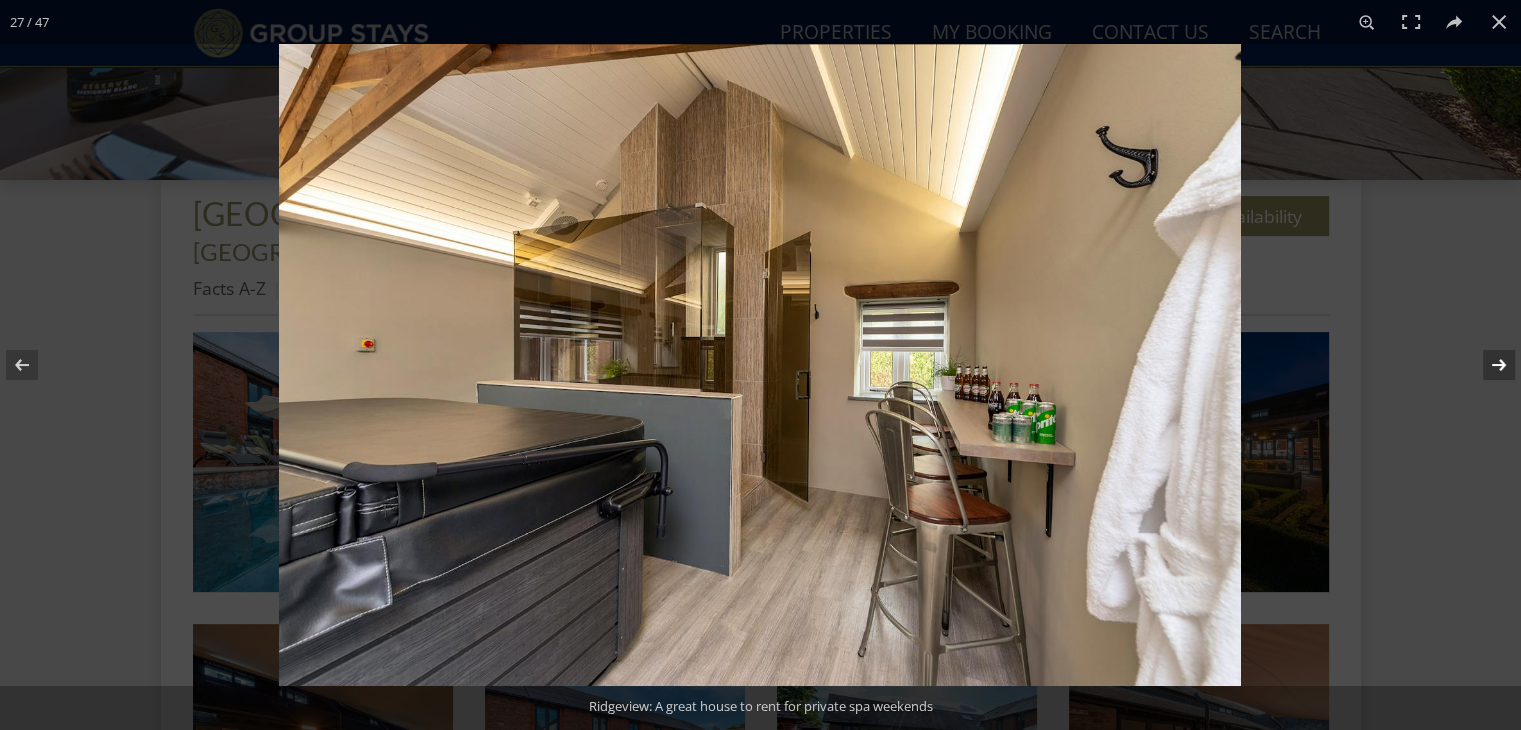 click at bounding box center [1486, 365] 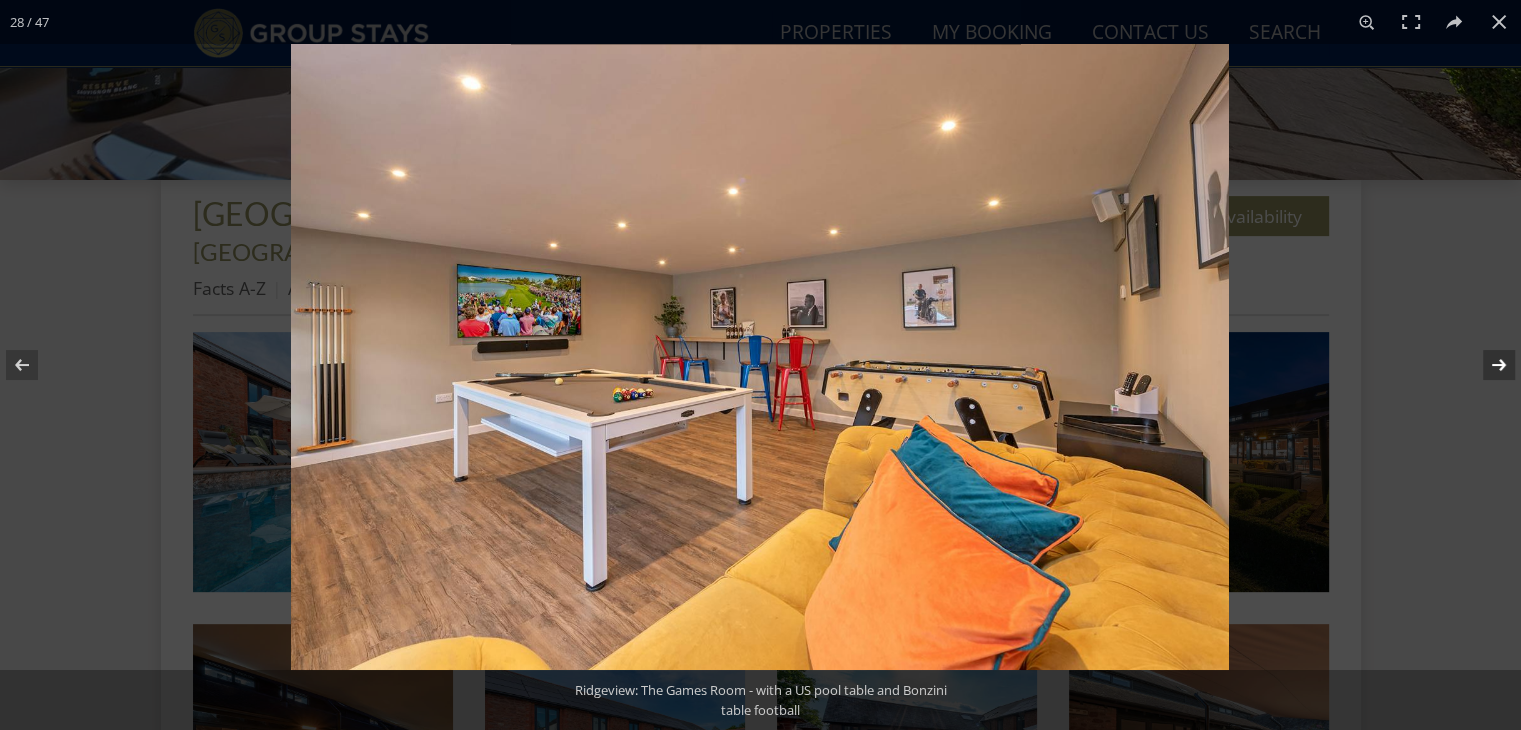 click at bounding box center (1486, 365) 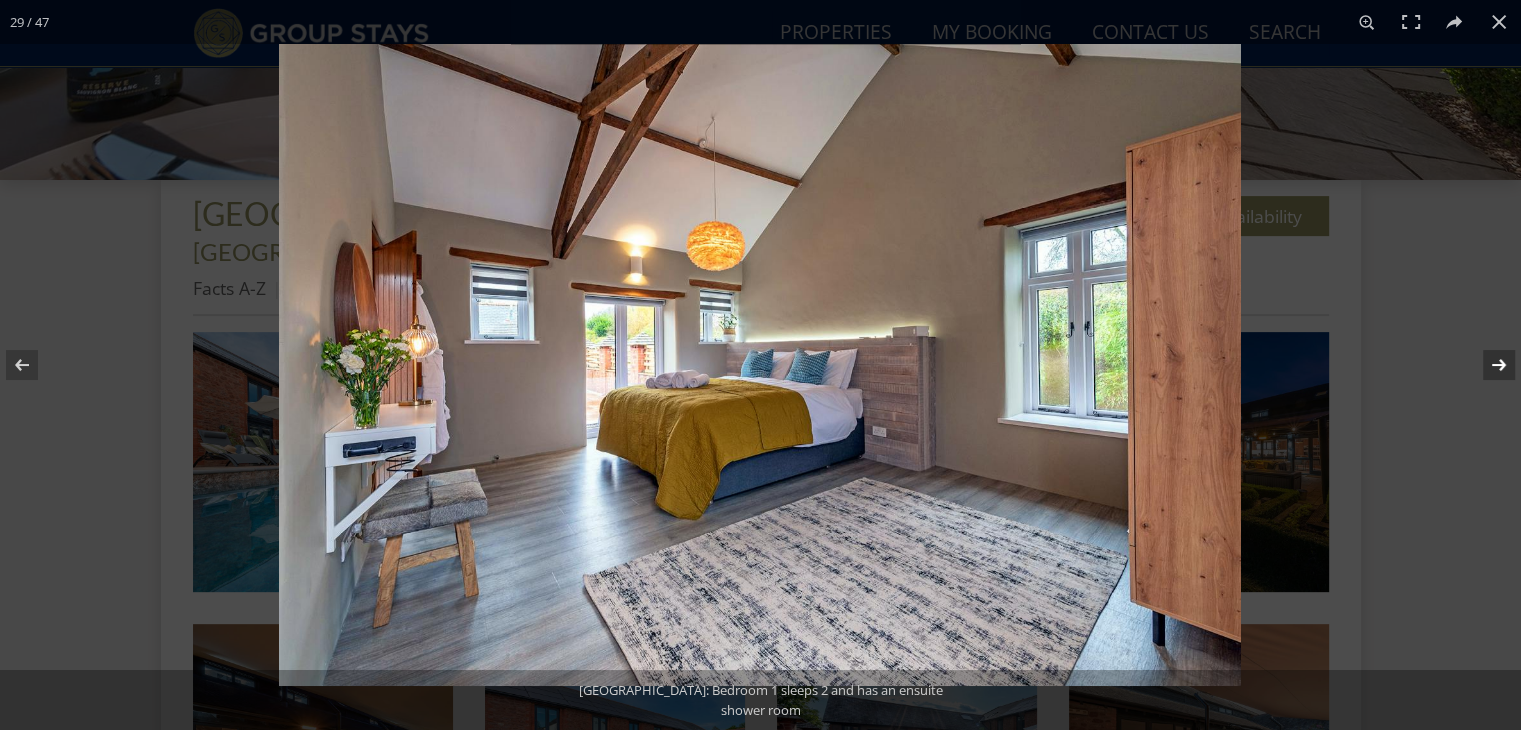 click at bounding box center (1486, 365) 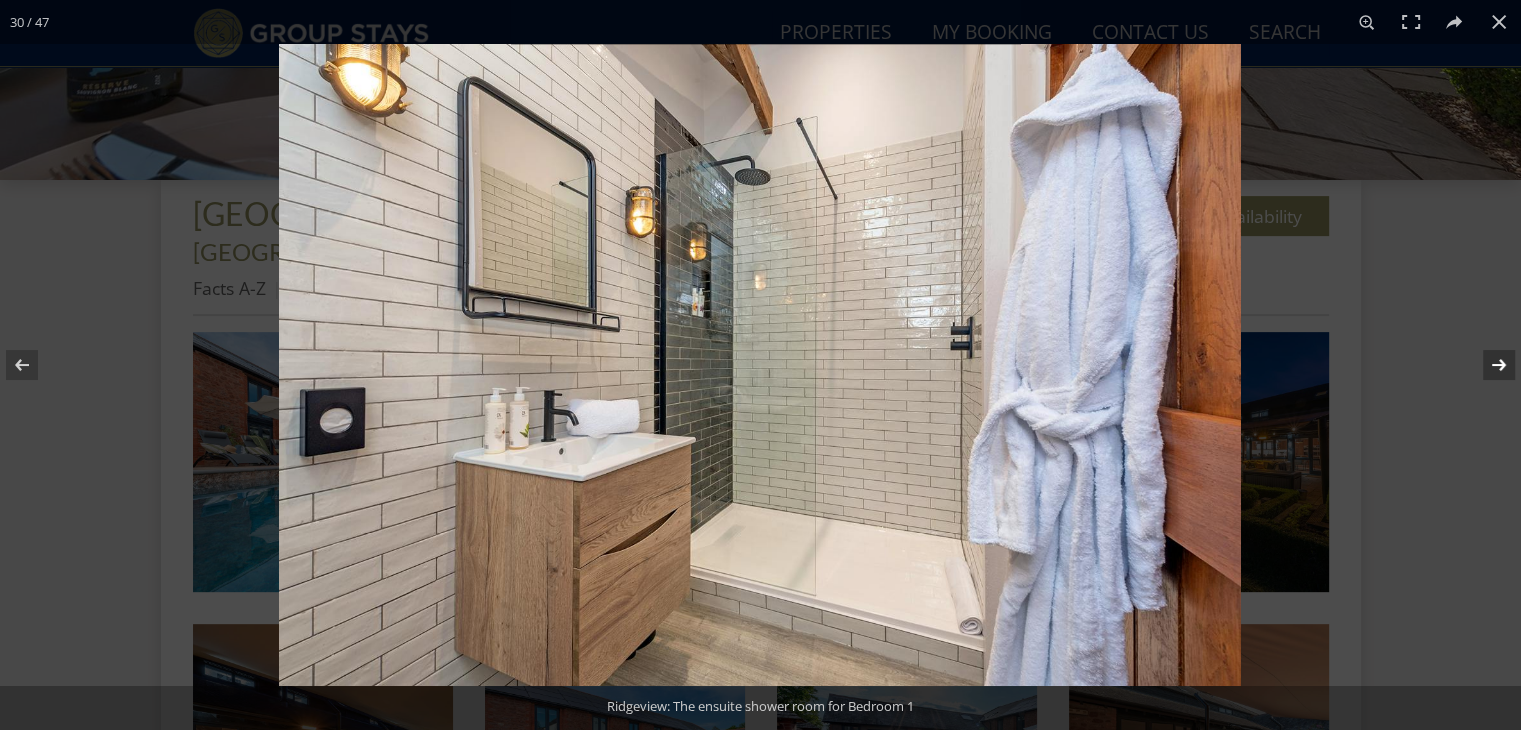 click at bounding box center [1486, 365] 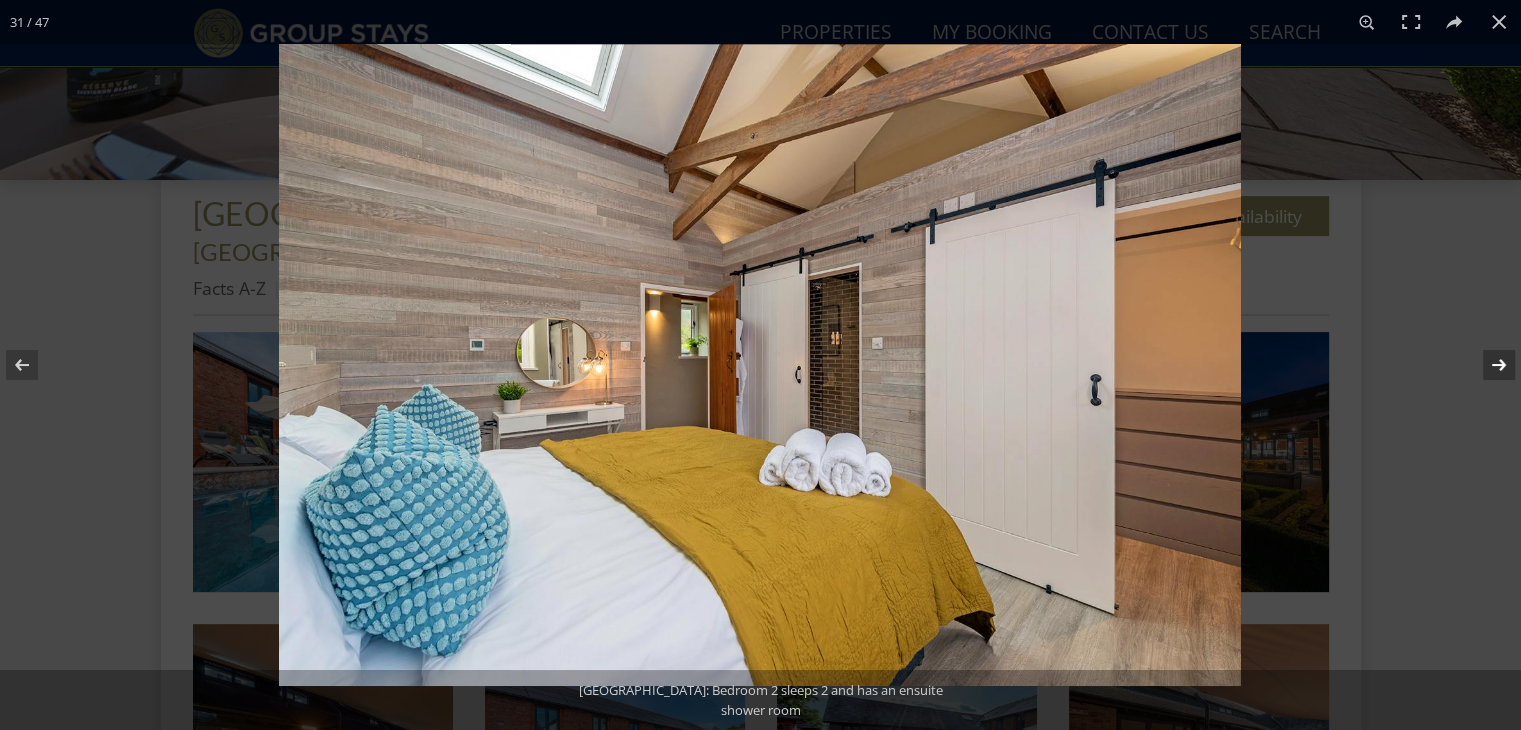 click at bounding box center [1486, 365] 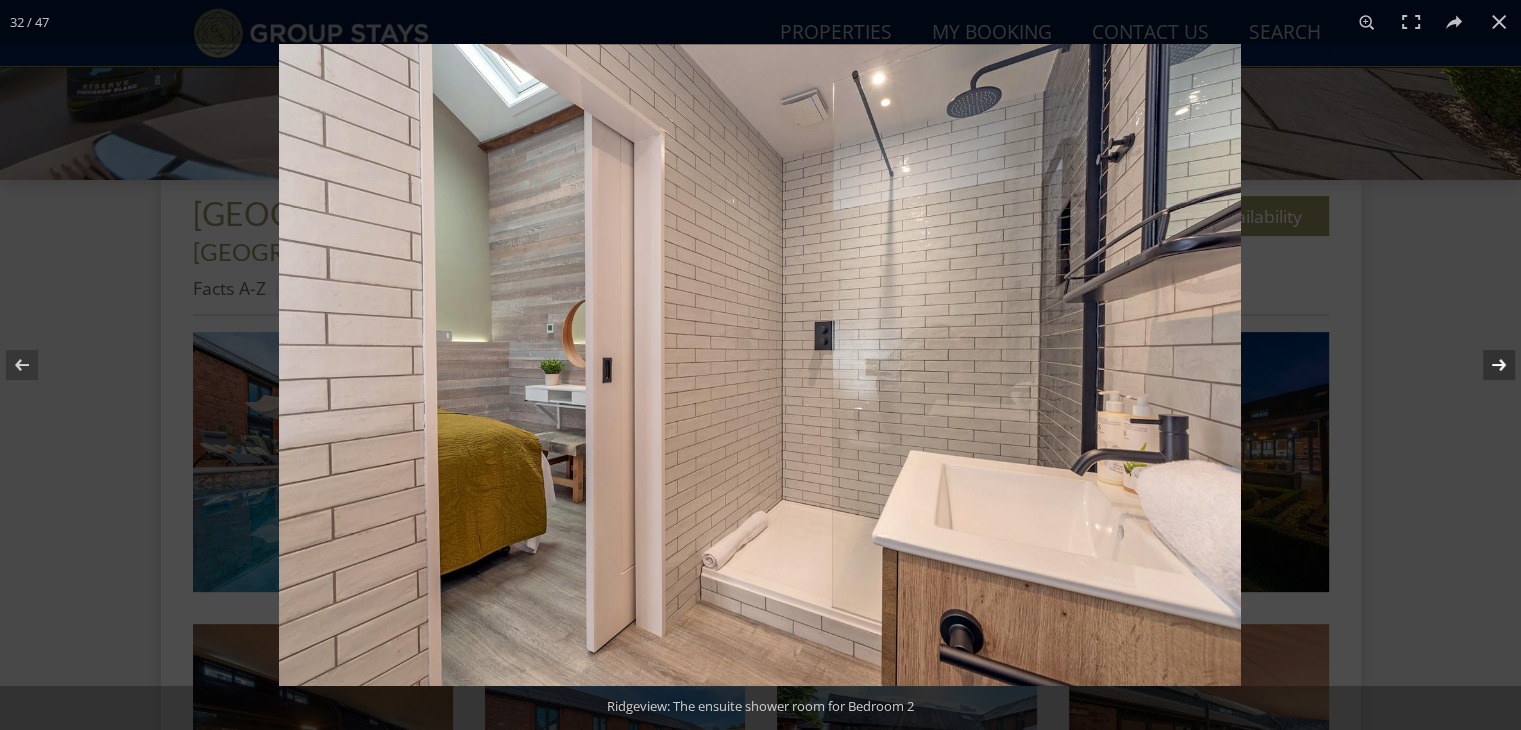 click at bounding box center (1486, 365) 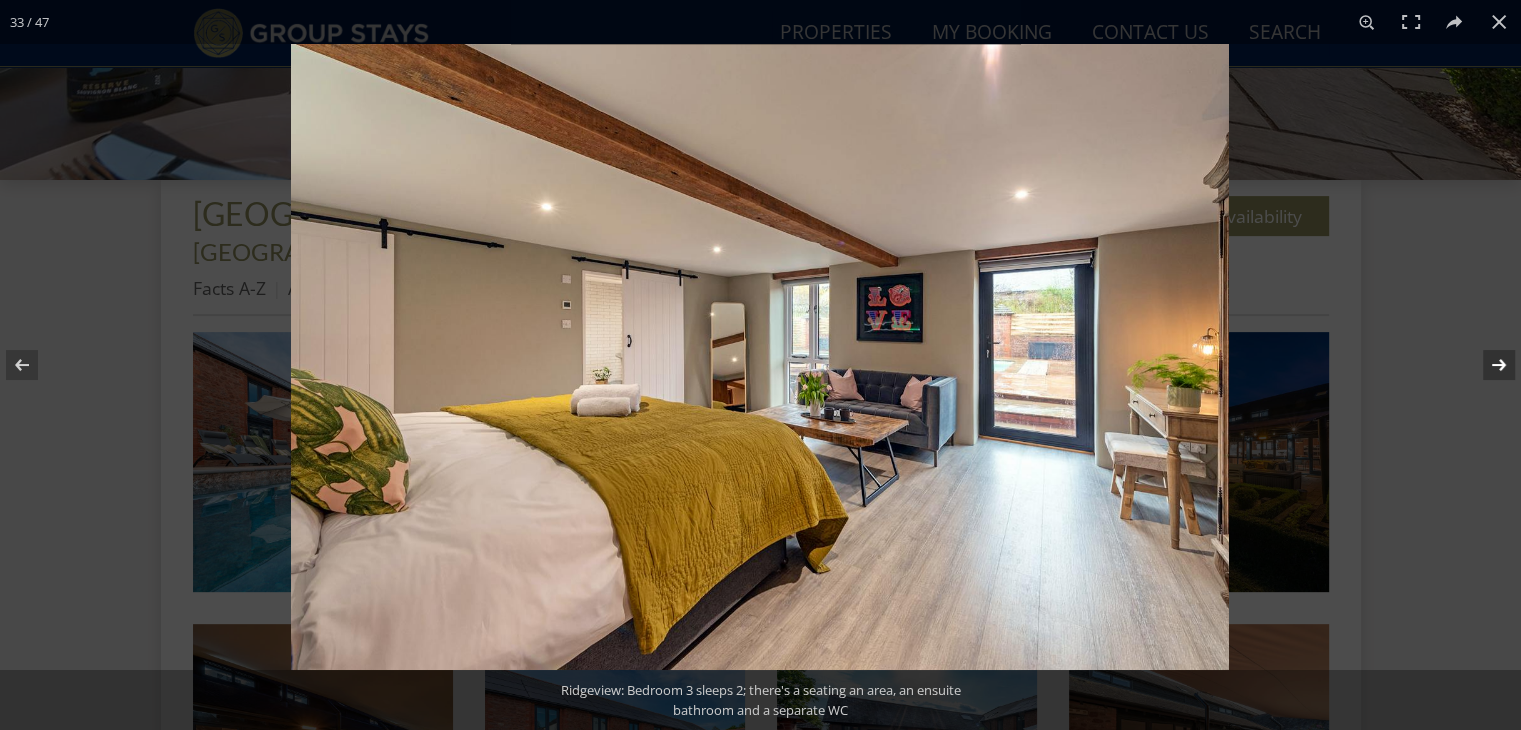 click at bounding box center [1486, 365] 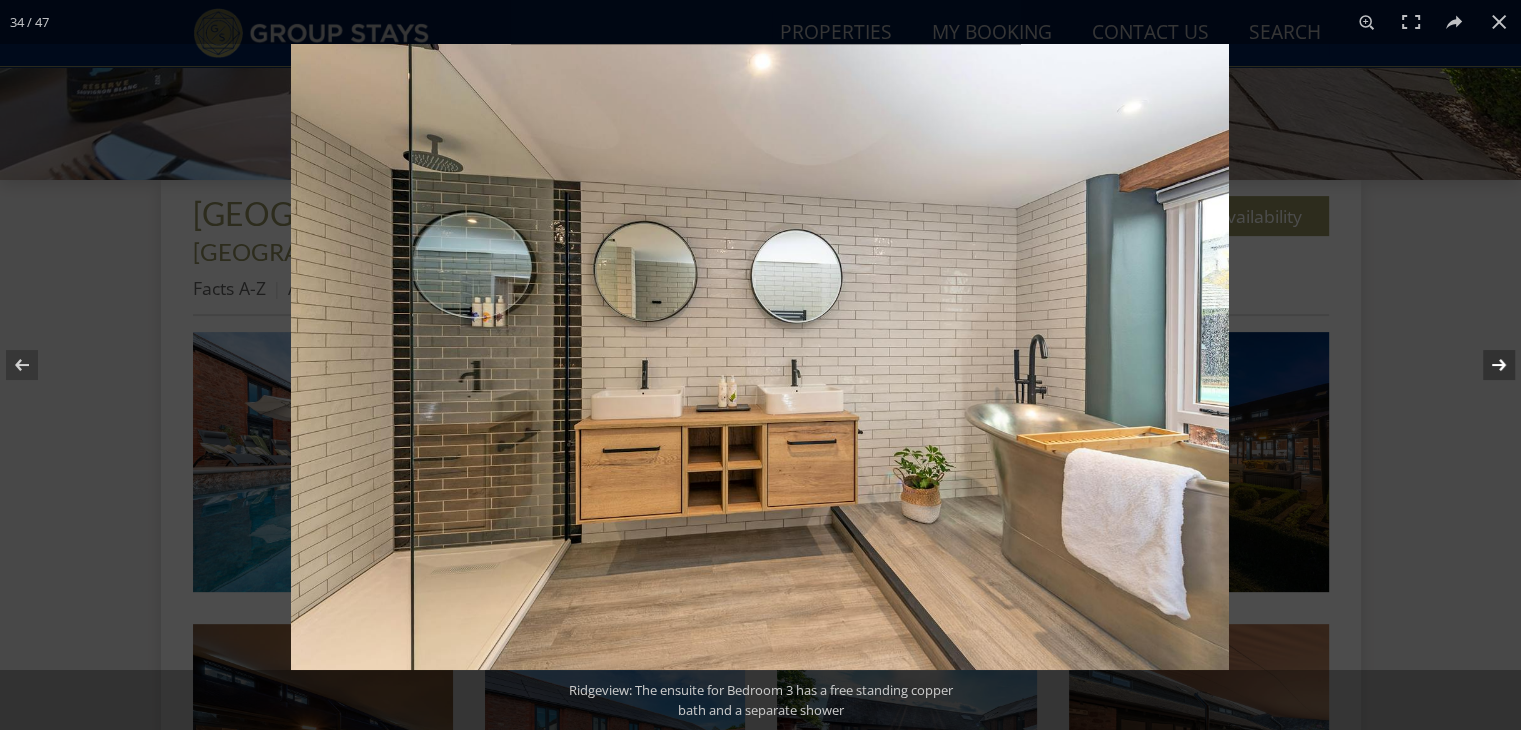 click at bounding box center [1486, 365] 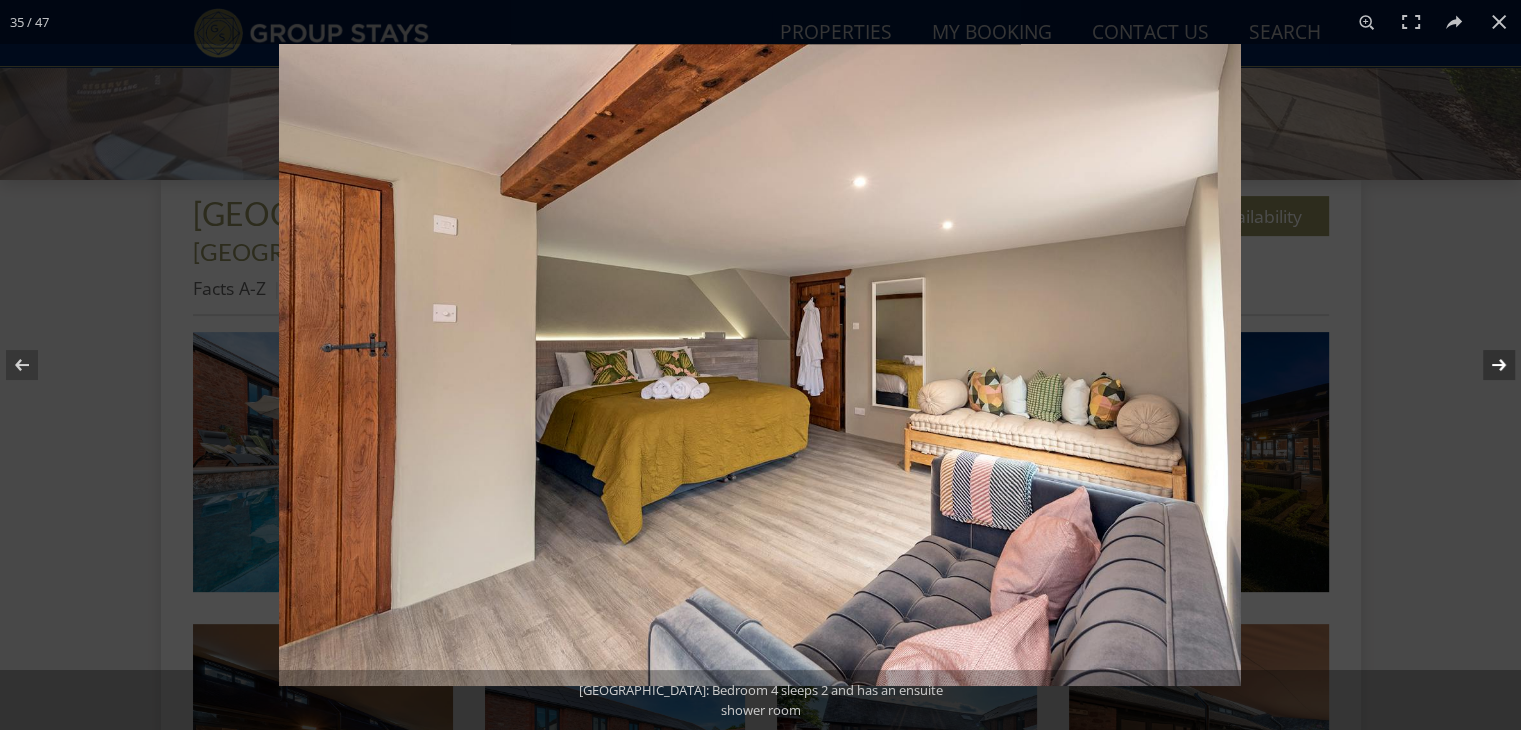 click at bounding box center (1486, 365) 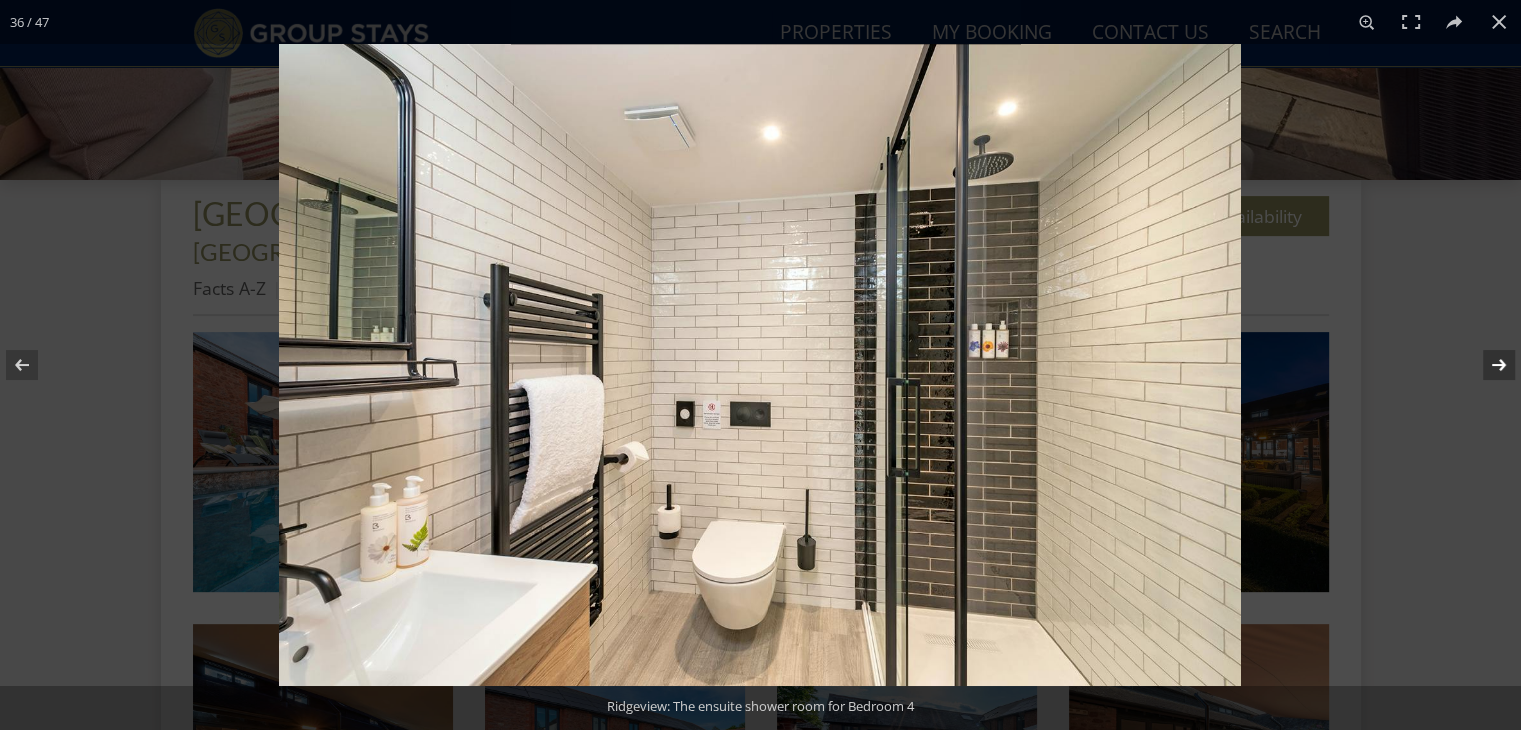 click at bounding box center (1486, 365) 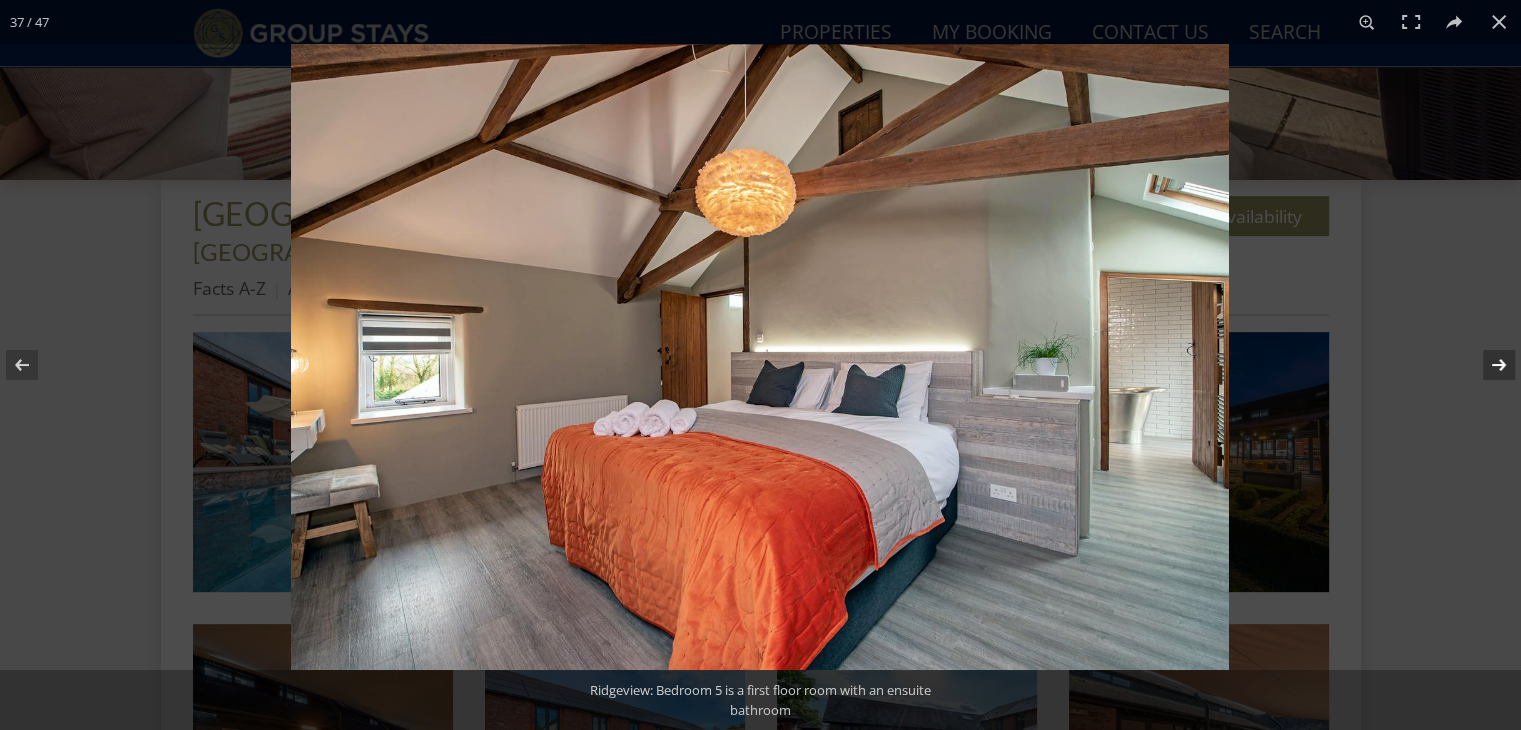click at bounding box center (1486, 365) 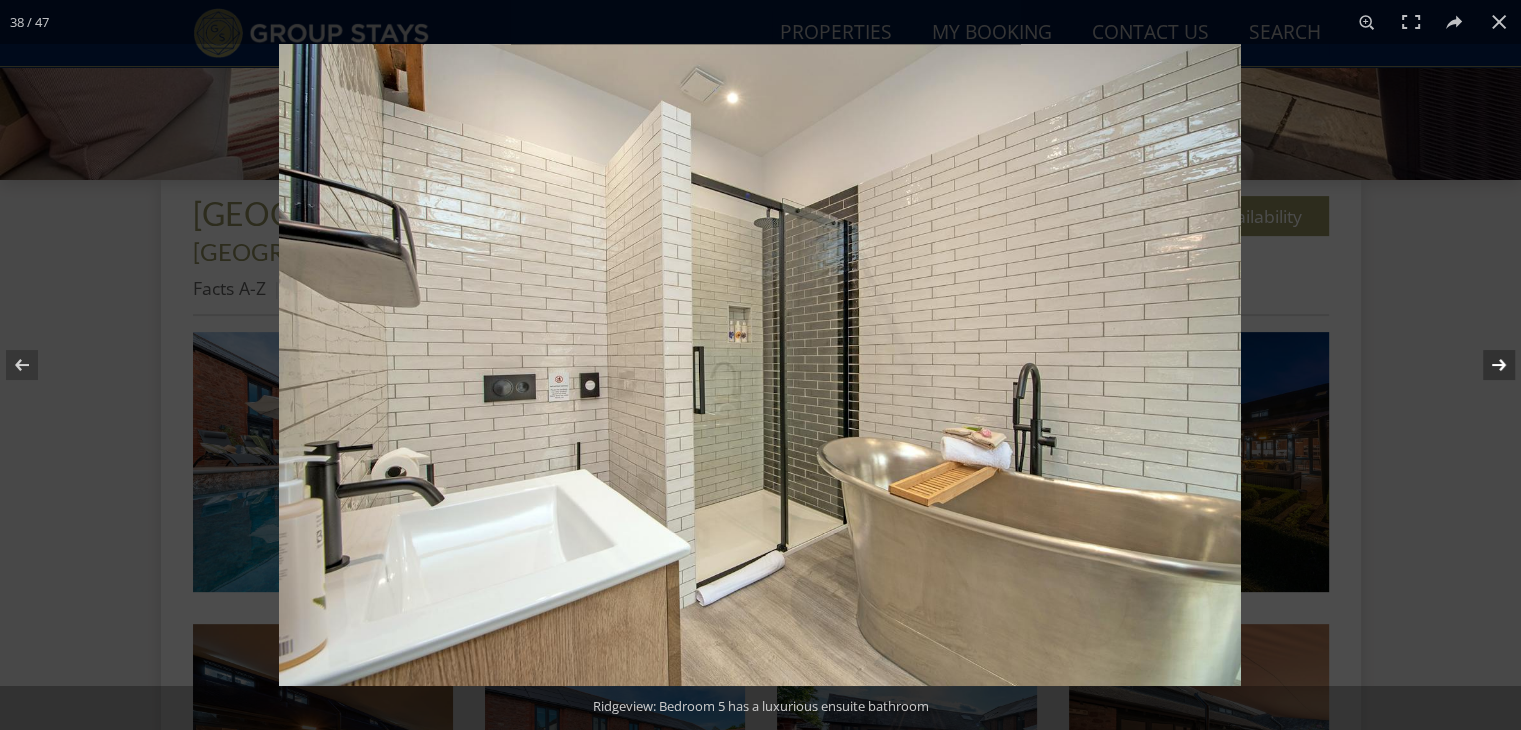 click at bounding box center [1486, 365] 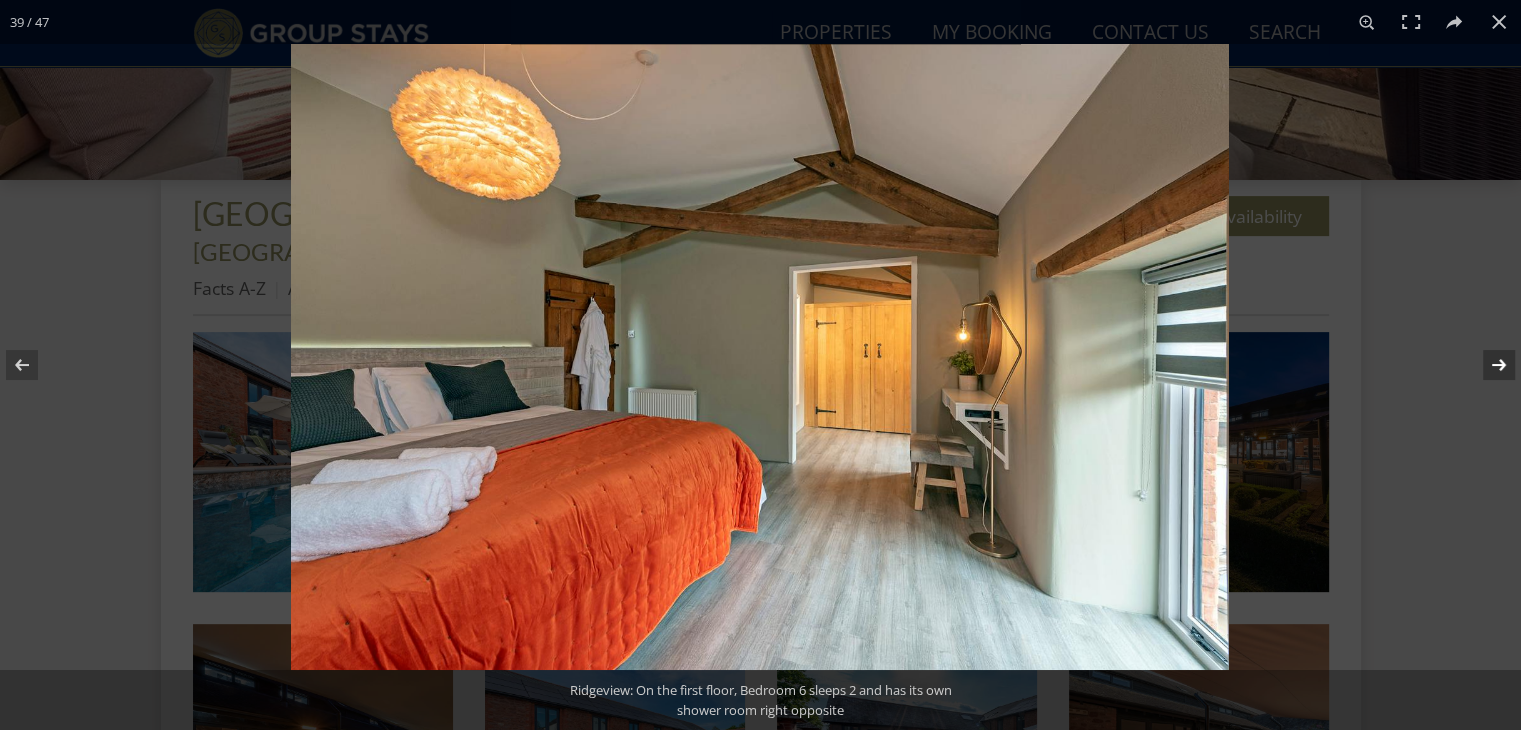 click at bounding box center [1486, 365] 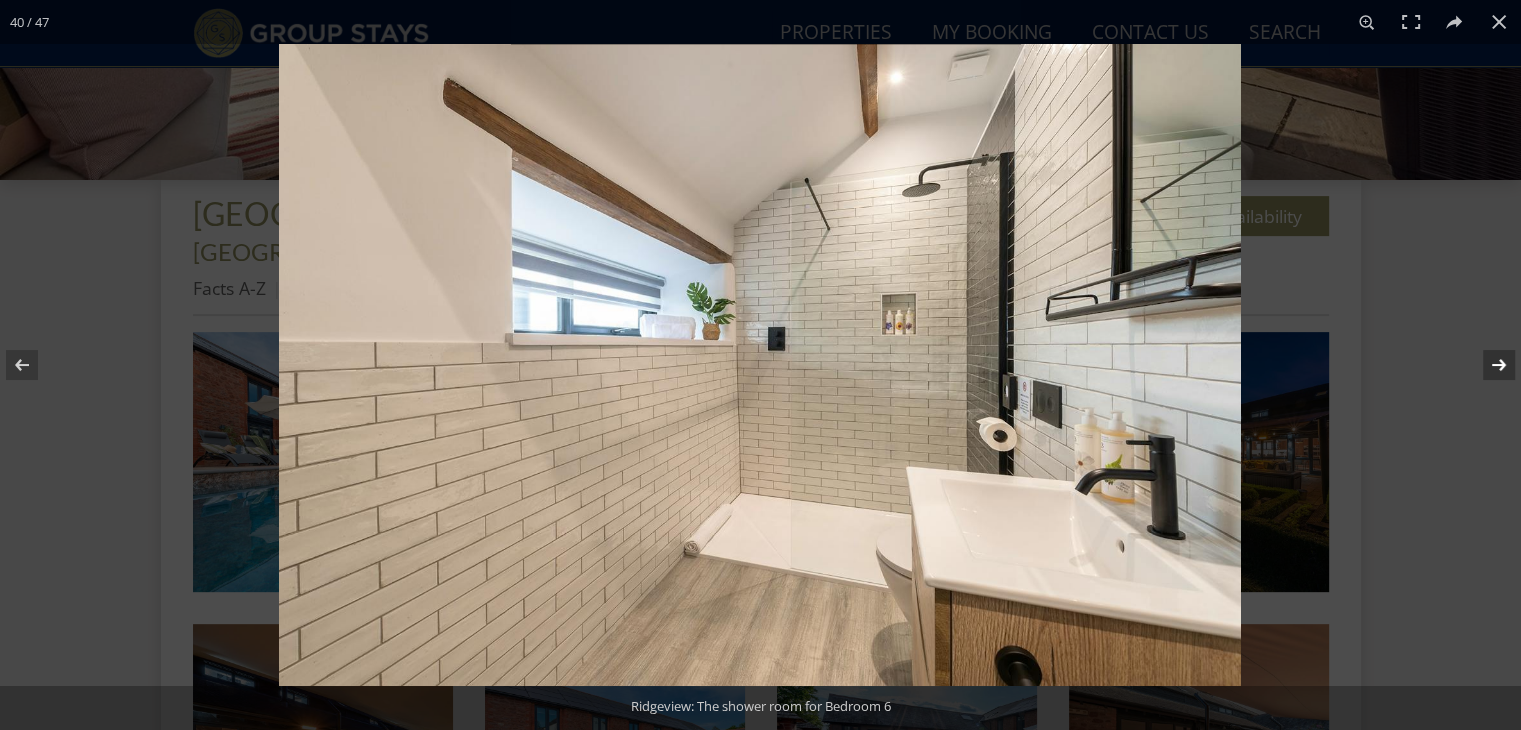 click at bounding box center [1486, 365] 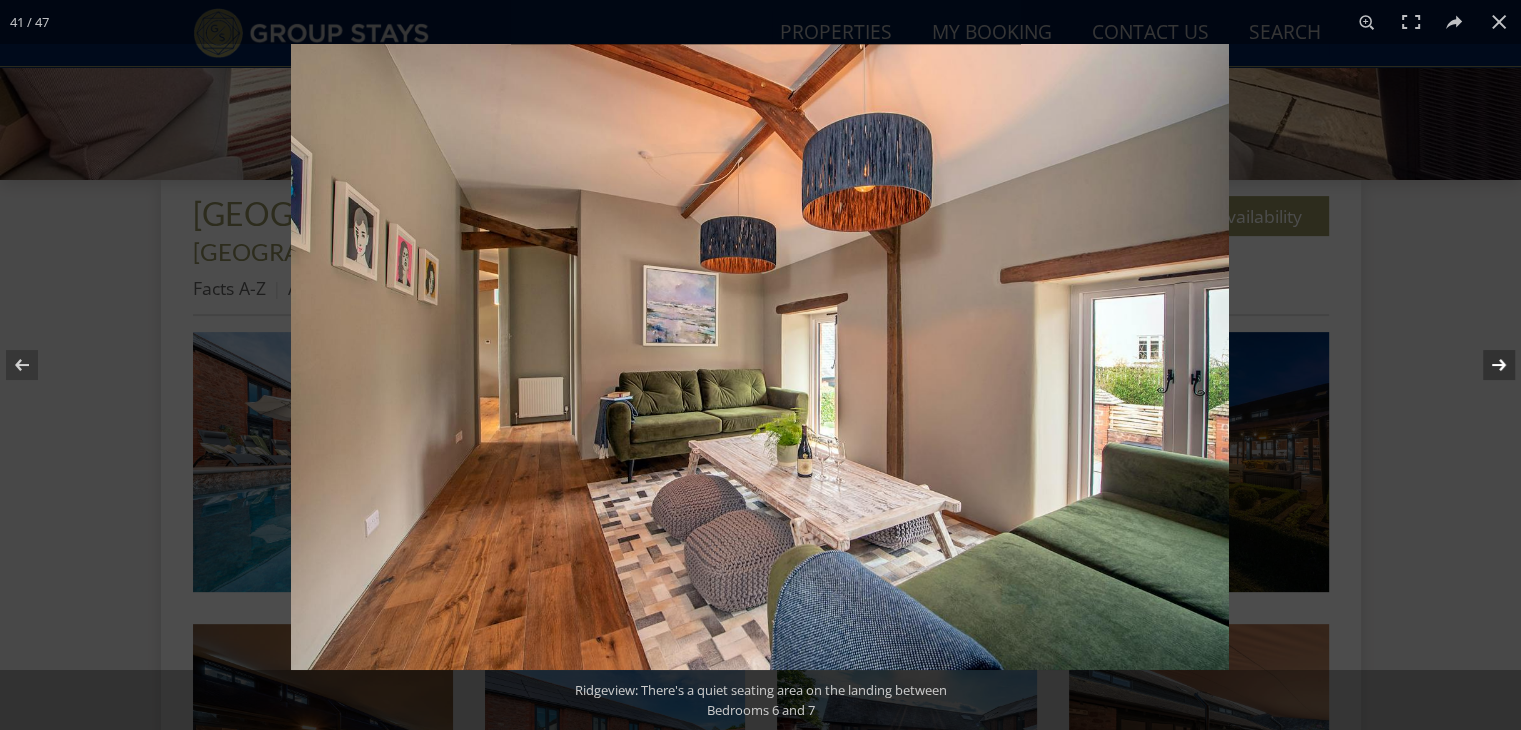 click at bounding box center (1486, 365) 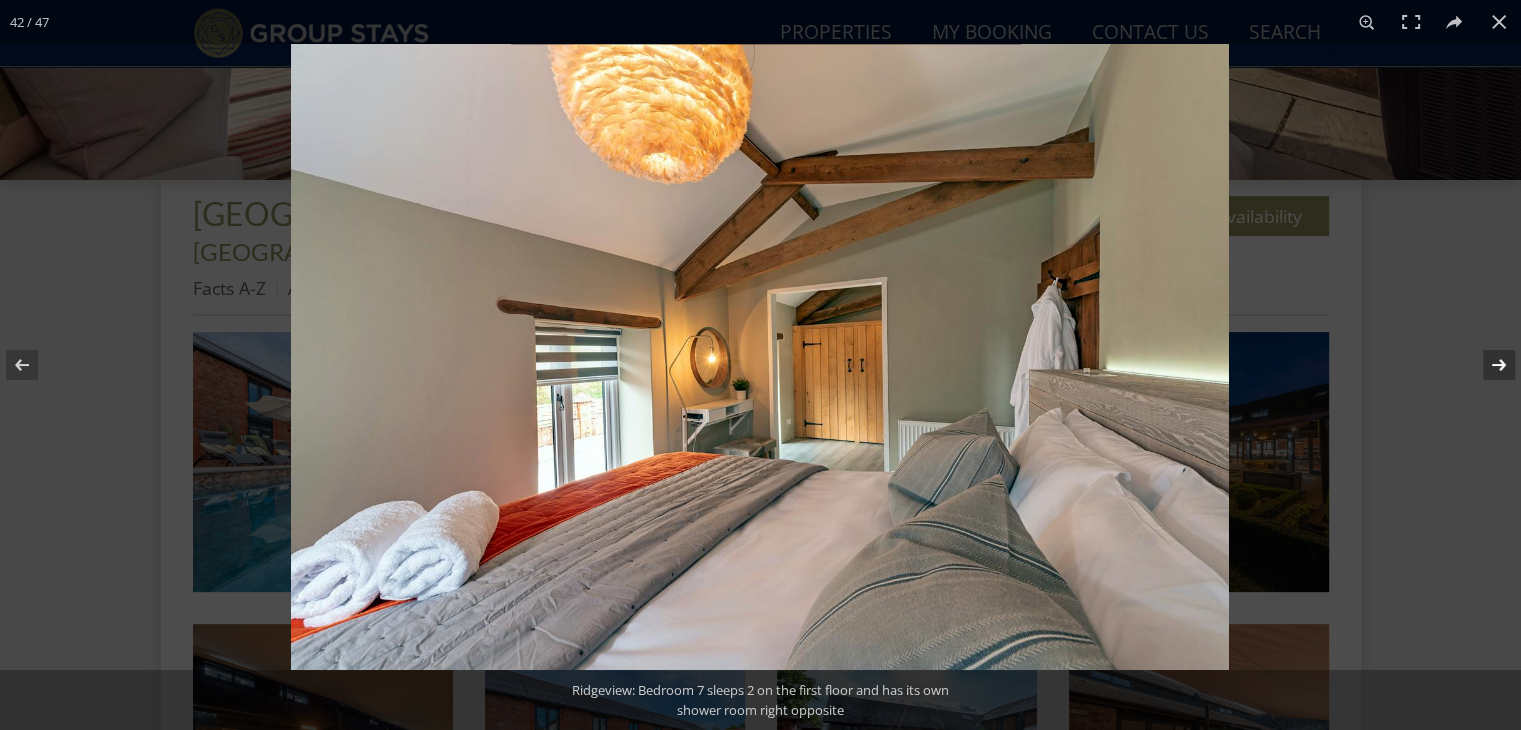 click at bounding box center [1486, 365] 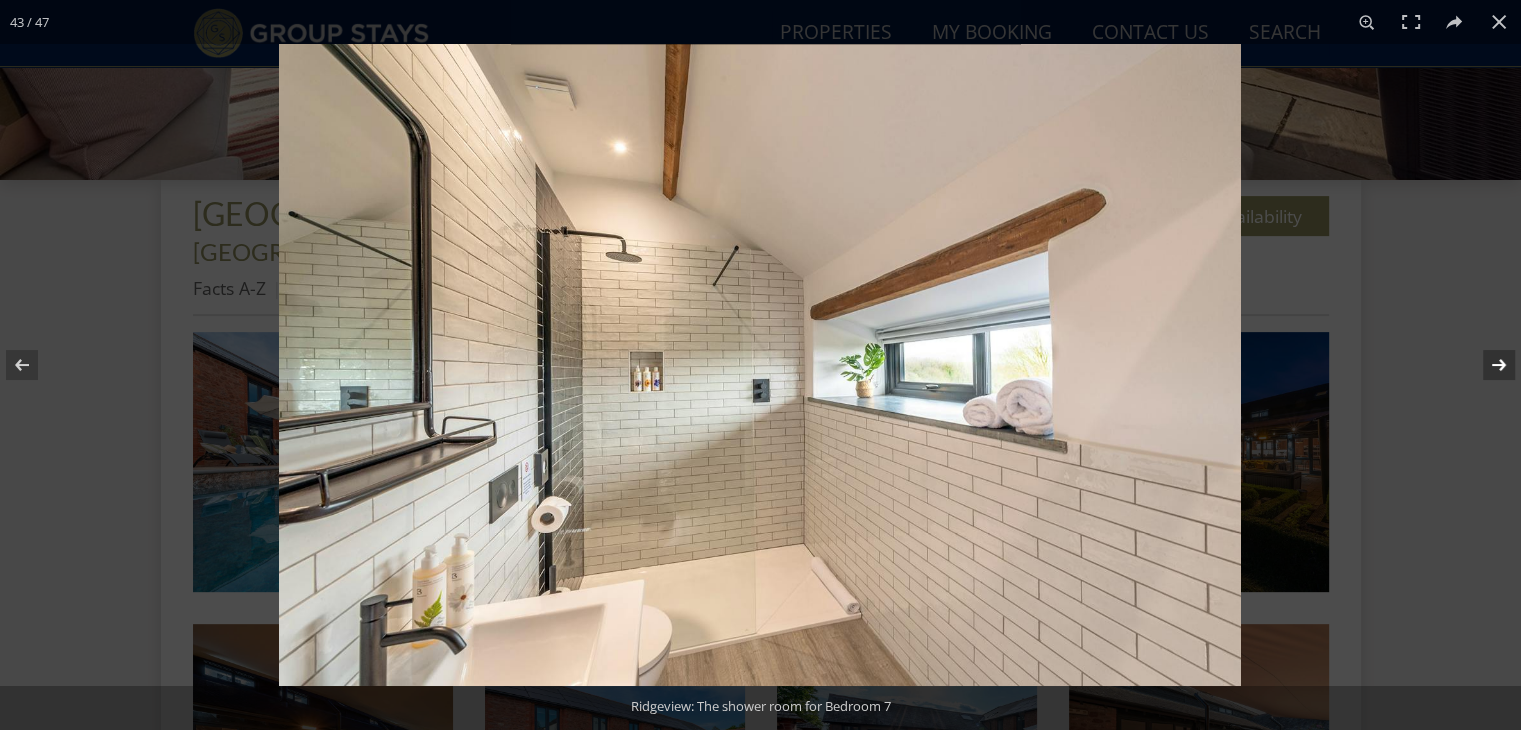 click at bounding box center (1486, 365) 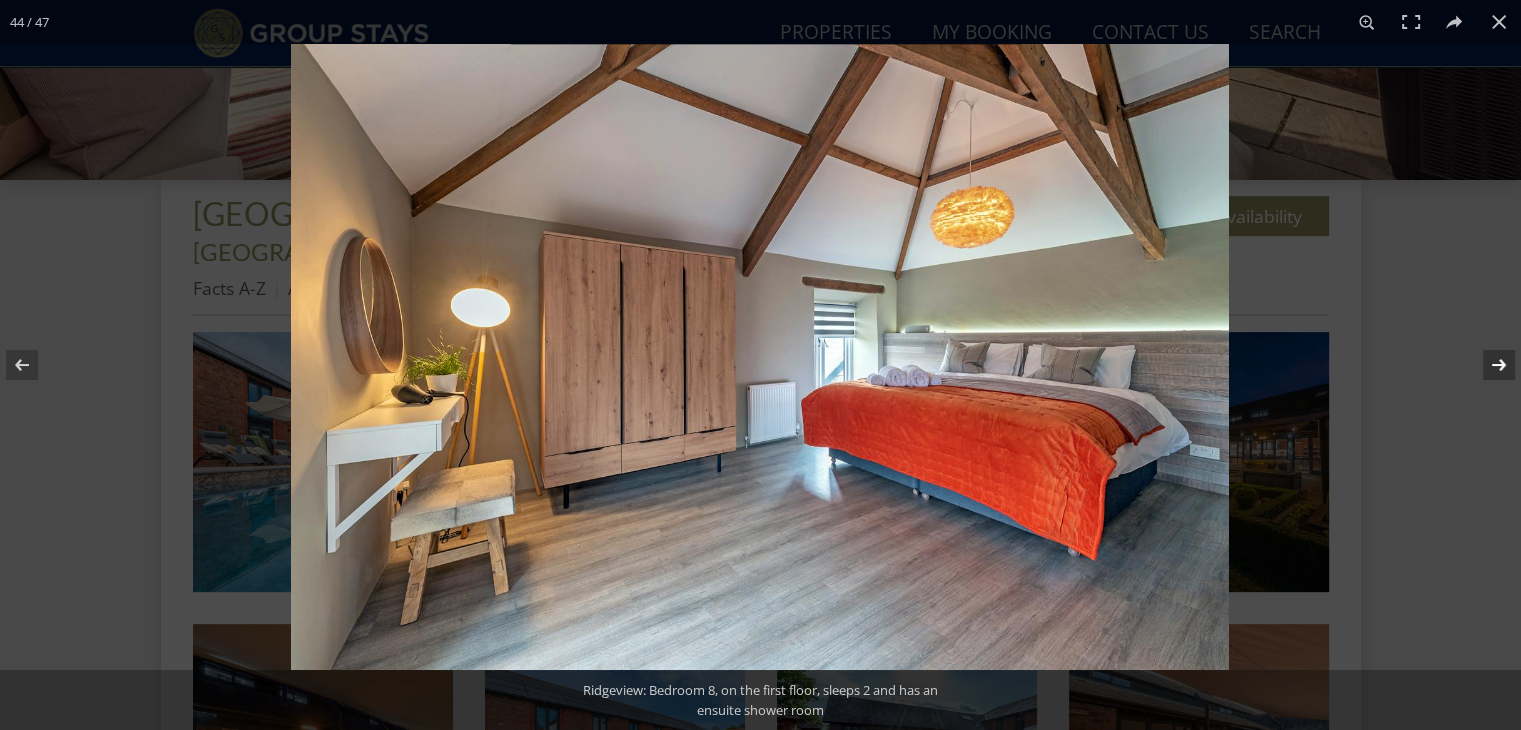 click at bounding box center [1486, 365] 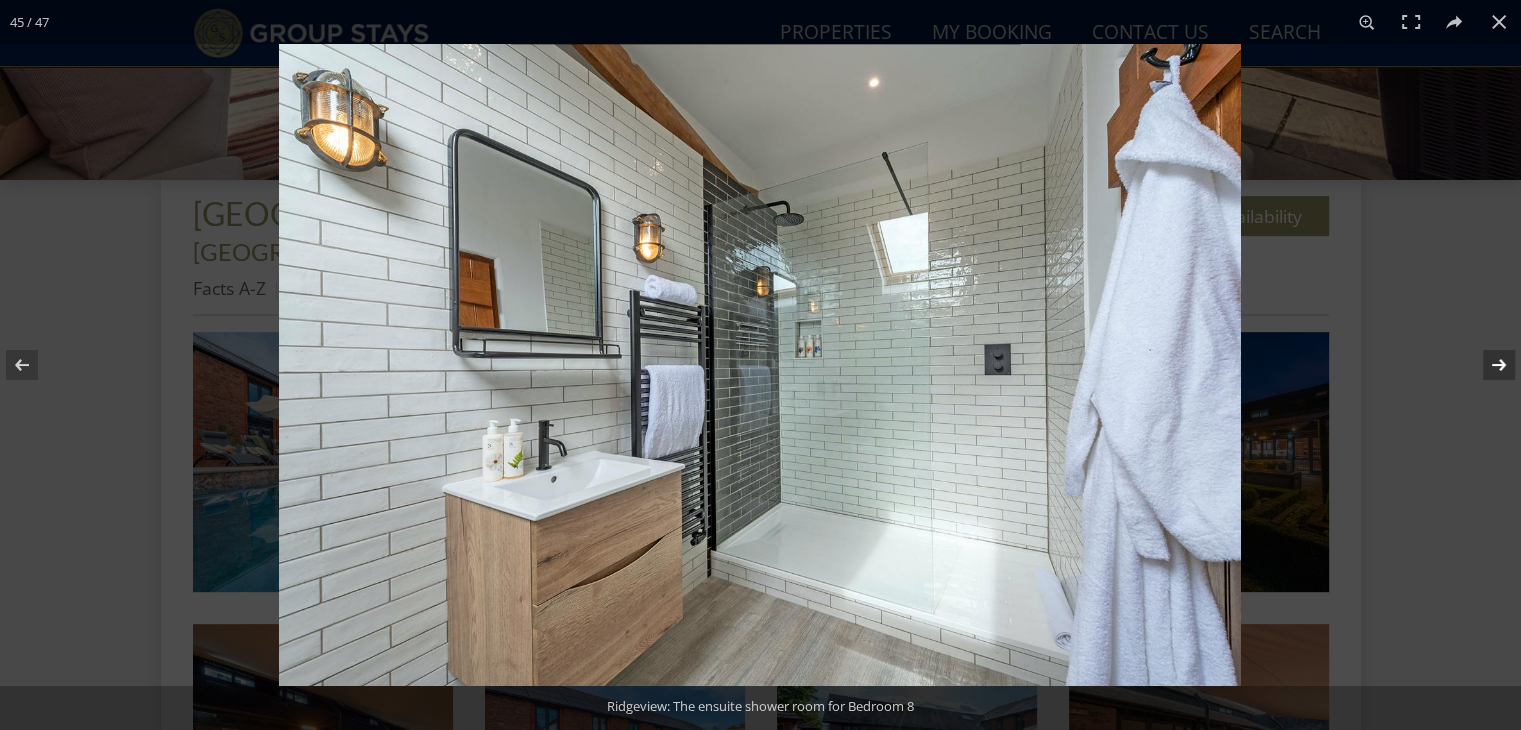 click at bounding box center (1486, 365) 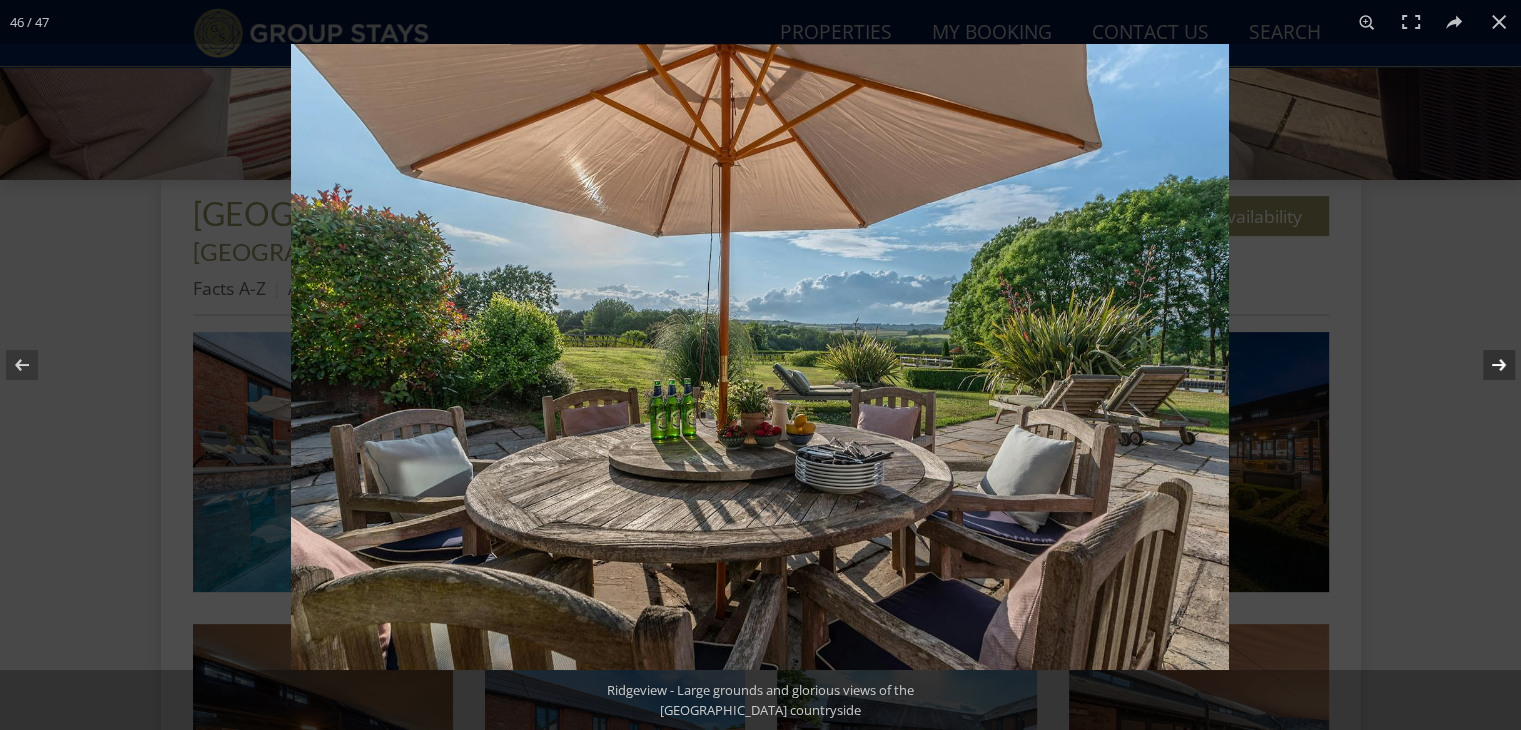 click at bounding box center (1486, 365) 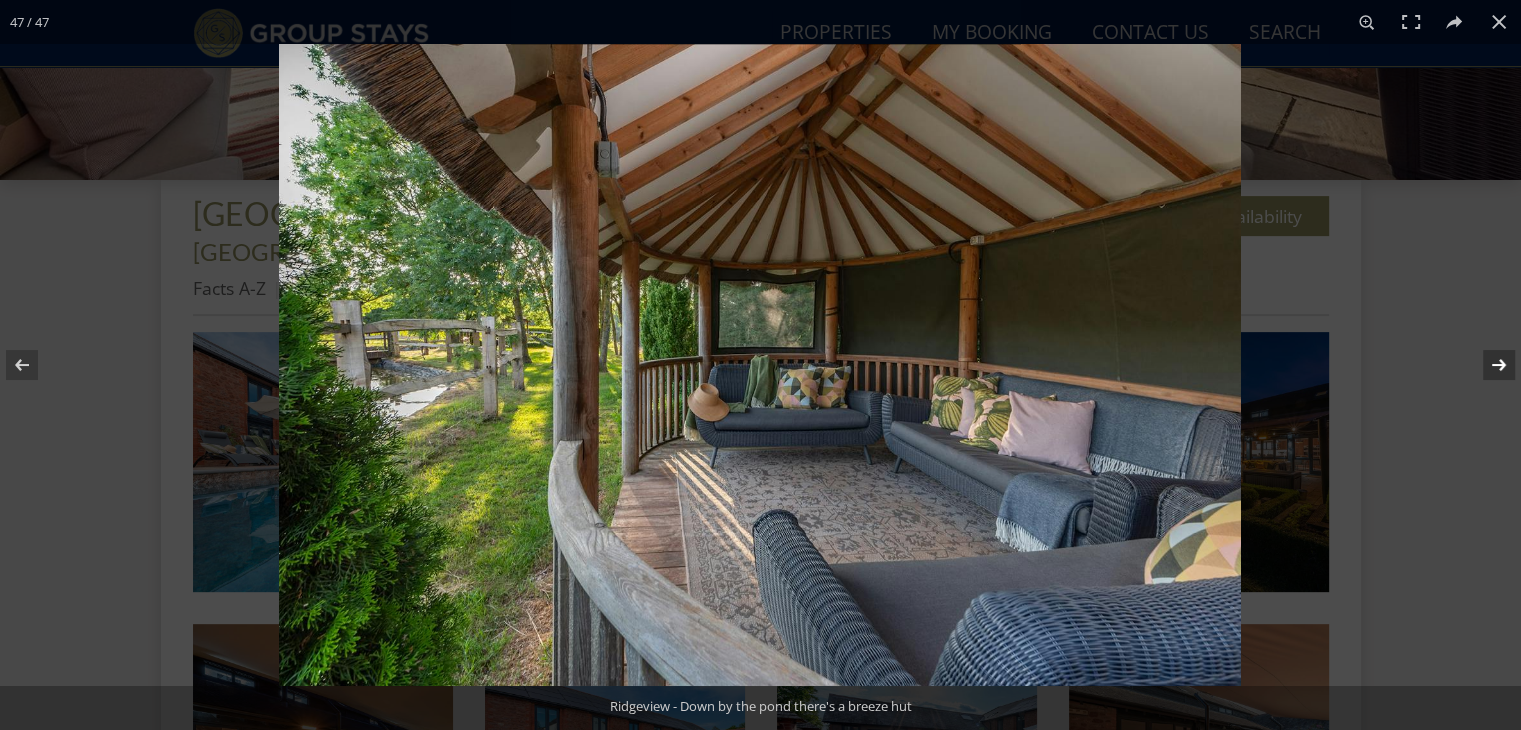 click at bounding box center (1486, 365) 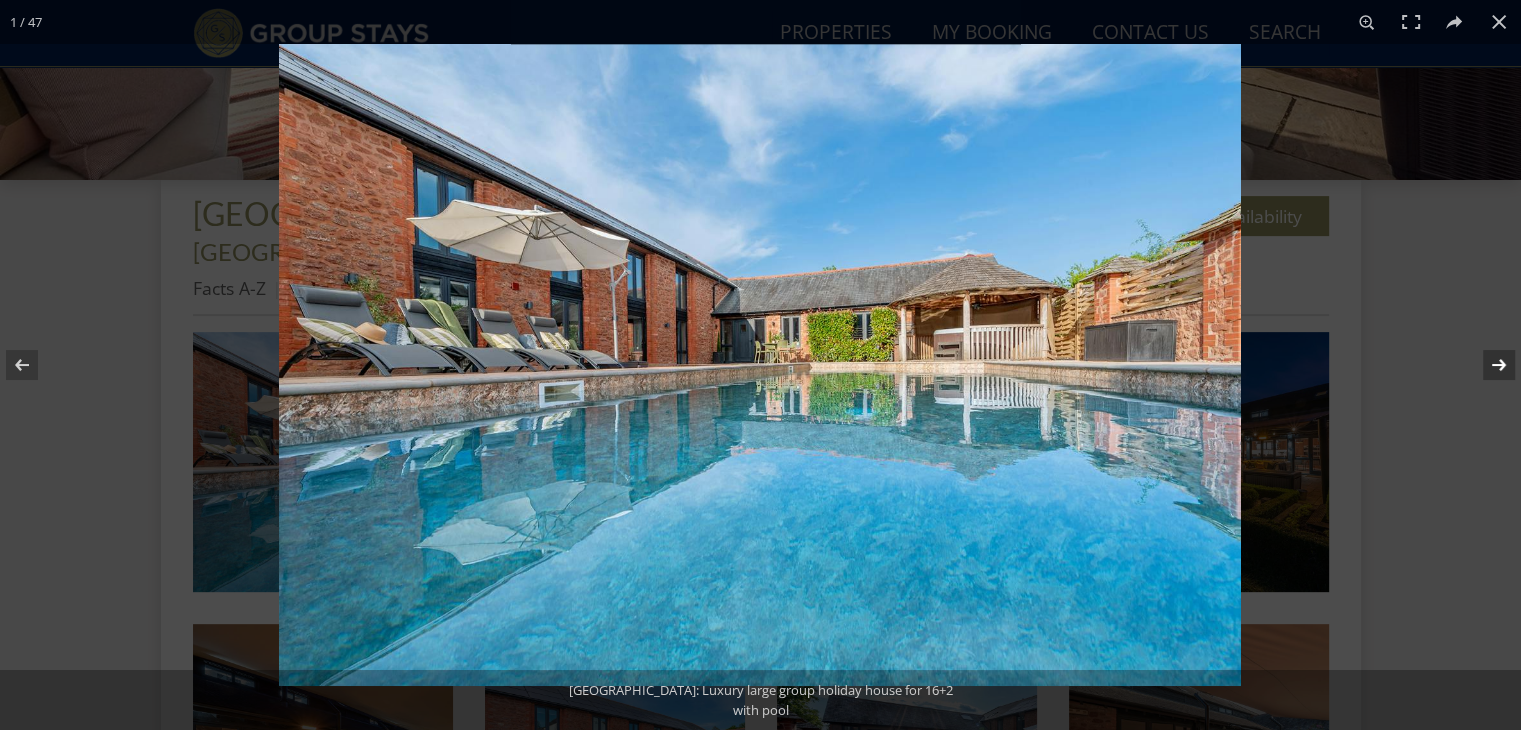 click at bounding box center [1486, 365] 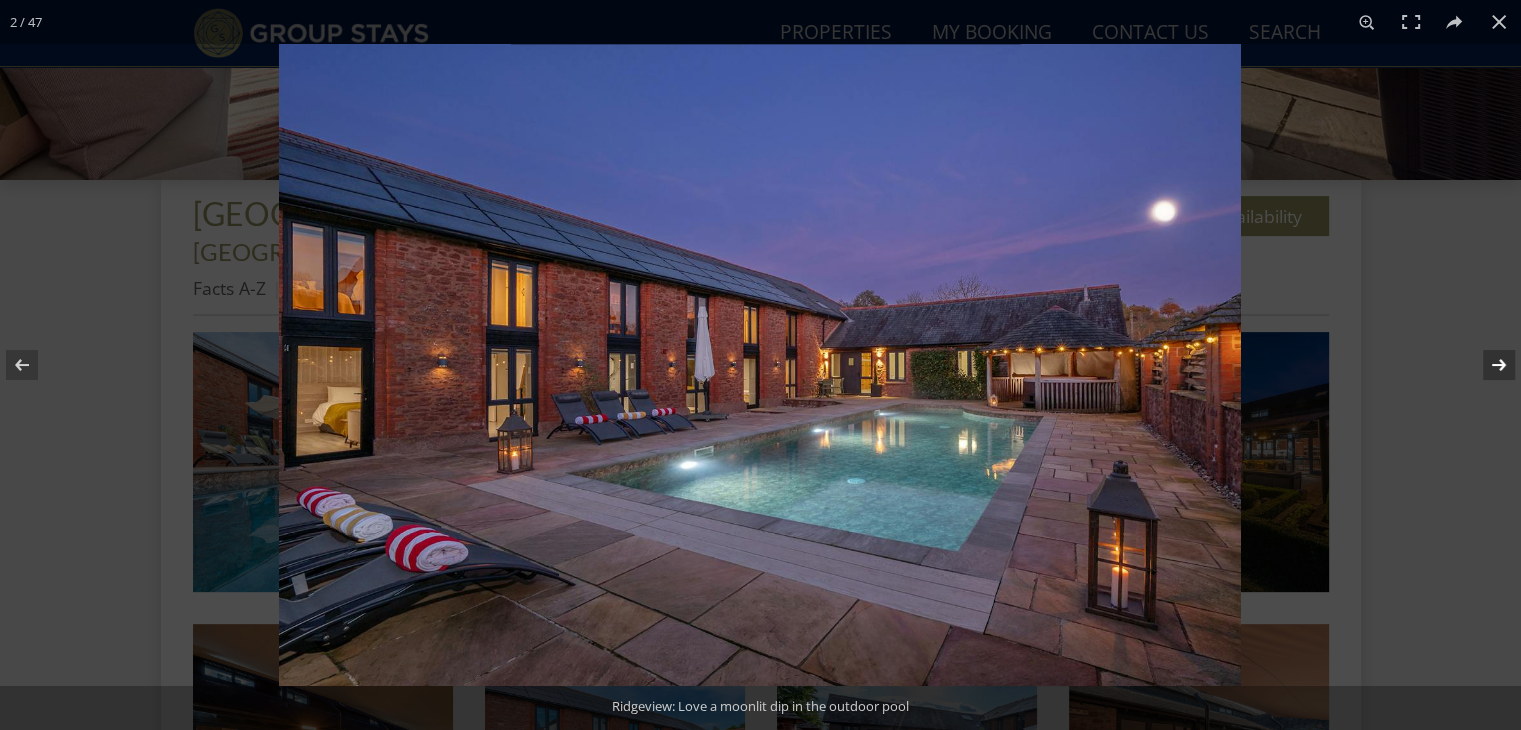 click at bounding box center (1486, 365) 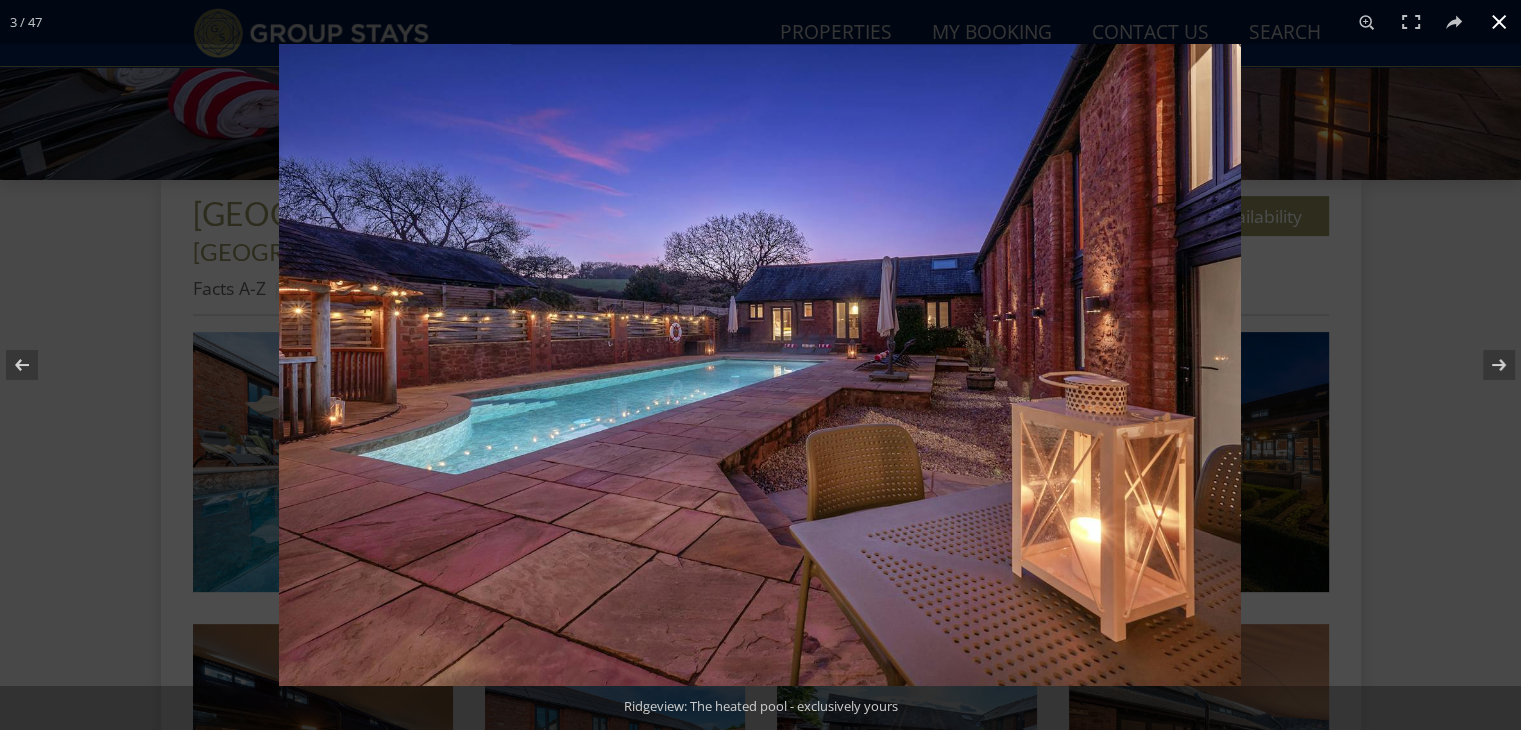 click at bounding box center (1499, 22) 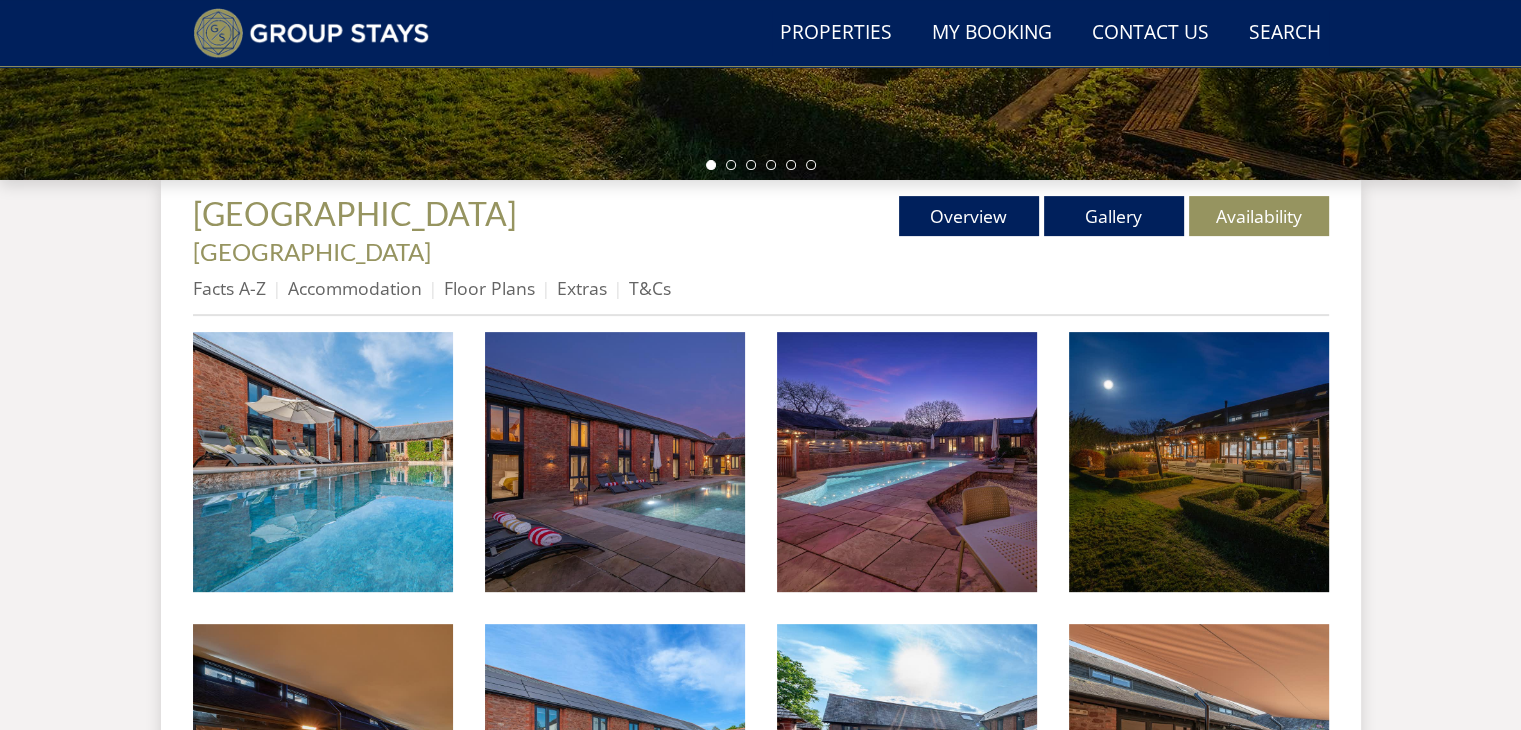 click at bounding box center [760, -170] 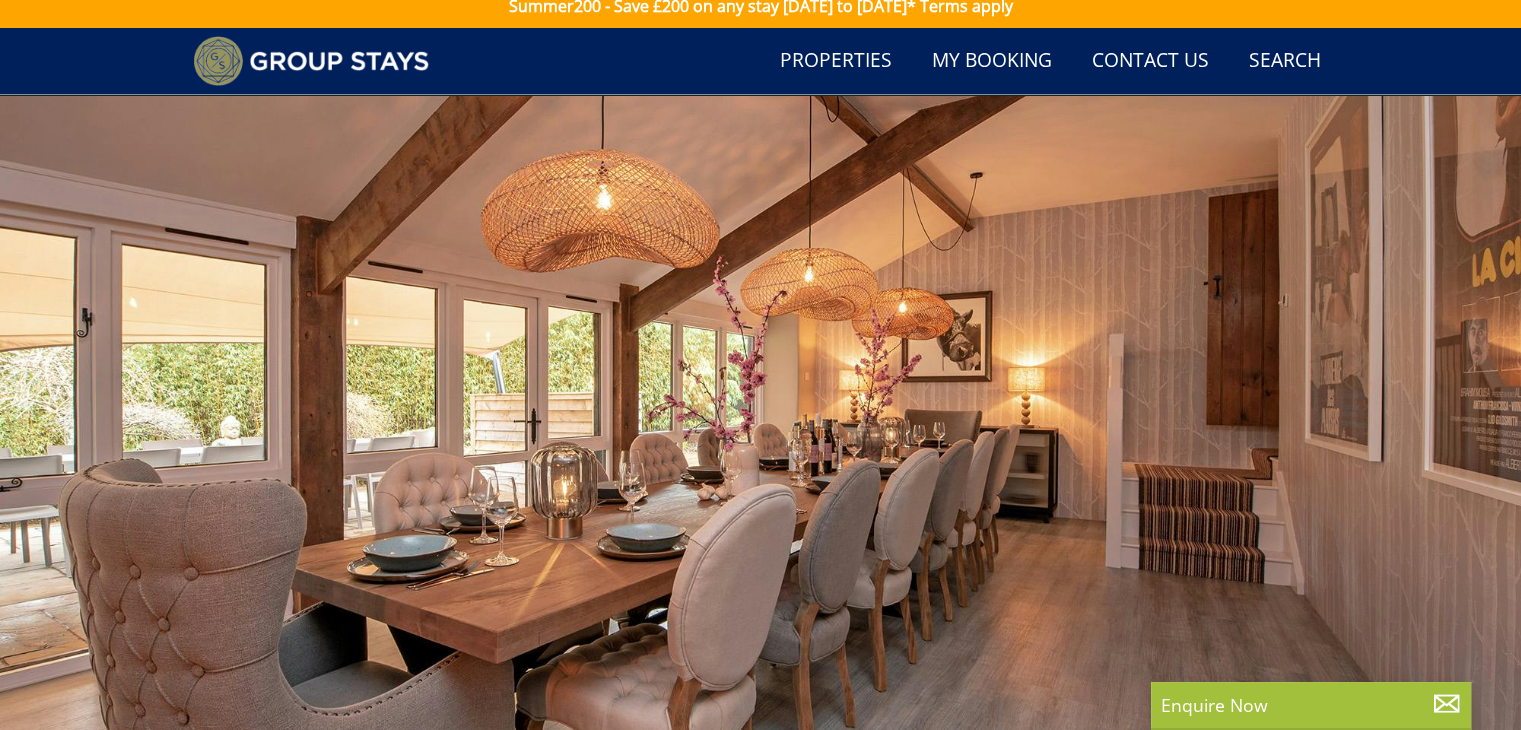 scroll, scrollTop: 0, scrollLeft: 0, axis: both 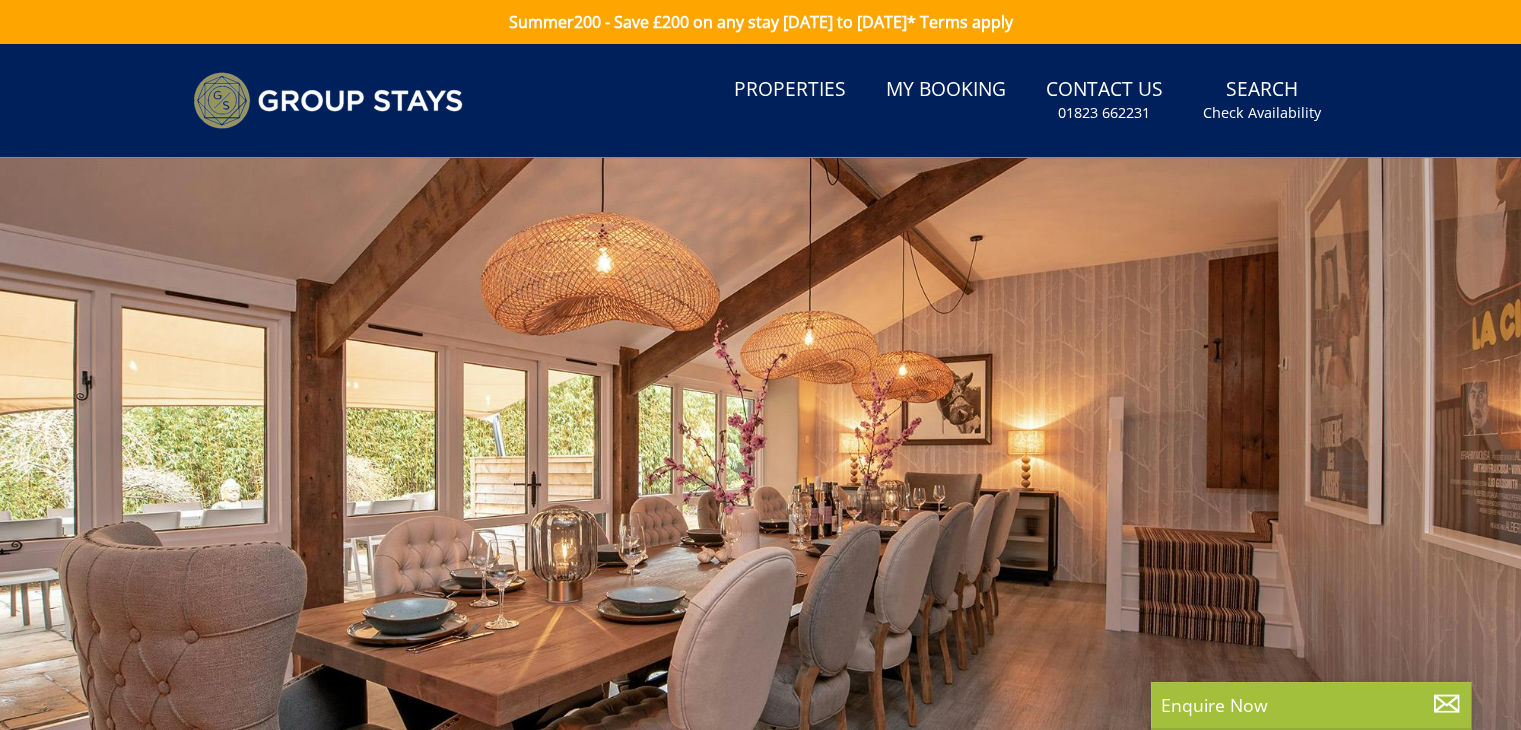 click on "Search
Menu
Properties
My Booking
Contact Us  [PHONE_NUMBER]
Search  Check Availability" at bounding box center (761, 100) 